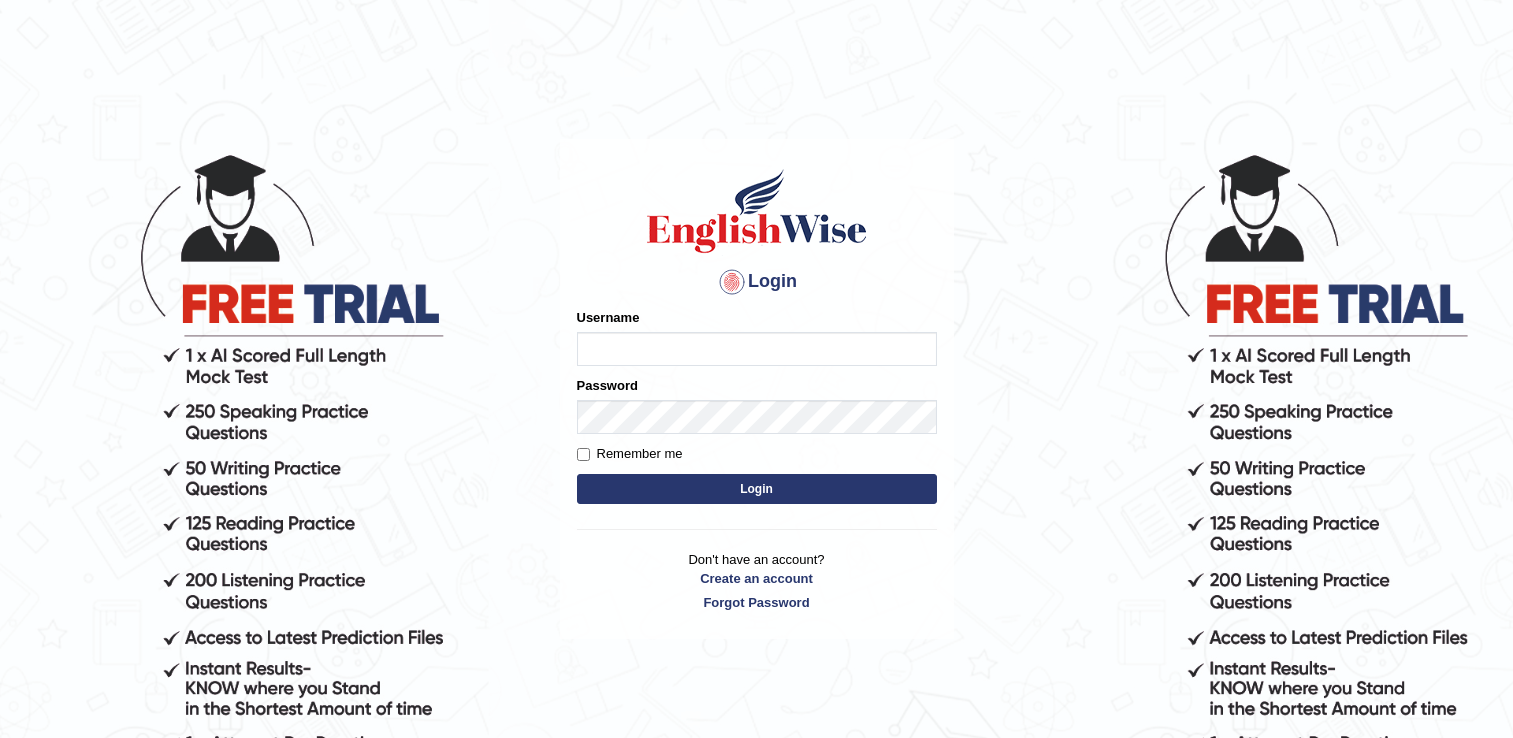 scroll, scrollTop: 0, scrollLeft: 0, axis: both 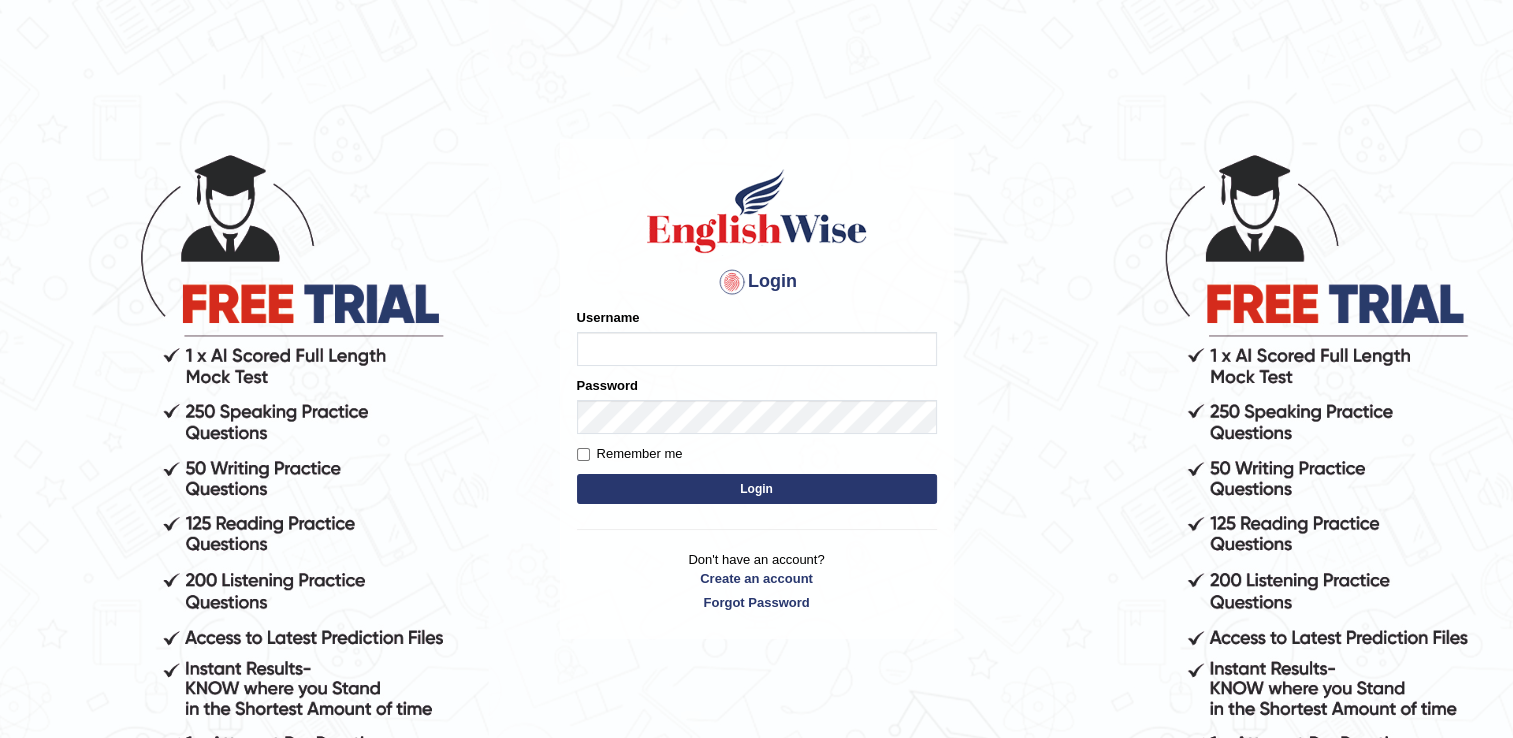 type on "RomulojrNepangue" 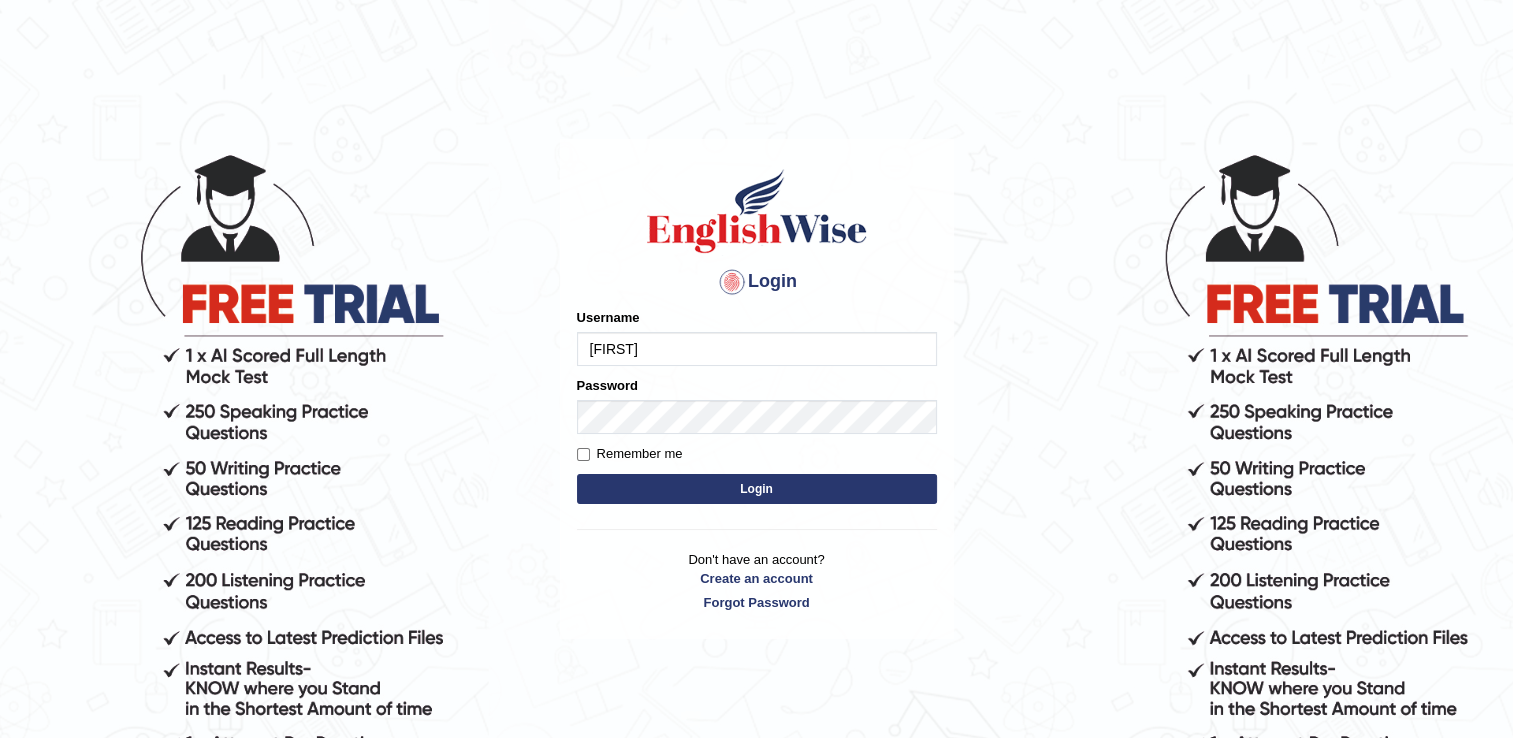 click on "Login" at bounding box center (757, 489) 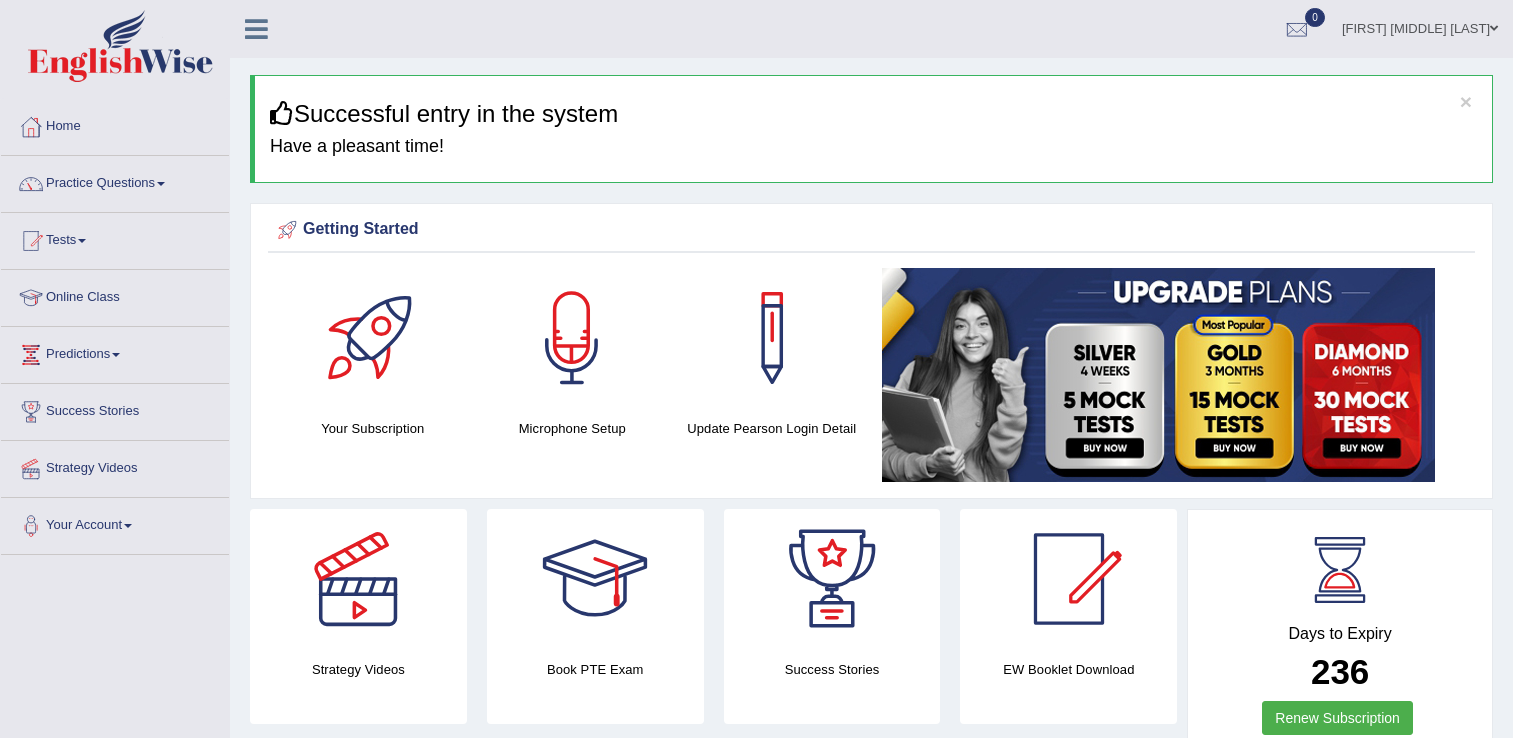 scroll, scrollTop: 0, scrollLeft: 0, axis: both 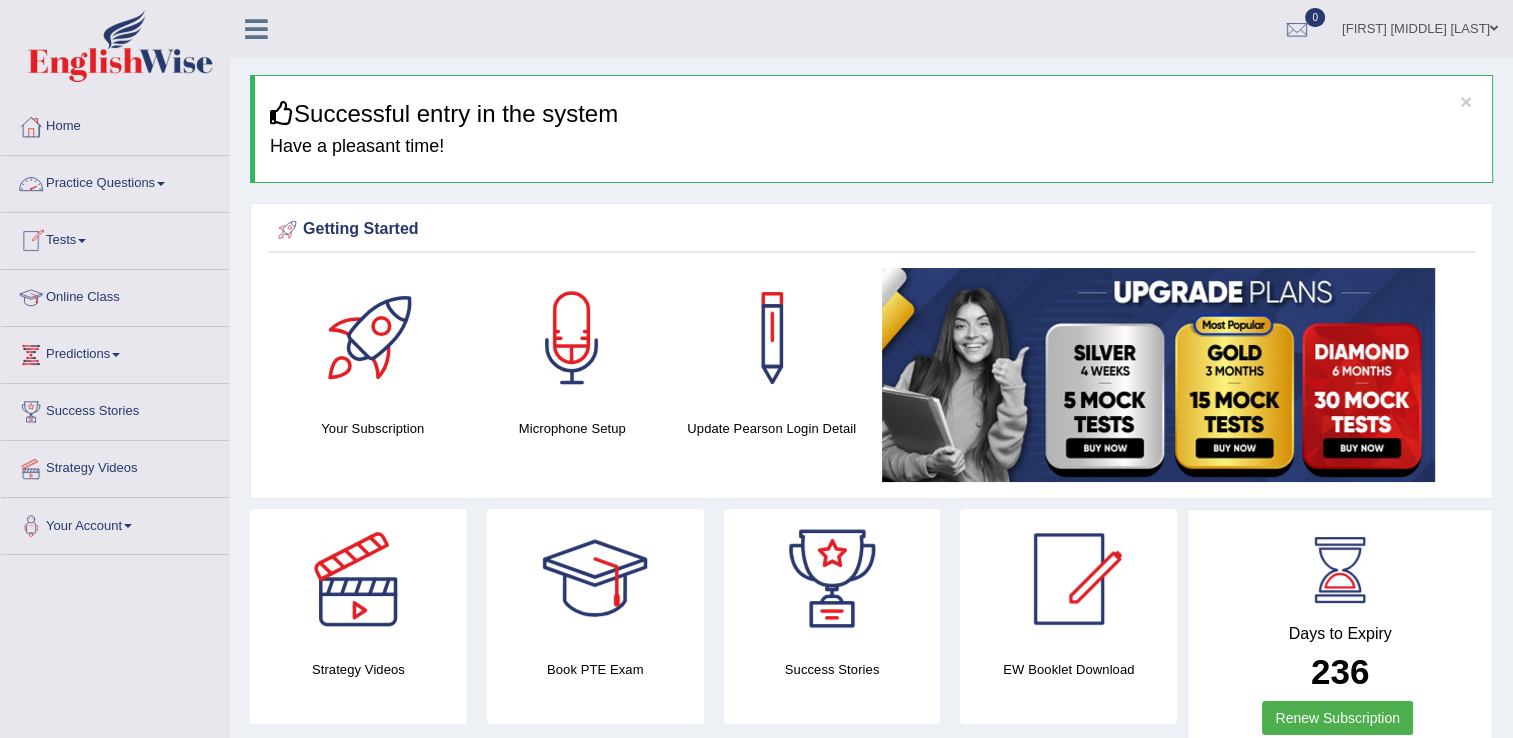 click at bounding box center (161, 184) 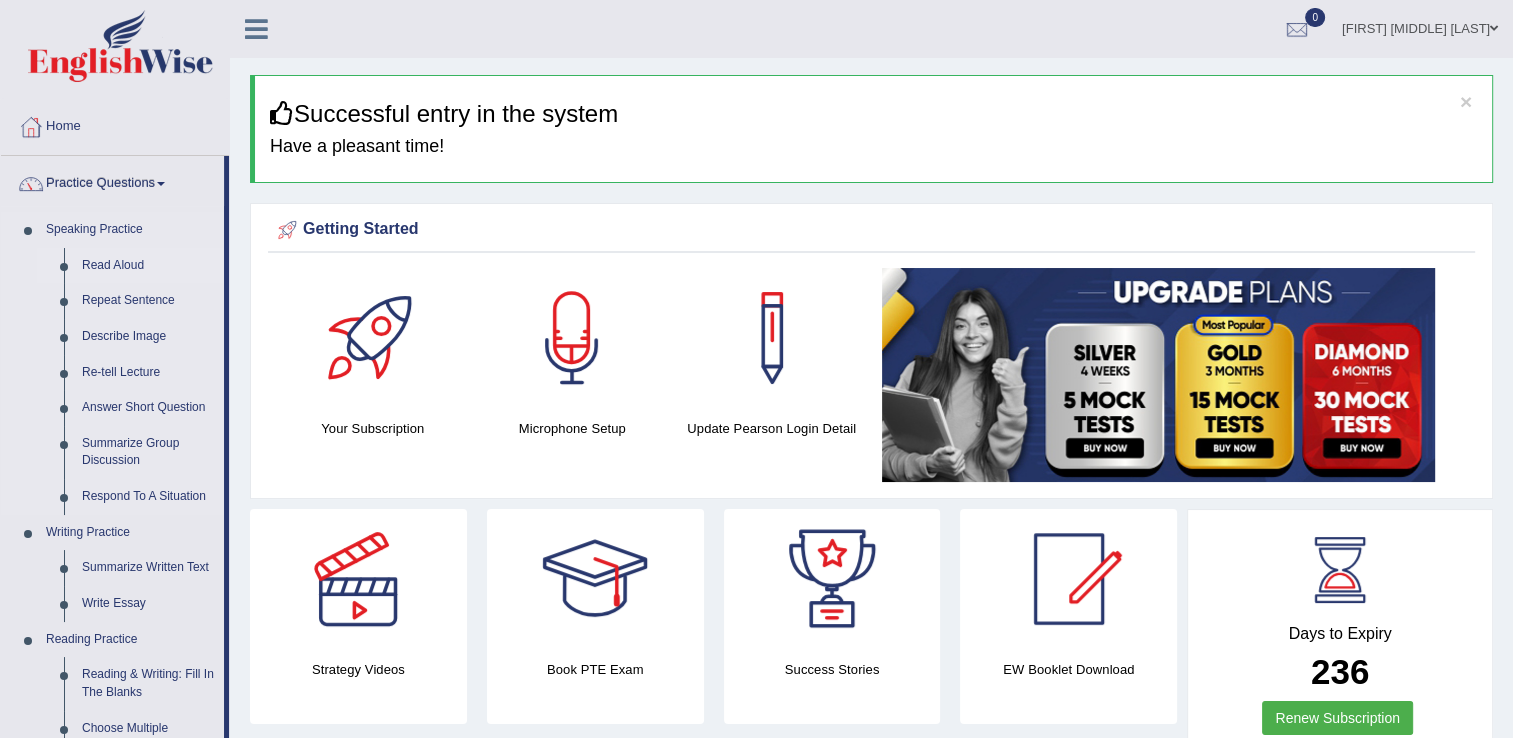 click on "Read Aloud" at bounding box center [148, 266] 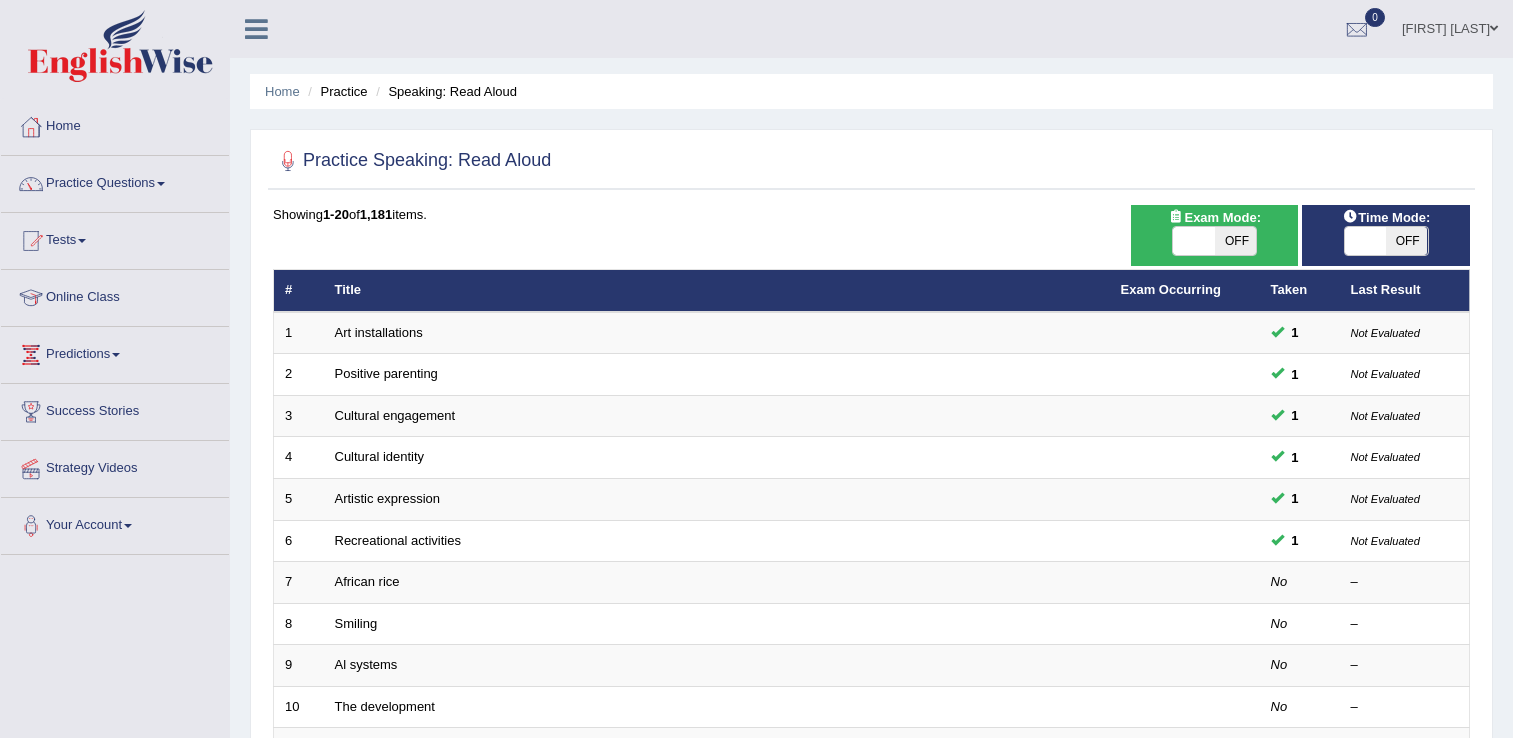scroll, scrollTop: 0, scrollLeft: 0, axis: both 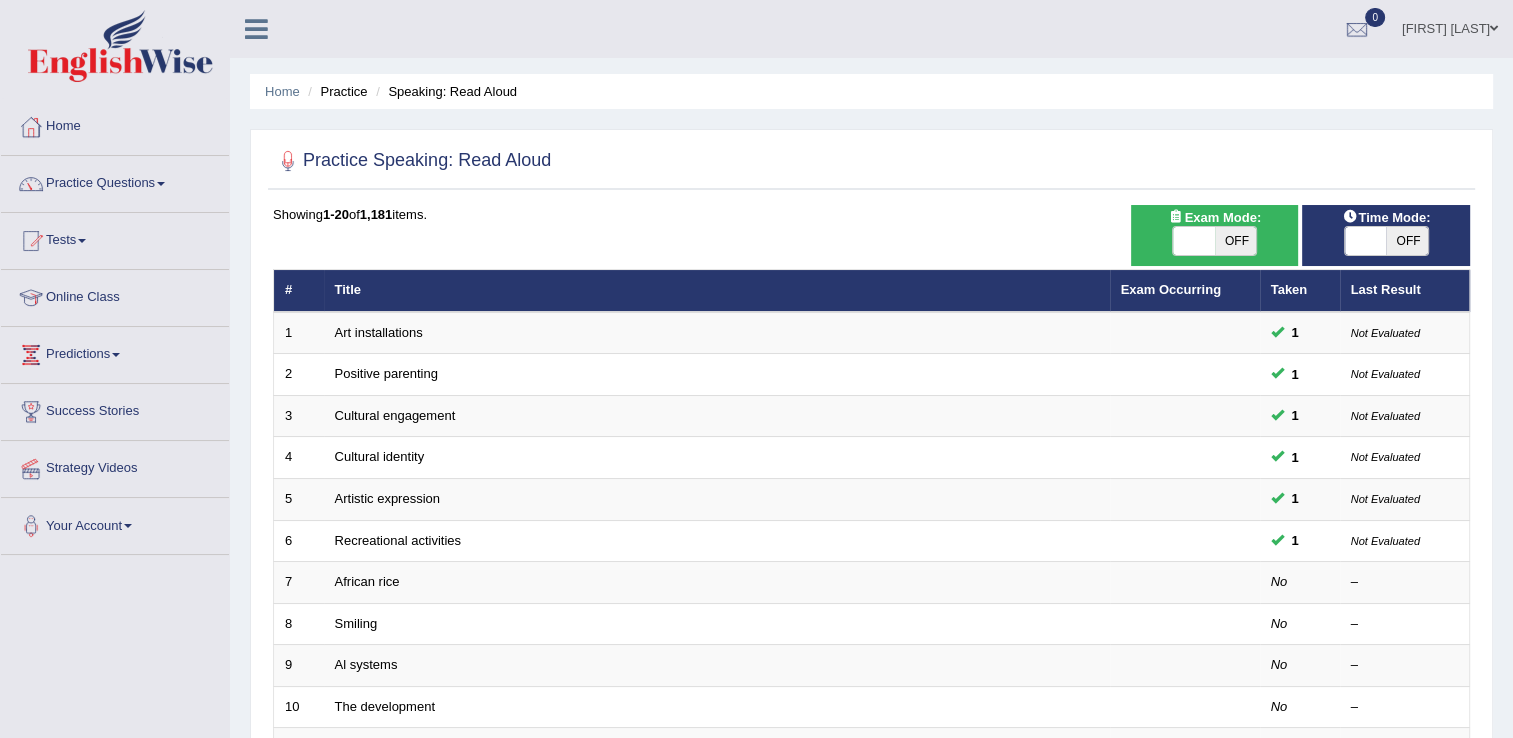 click at bounding box center (1194, 241) 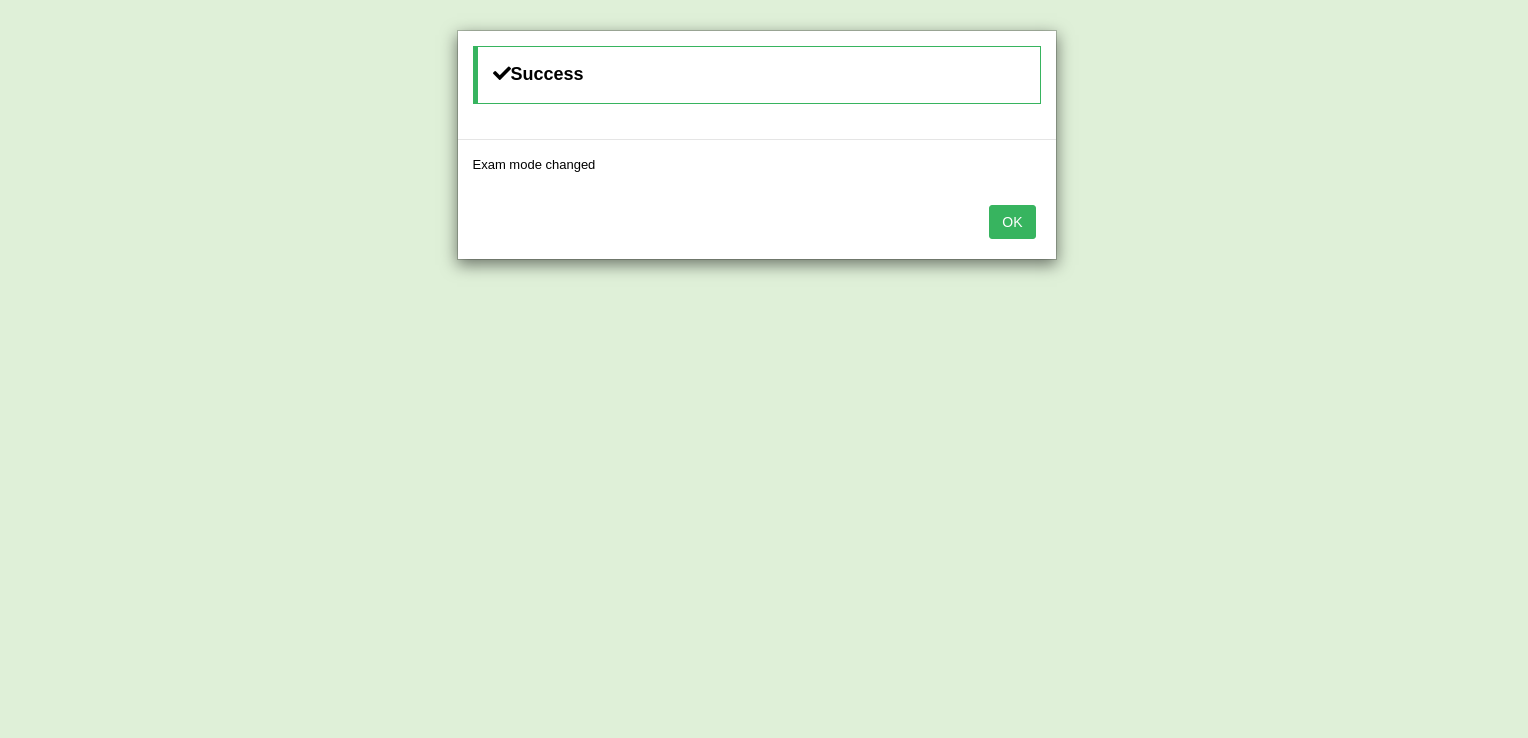 click on "OK" at bounding box center [1012, 222] 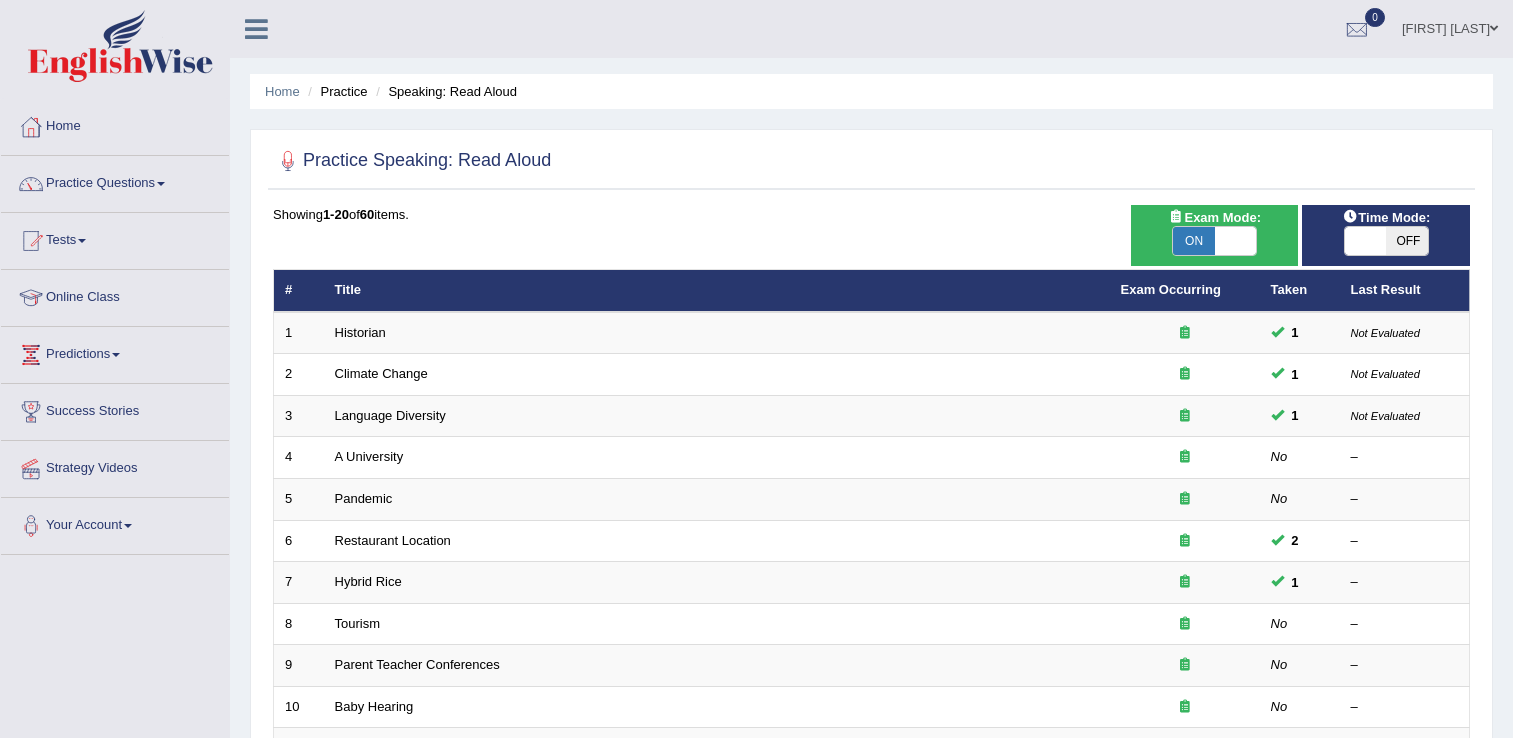 scroll, scrollTop: 0, scrollLeft: 0, axis: both 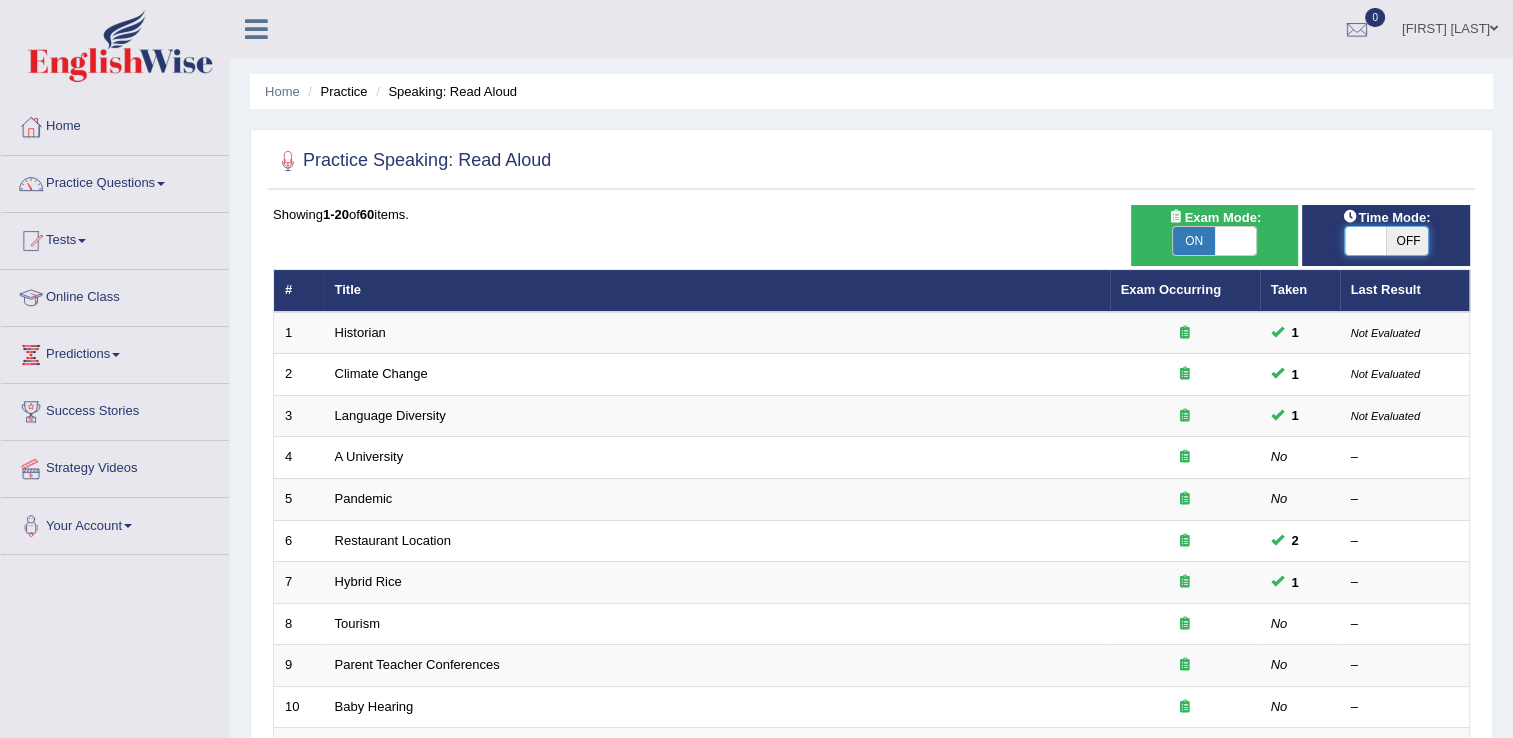 click at bounding box center (1366, 241) 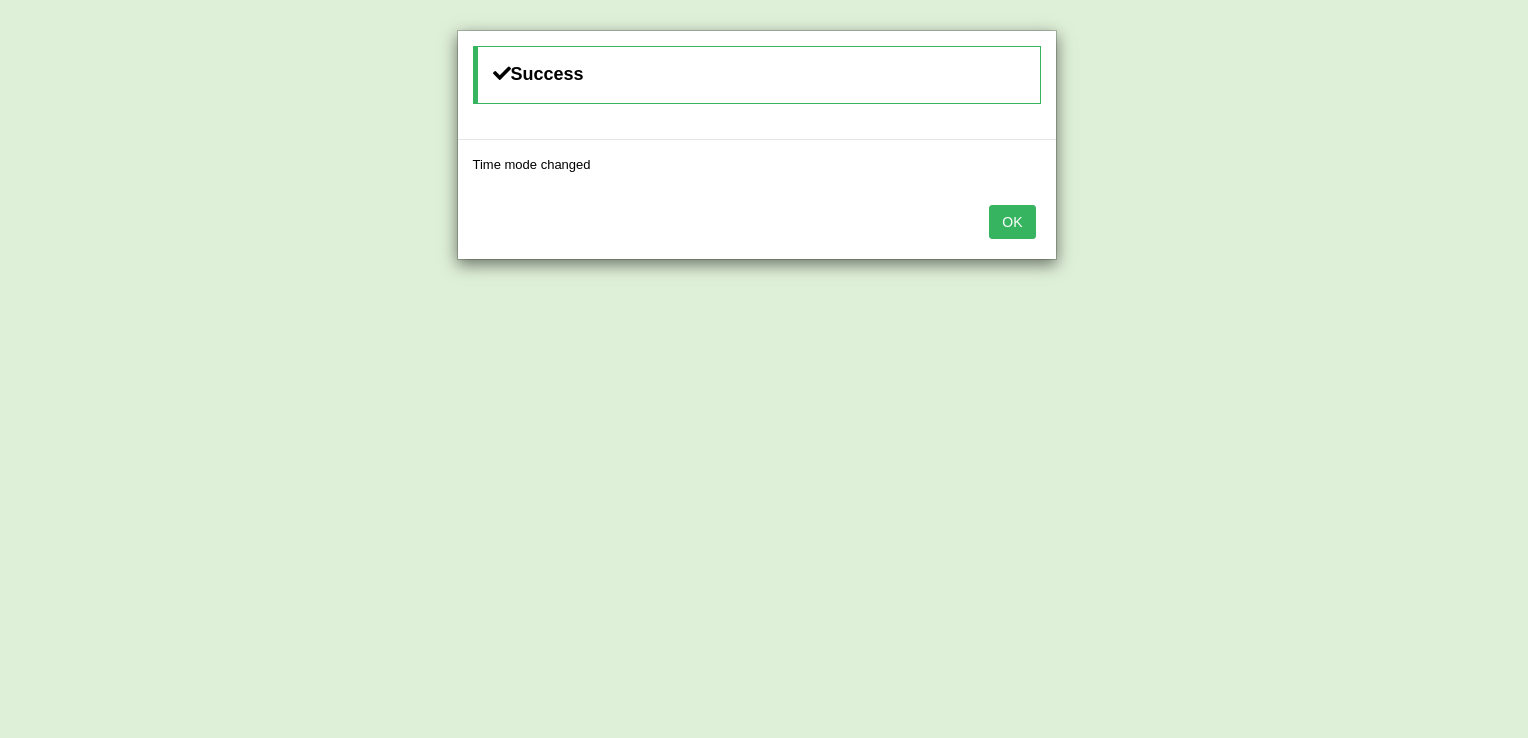 click on "OK" at bounding box center (1012, 222) 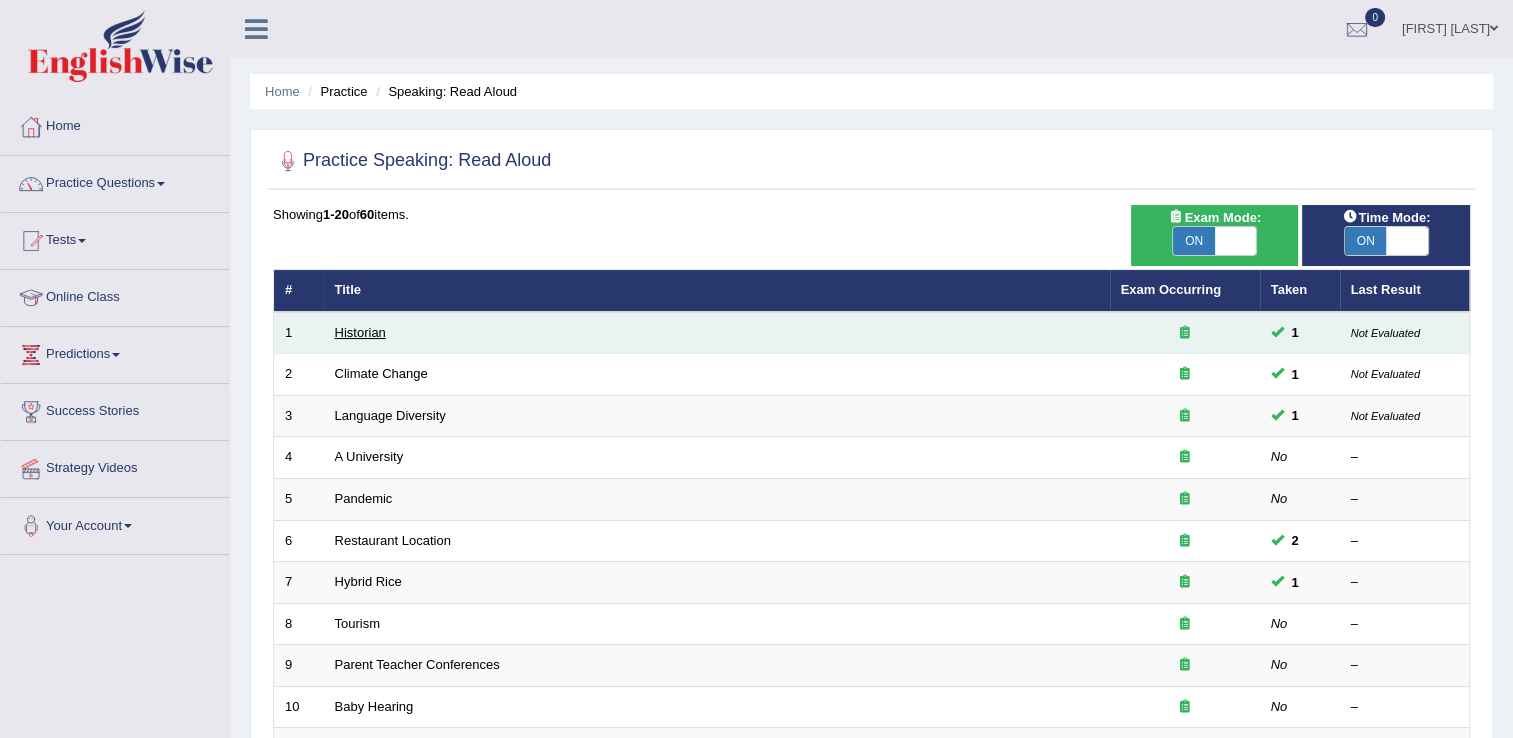 click on "Historian" at bounding box center (360, 332) 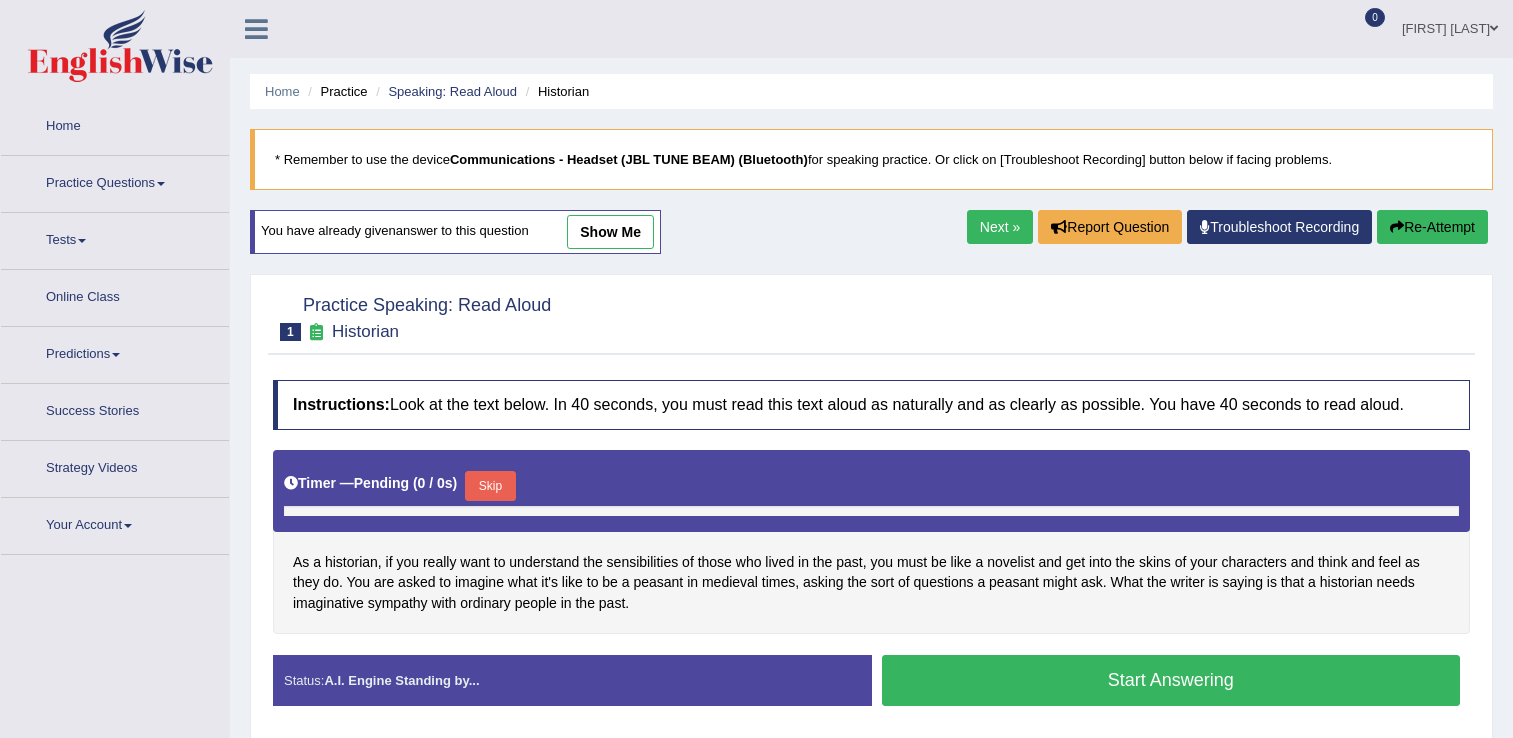 scroll, scrollTop: 0, scrollLeft: 0, axis: both 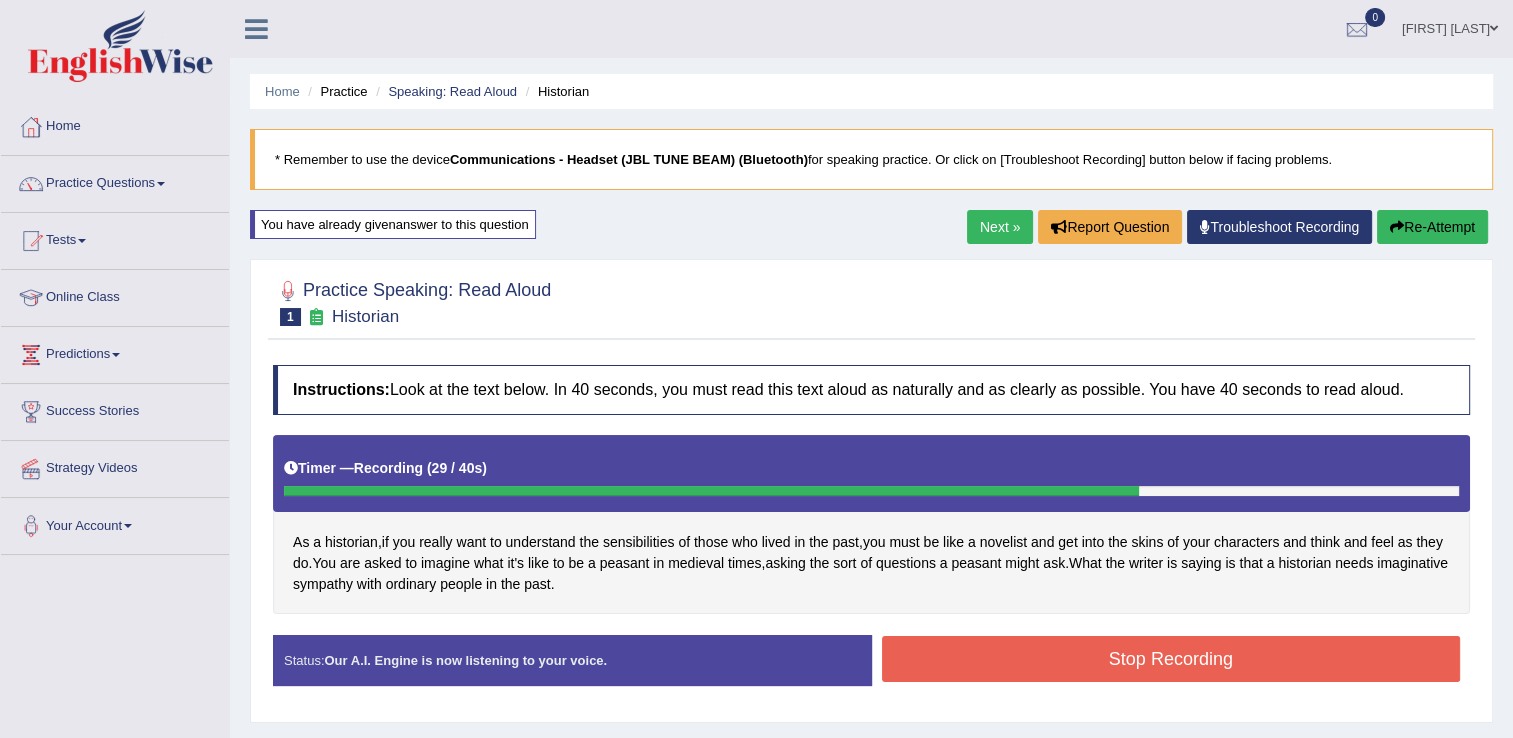 click on "Stop Recording" at bounding box center (1171, 659) 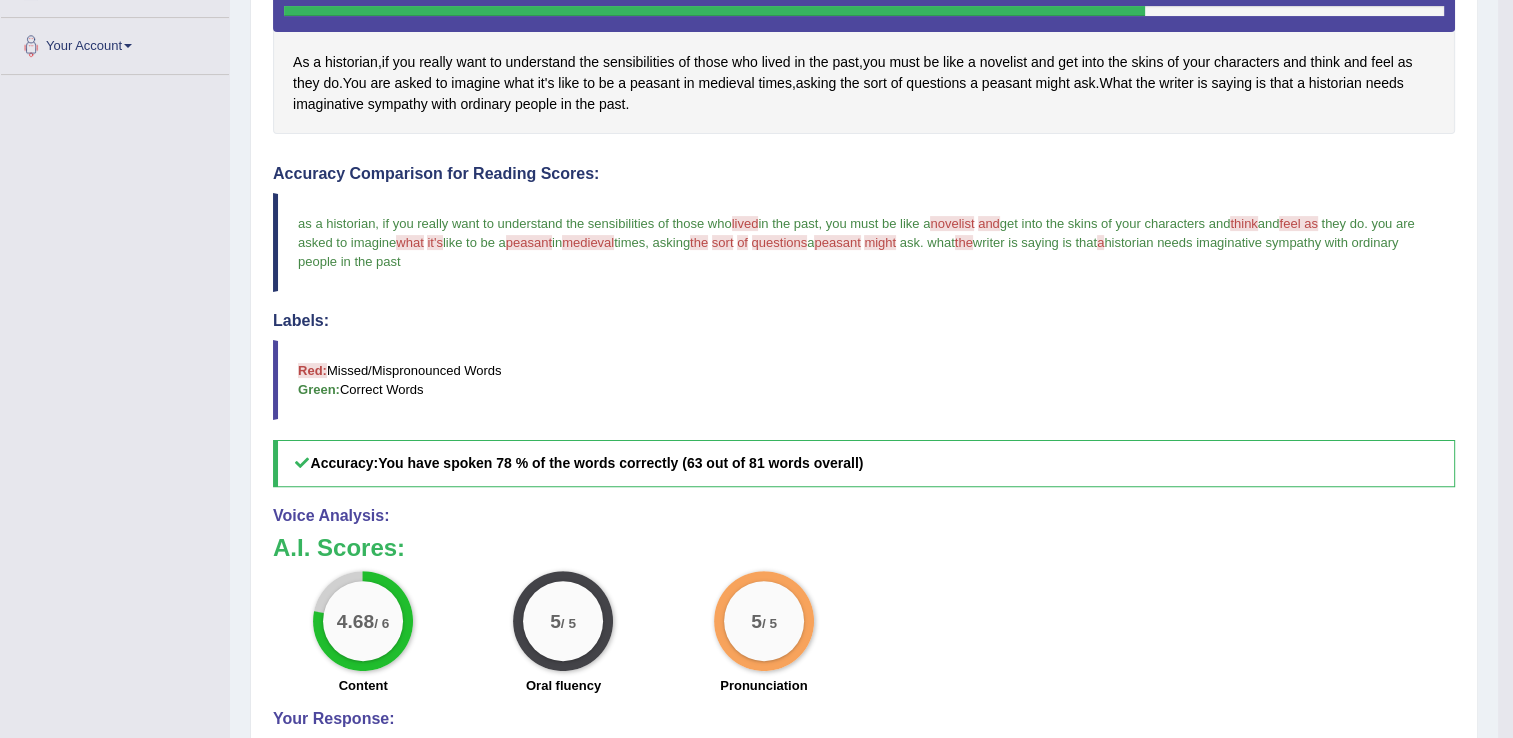 scroll, scrollTop: 506, scrollLeft: 0, axis: vertical 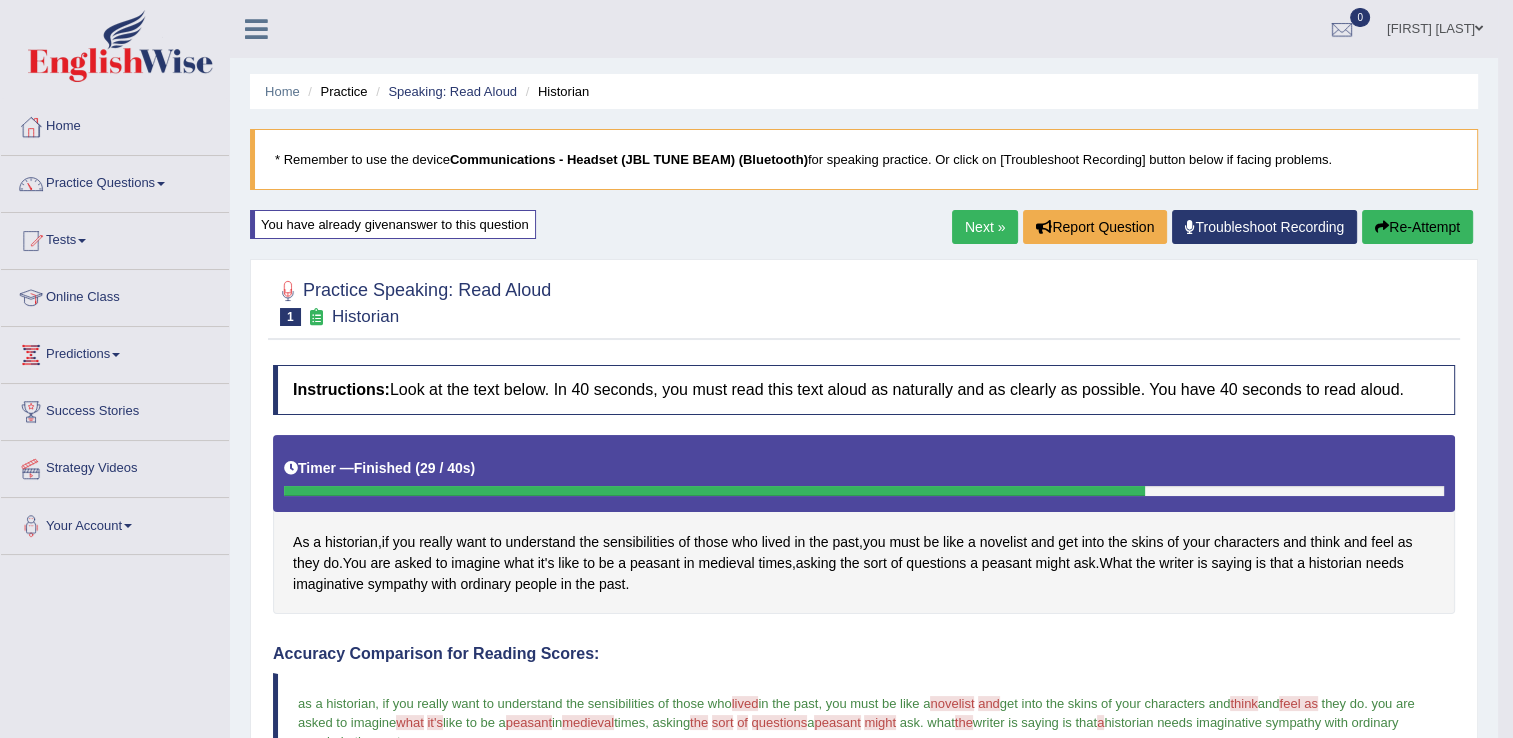 click on "Next »" at bounding box center (985, 227) 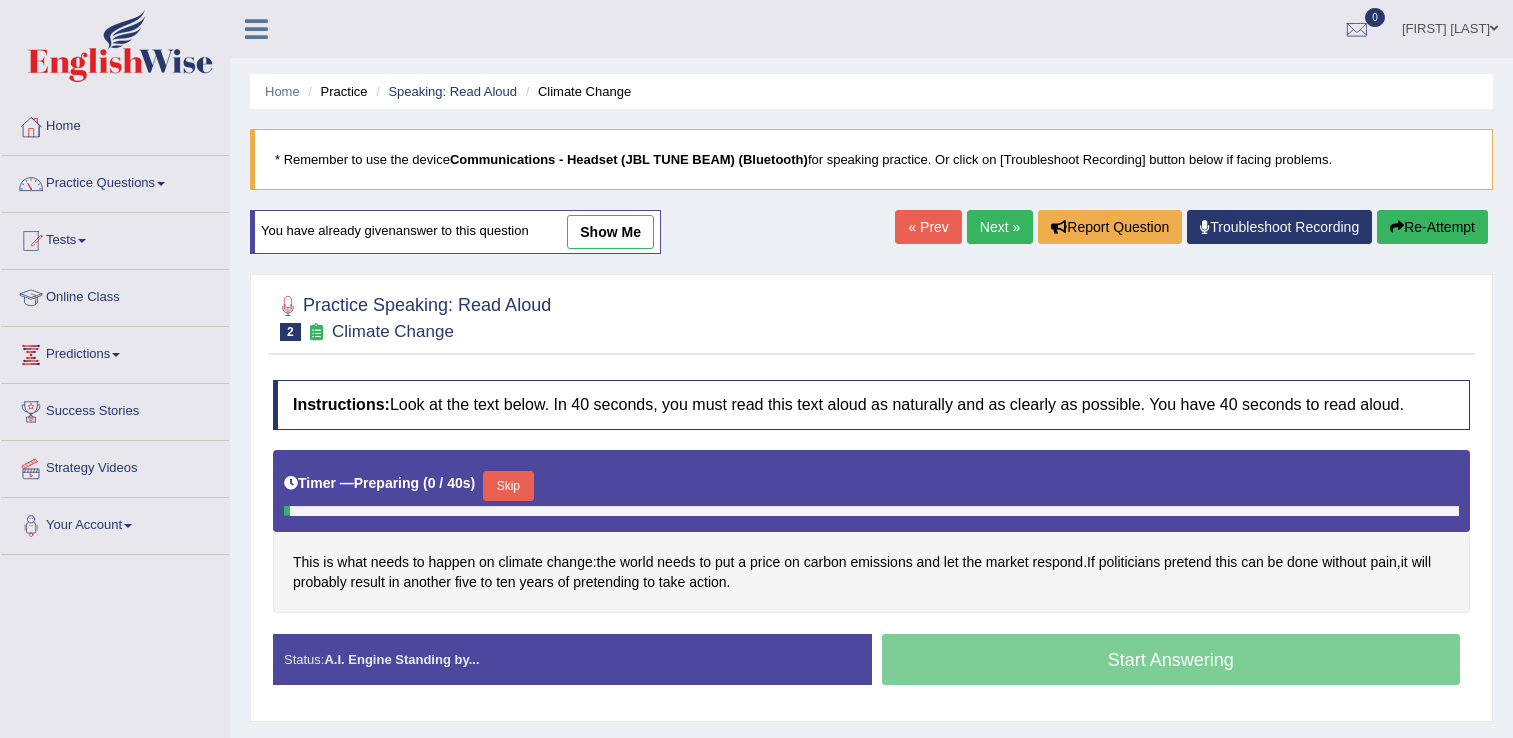 scroll, scrollTop: 0, scrollLeft: 0, axis: both 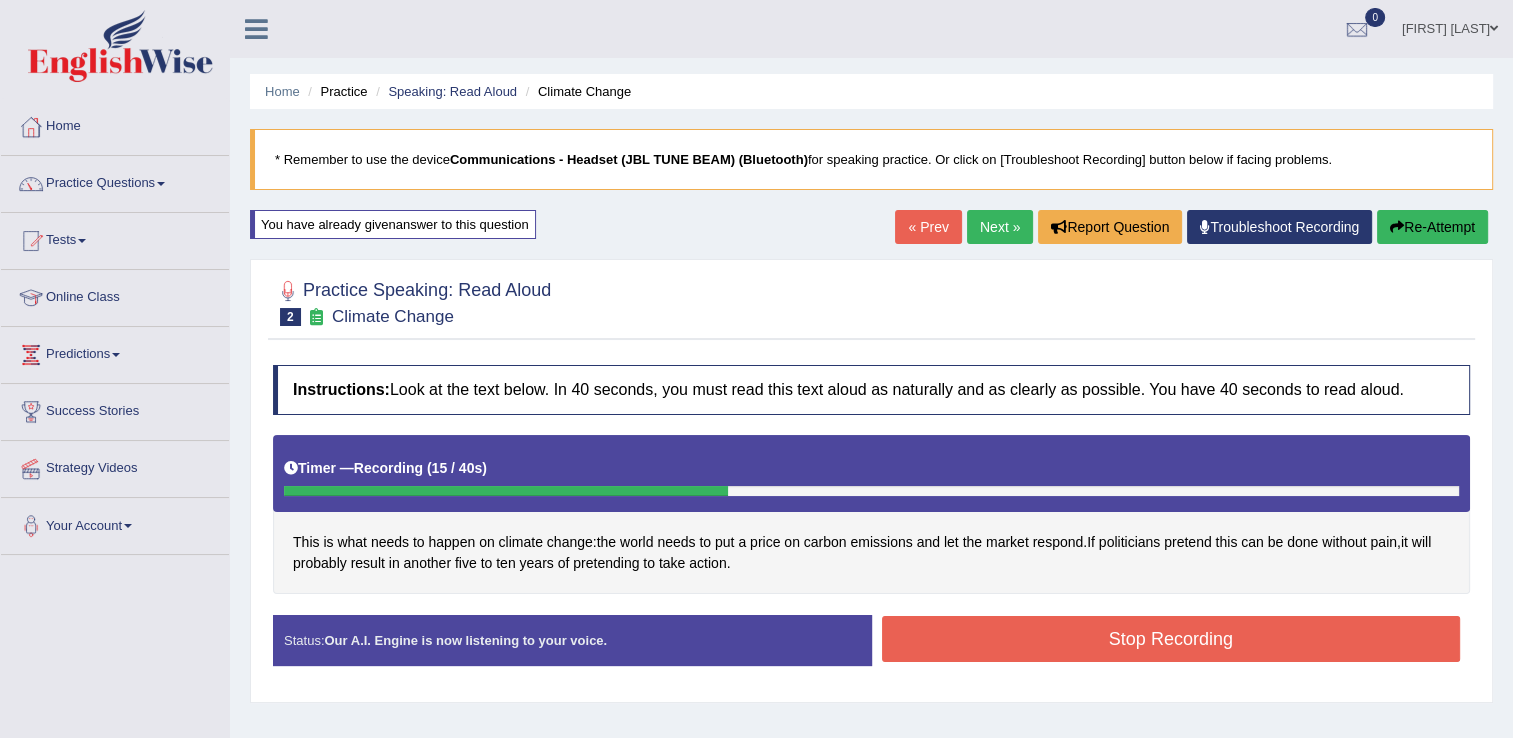 click on "Stop Recording" at bounding box center (1171, 639) 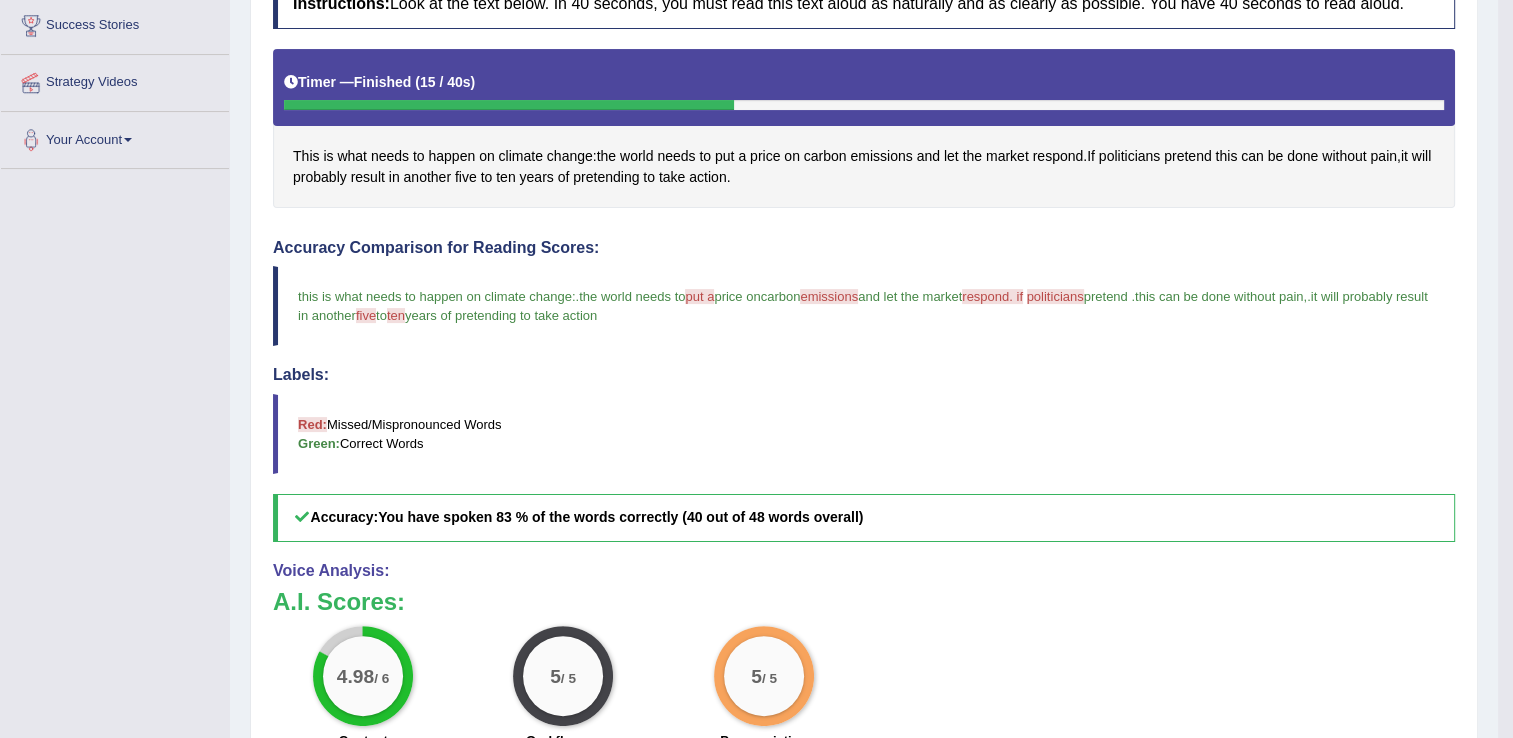 scroll, scrollTop: 426, scrollLeft: 0, axis: vertical 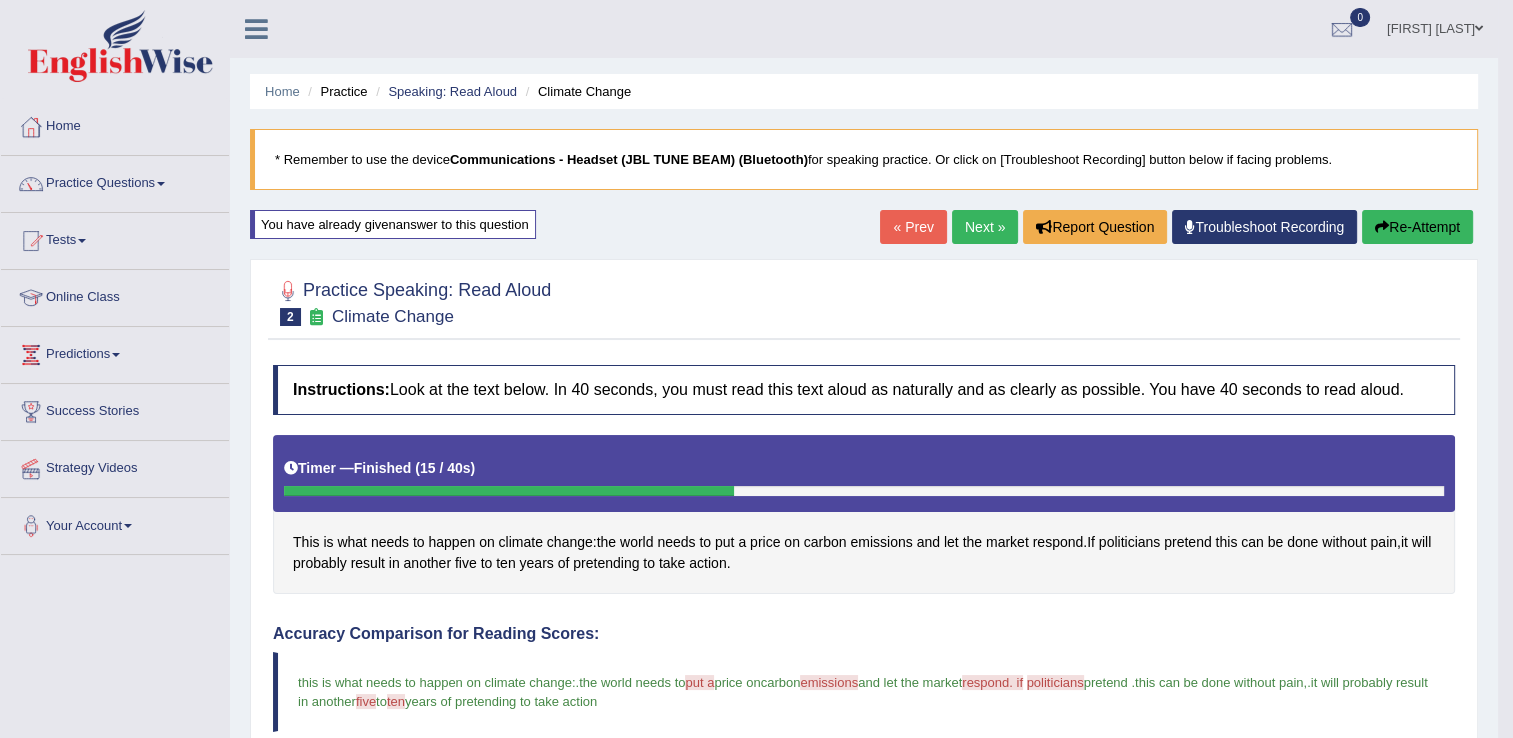 click on "Next »" at bounding box center [985, 227] 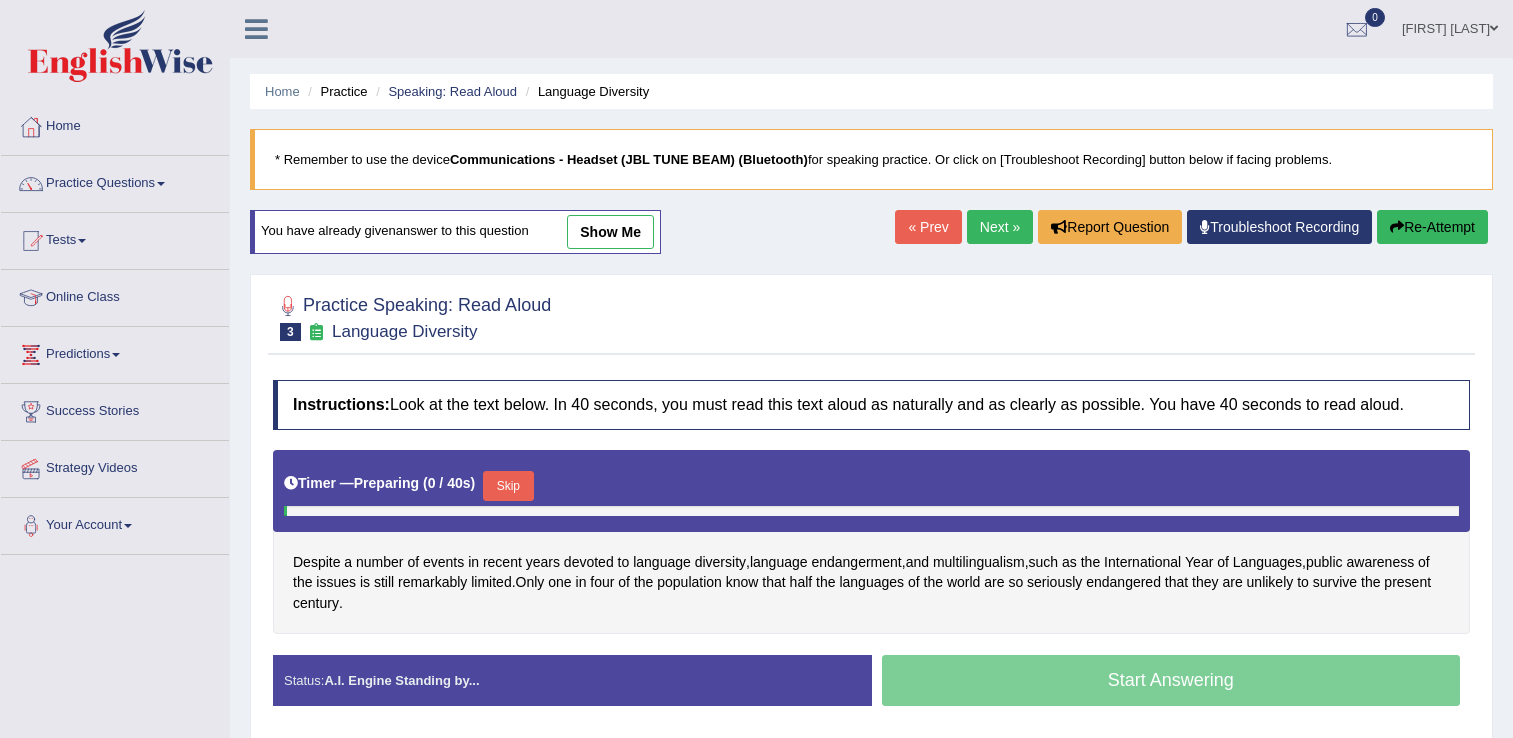 scroll, scrollTop: 0, scrollLeft: 0, axis: both 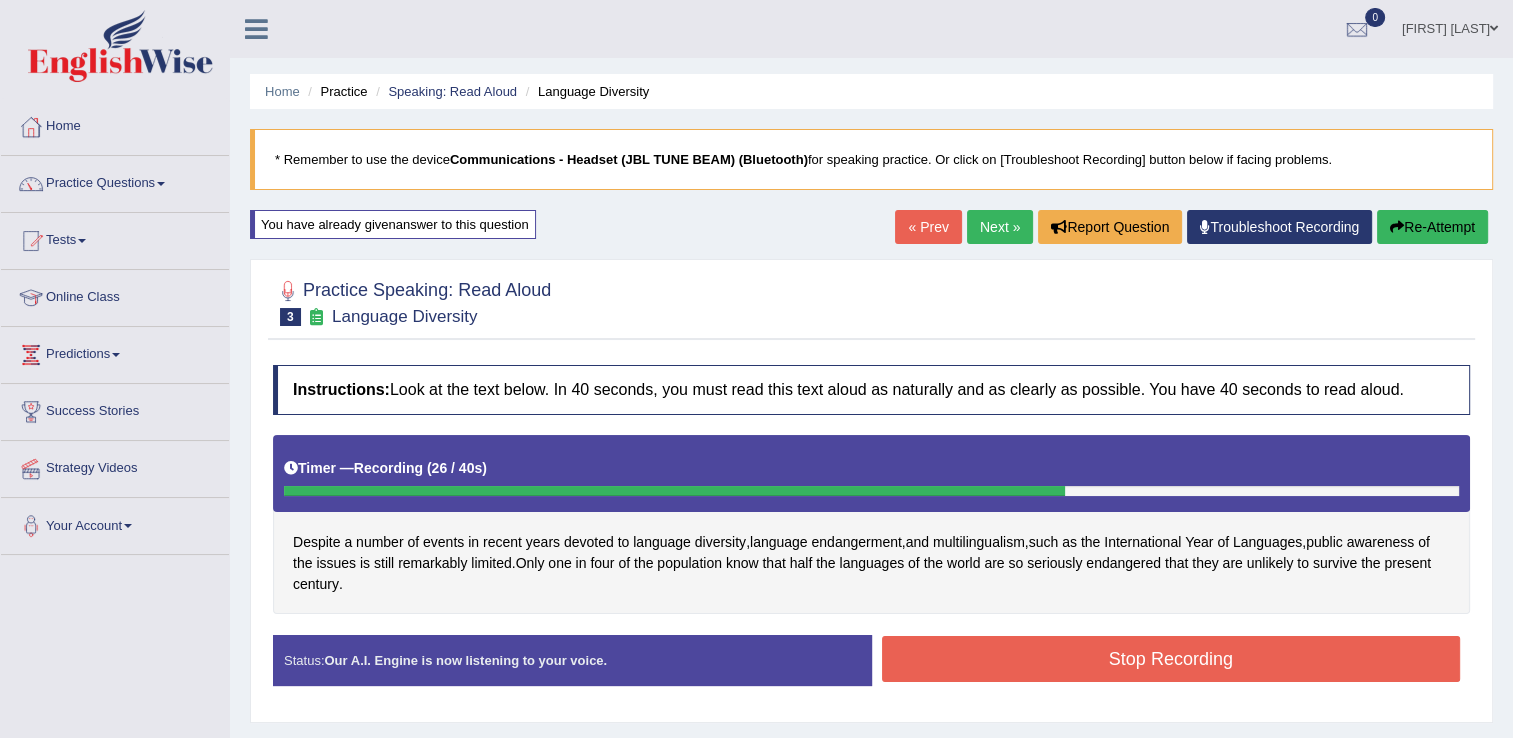 click on "Stop Recording" at bounding box center [1171, 659] 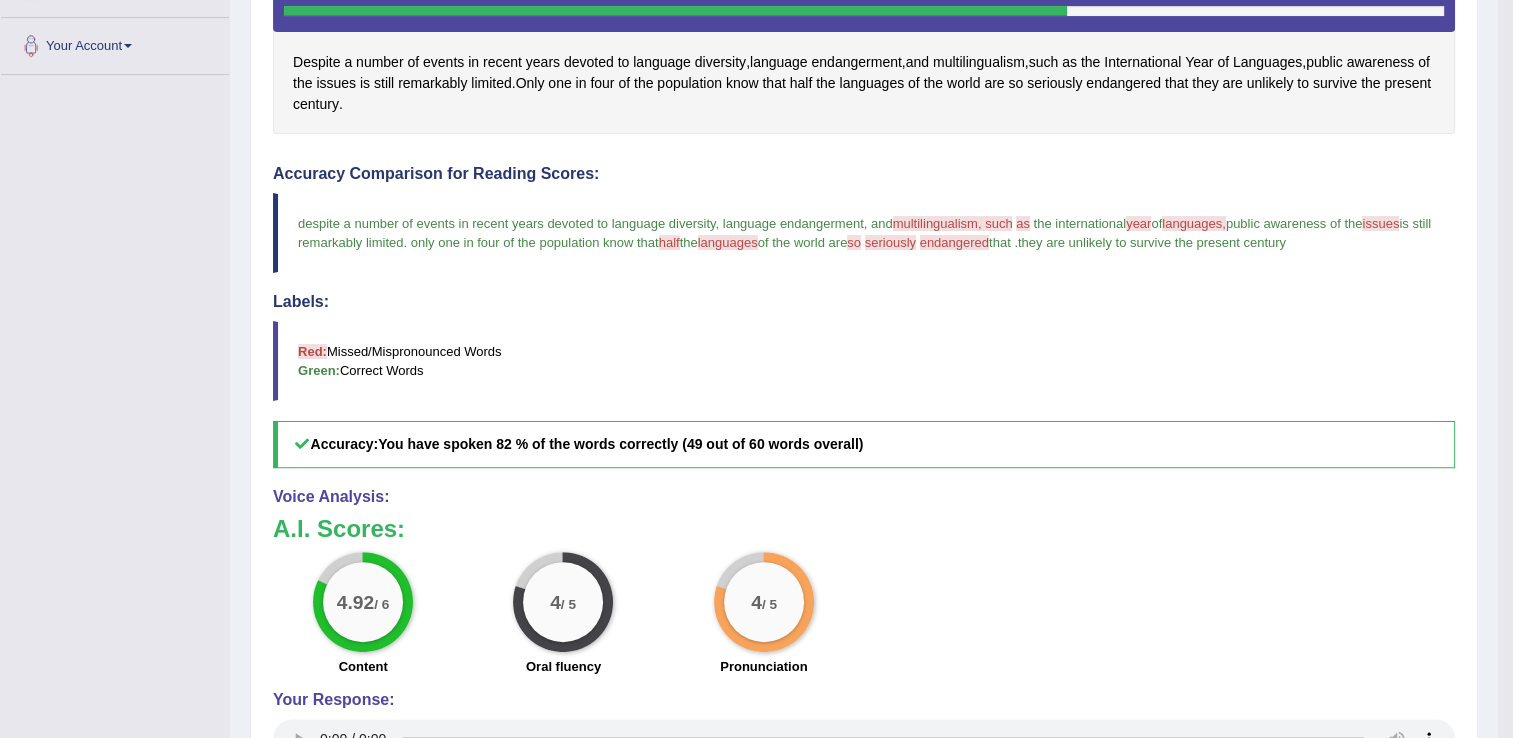 scroll, scrollTop: 492, scrollLeft: 0, axis: vertical 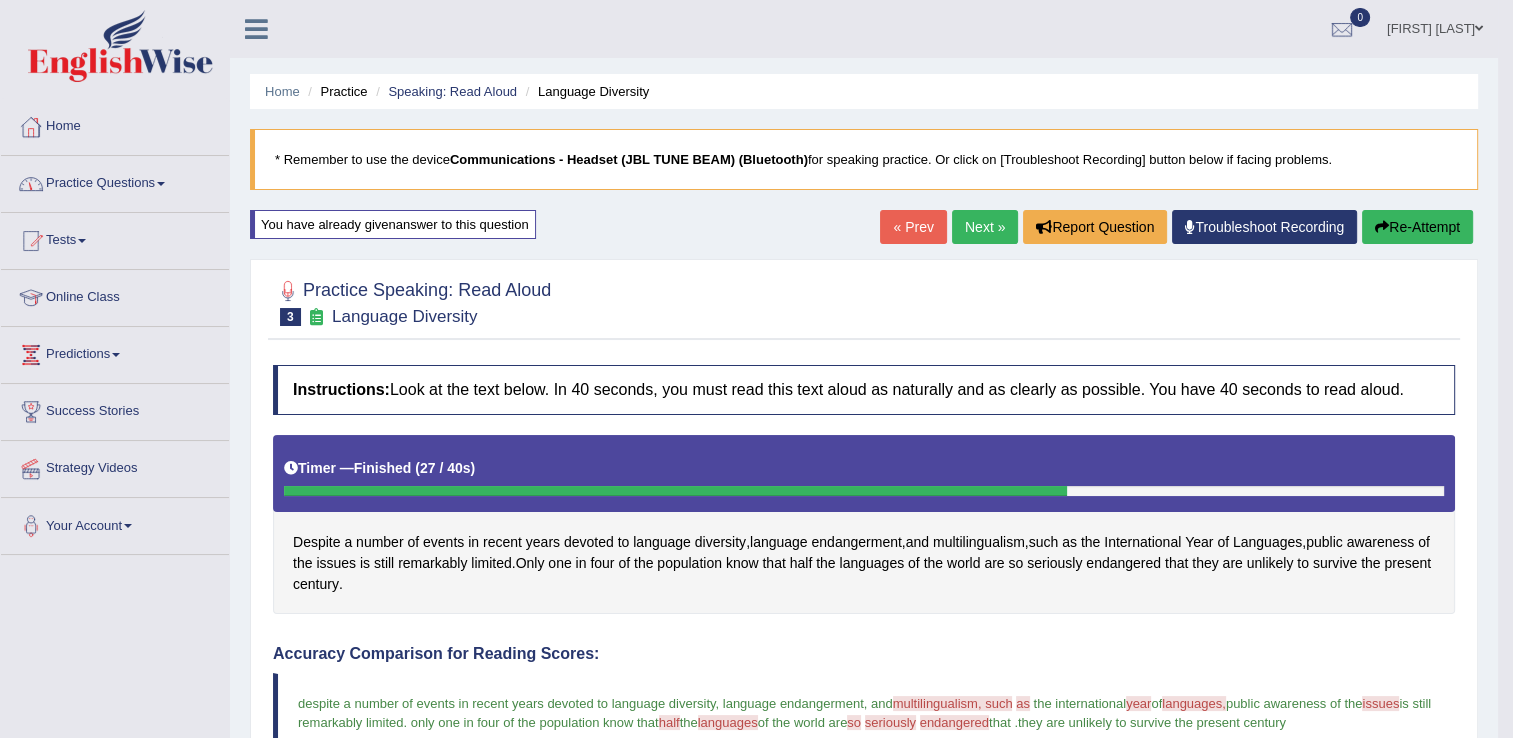 click on "Practice Questions" at bounding box center [115, 181] 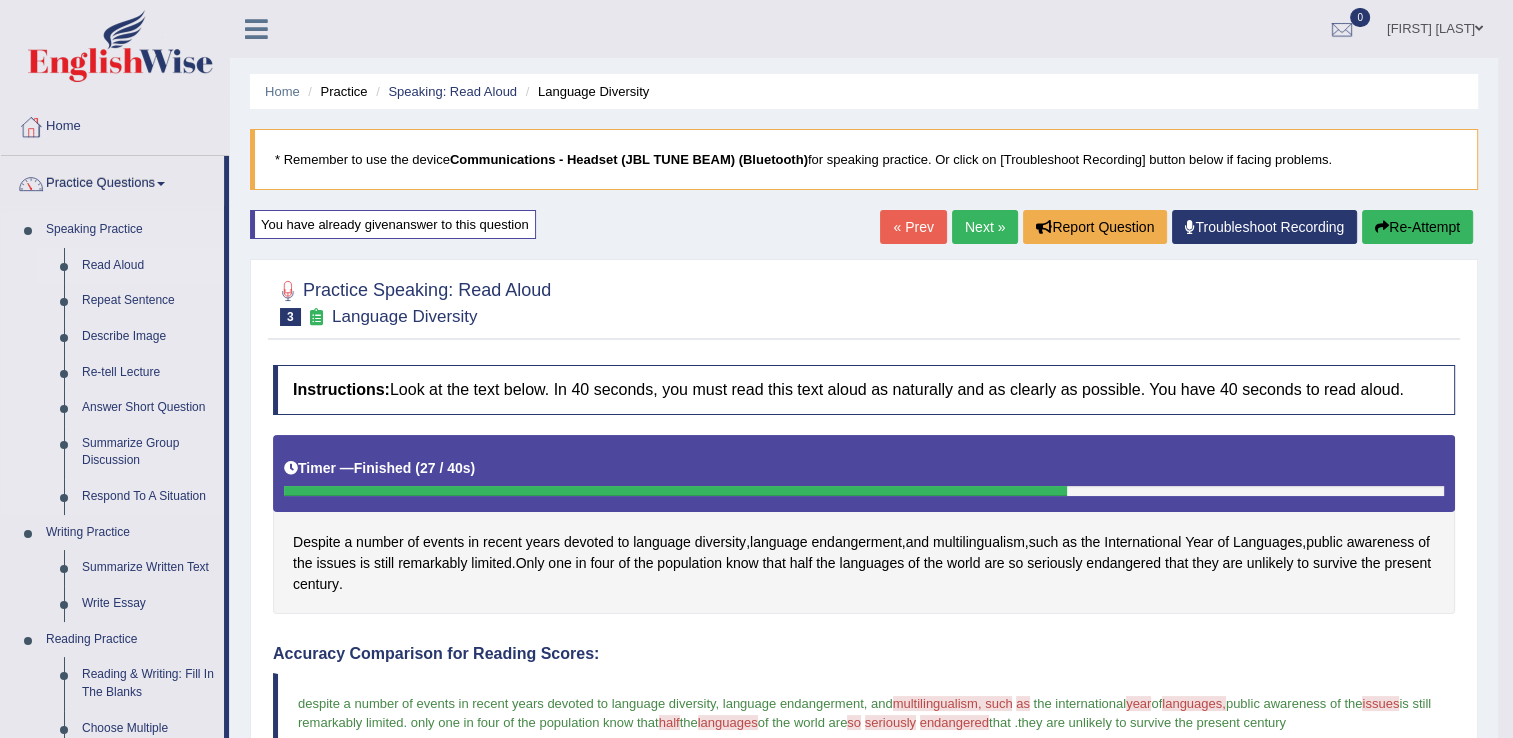 click on "Read Aloud" at bounding box center [148, 266] 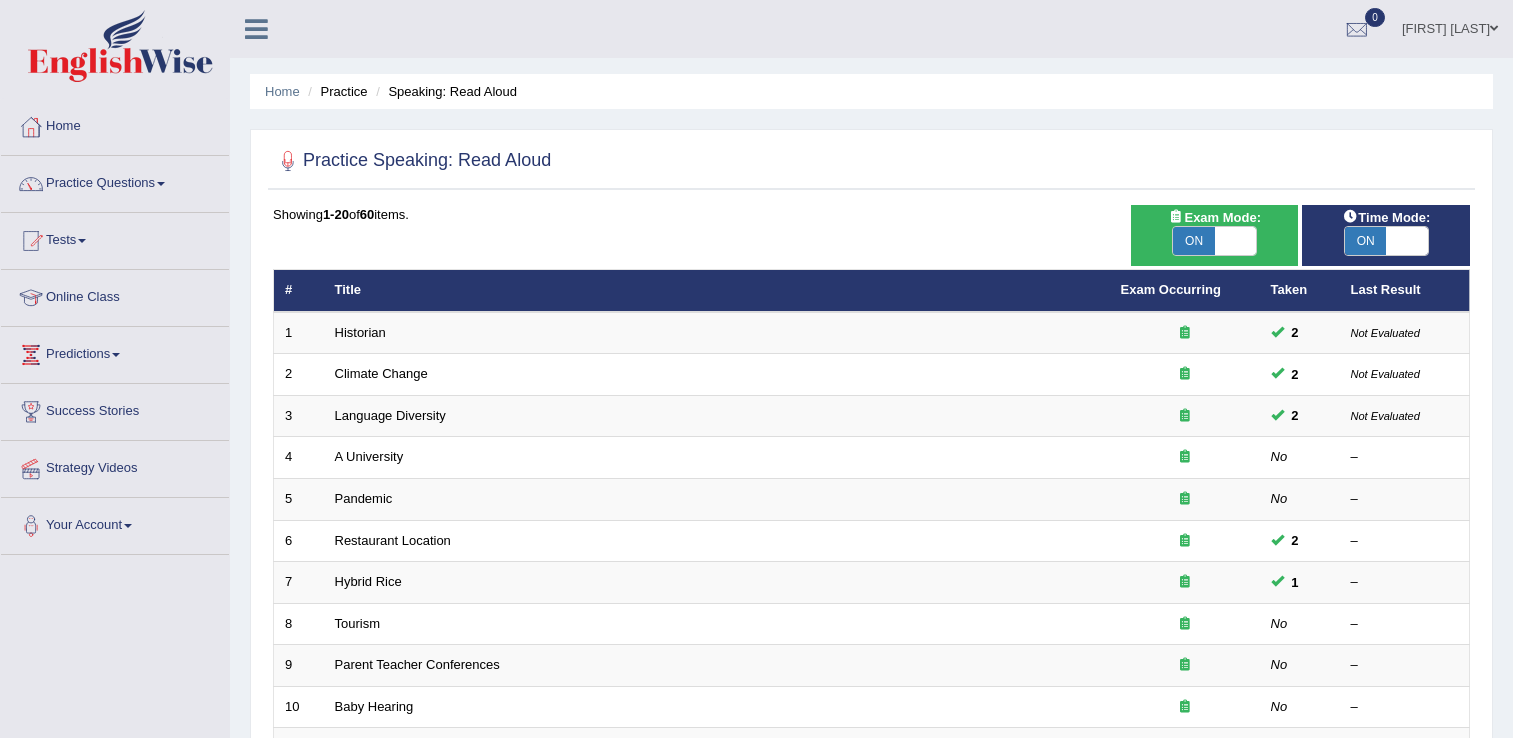 scroll, scrollTop: 0, scrollLeft: 0, axis: both 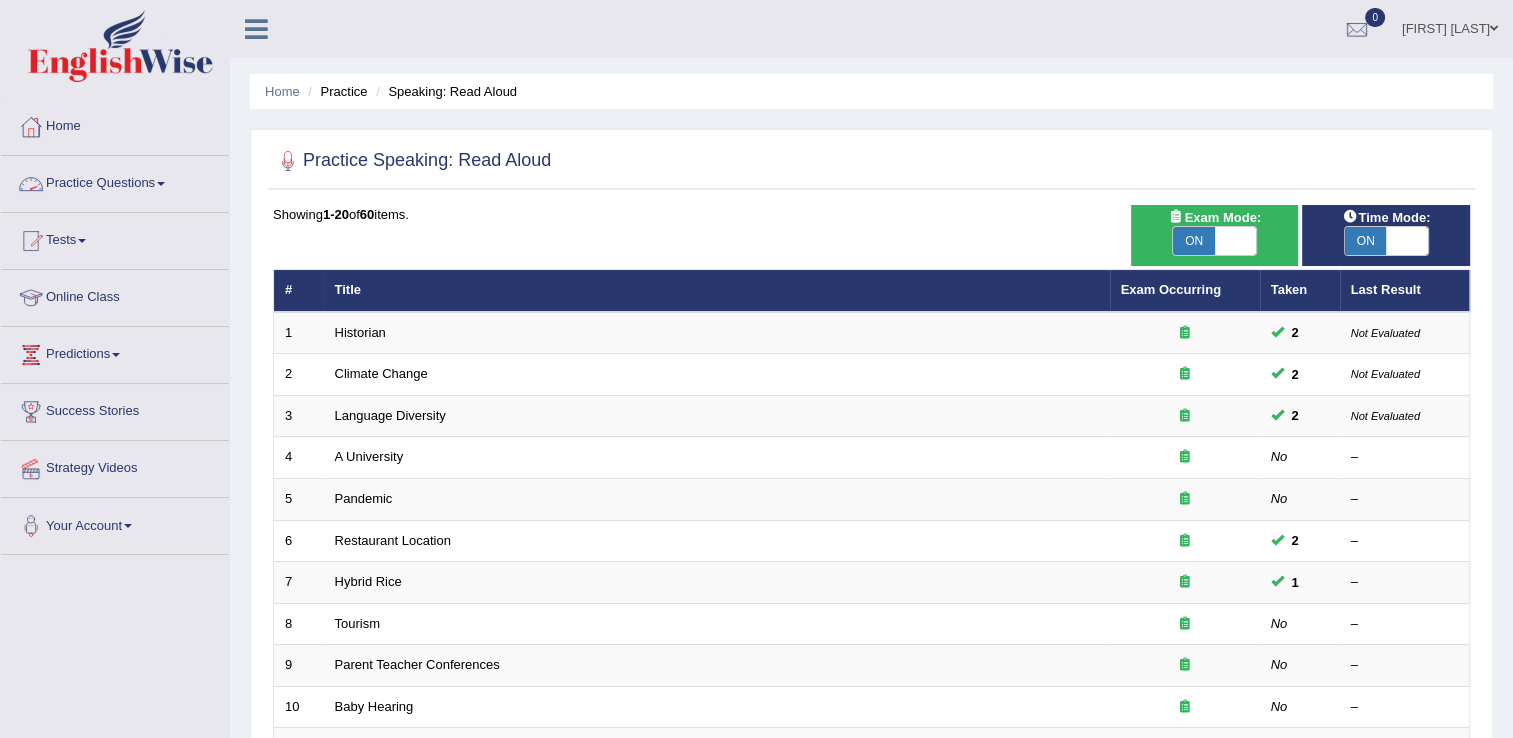 click at bounding box center (161, 184) 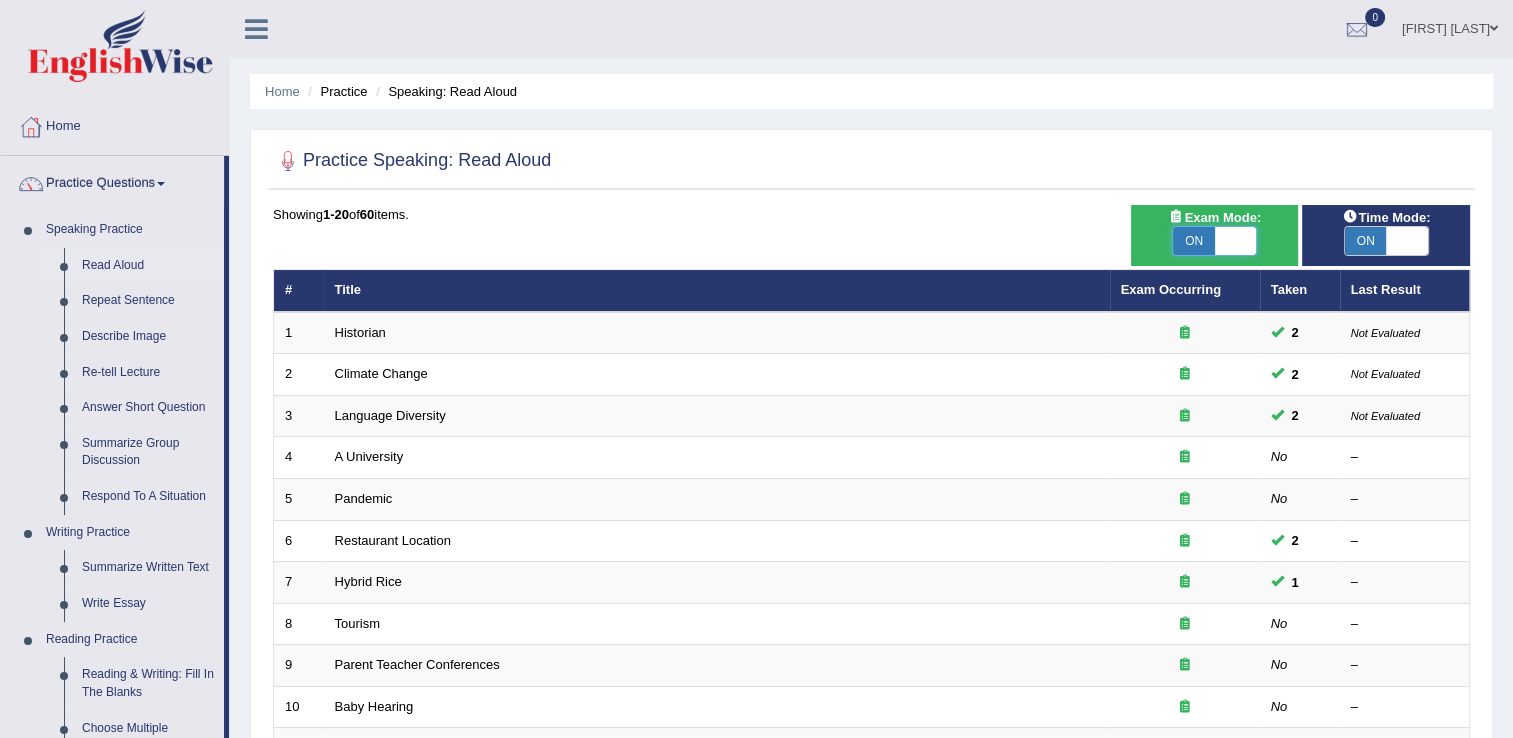 click at bounding box center (1236, 241) 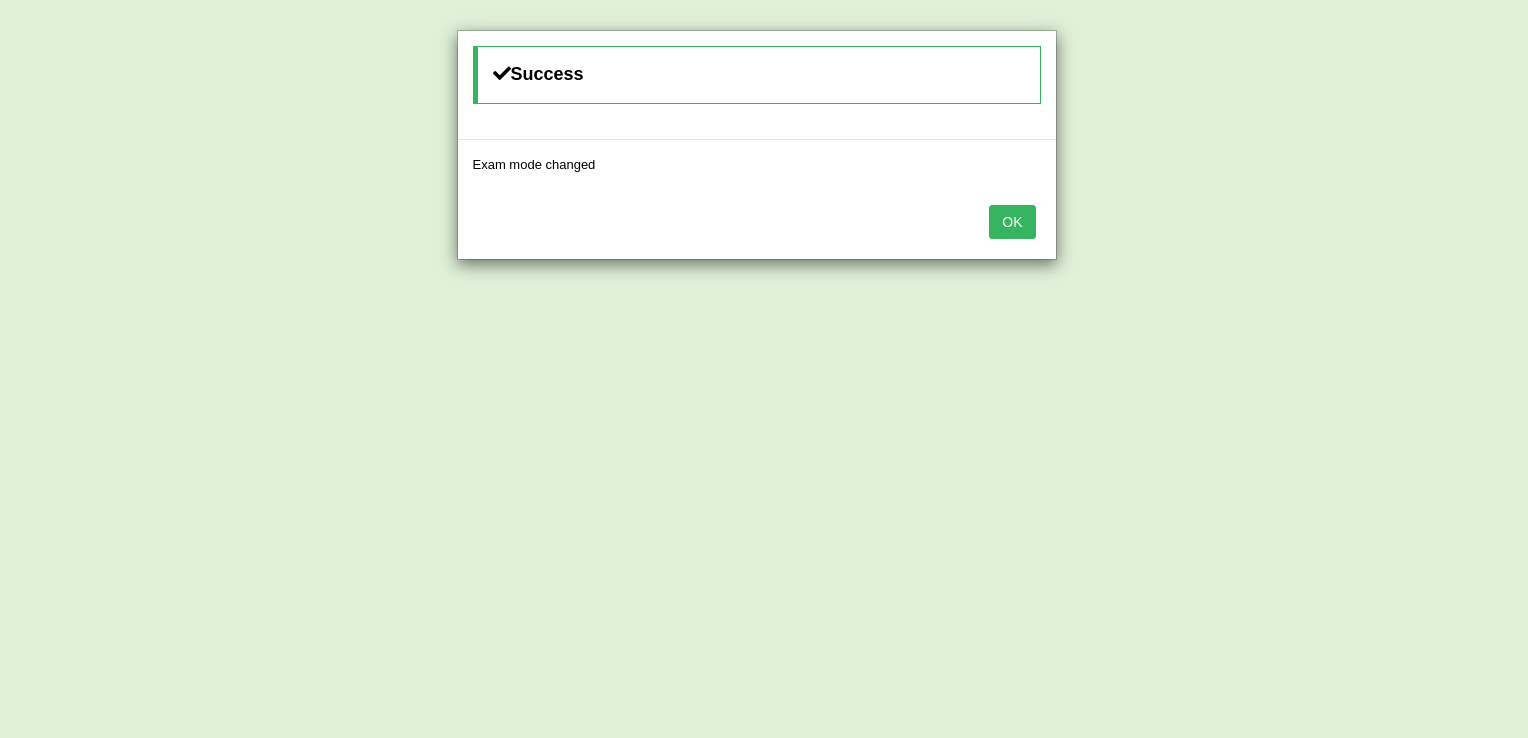click on "OK" at bounding box center [1012, 222] 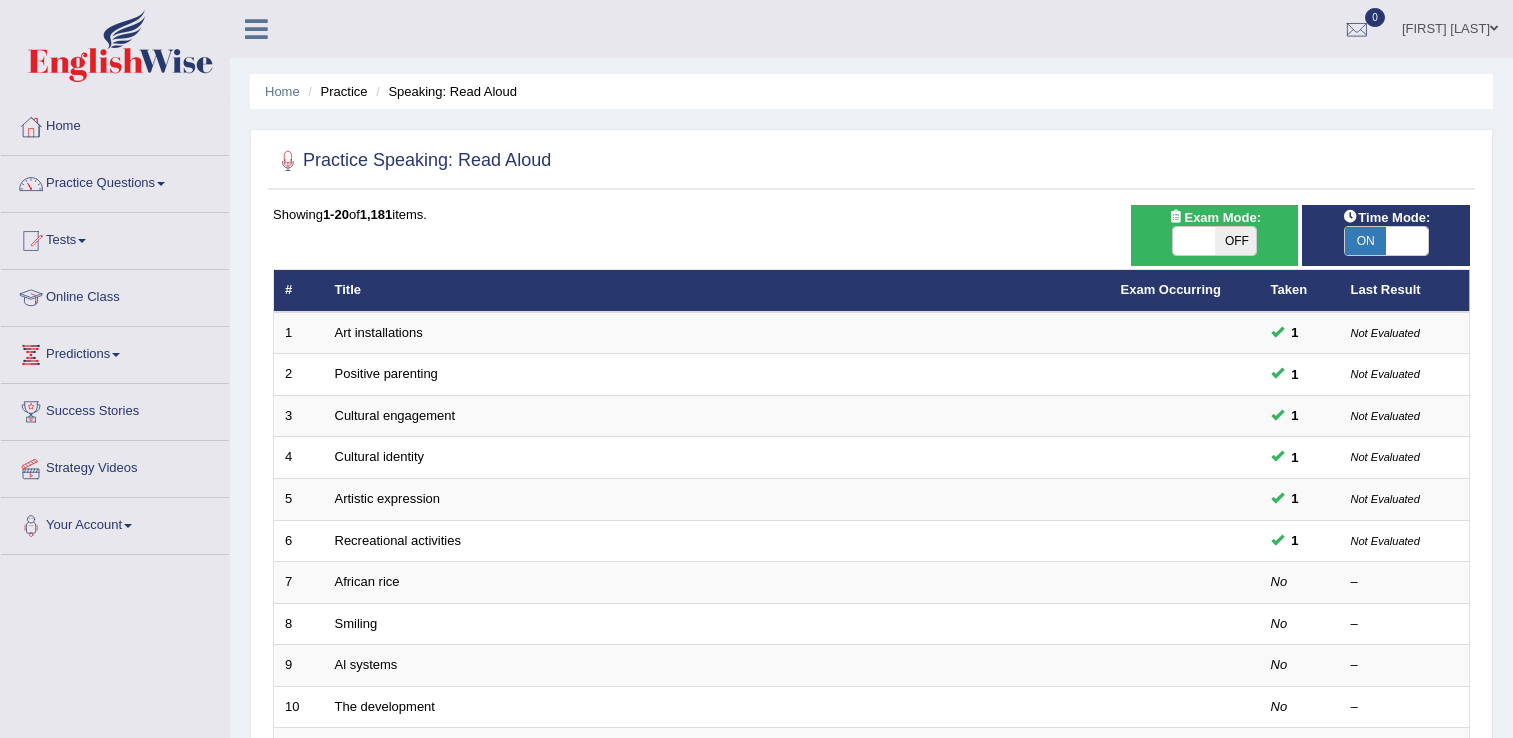 scroll, scrollTop: 0, scrollLeft: 0, axis: both 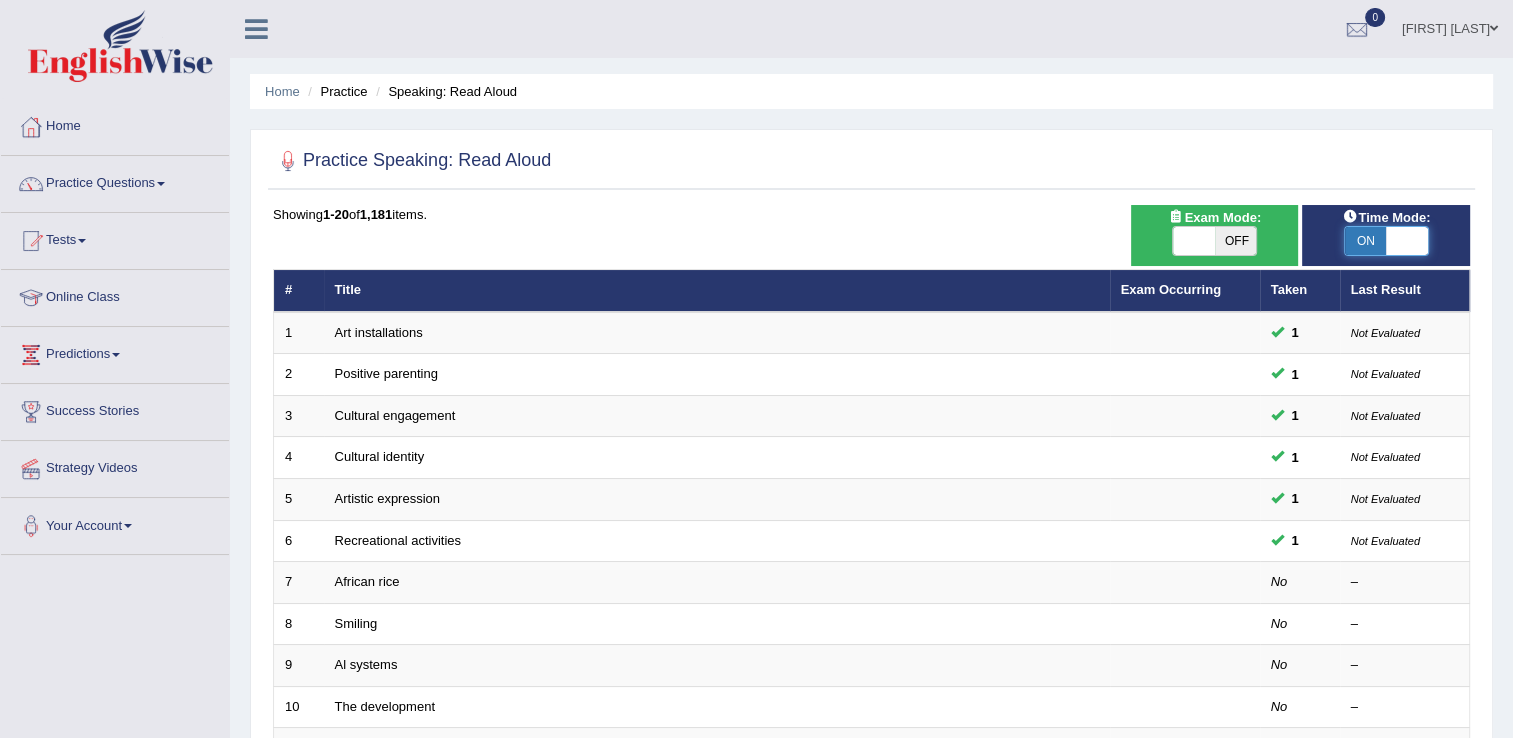 click at bounding box center [1407, 241] 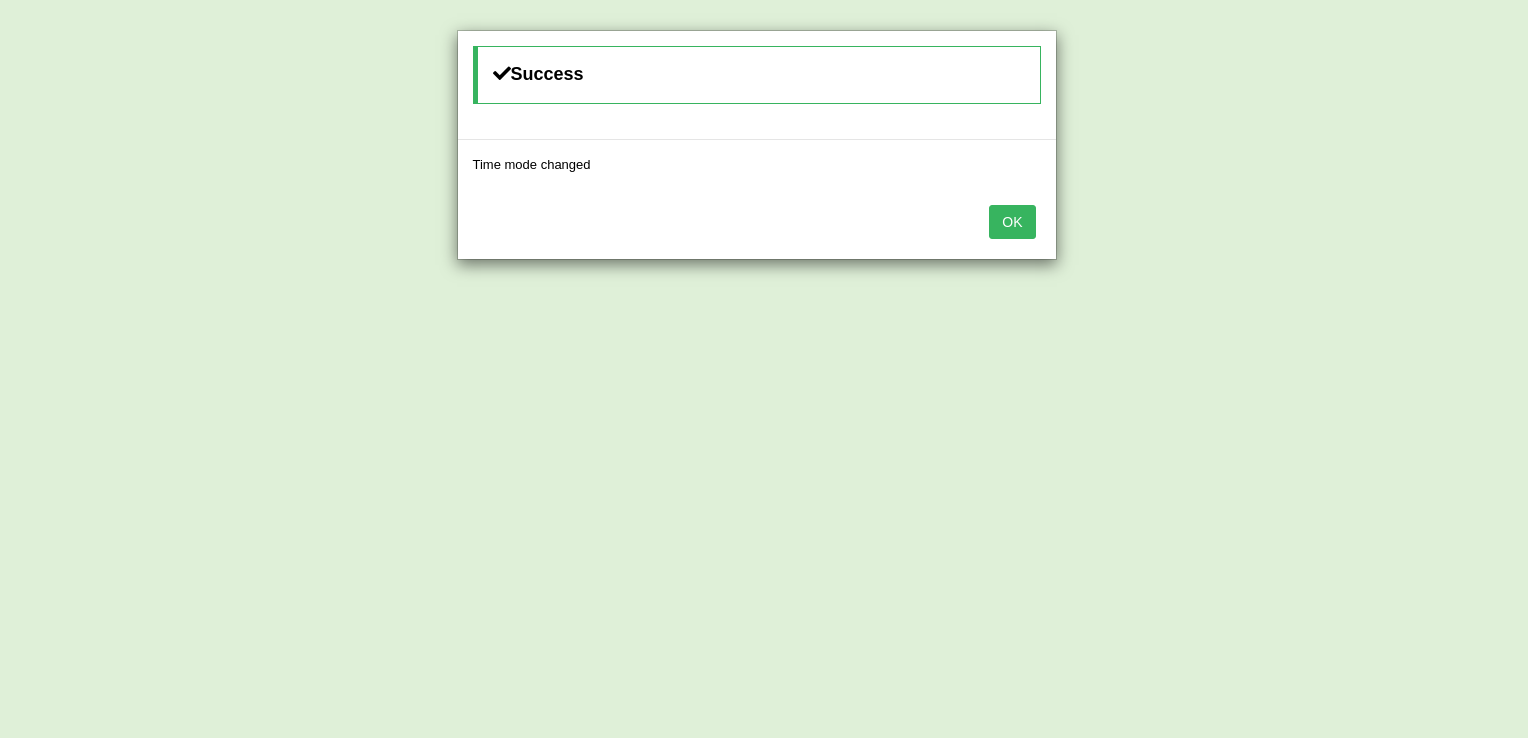 click on "OK" at bounding box center [1012, 222] 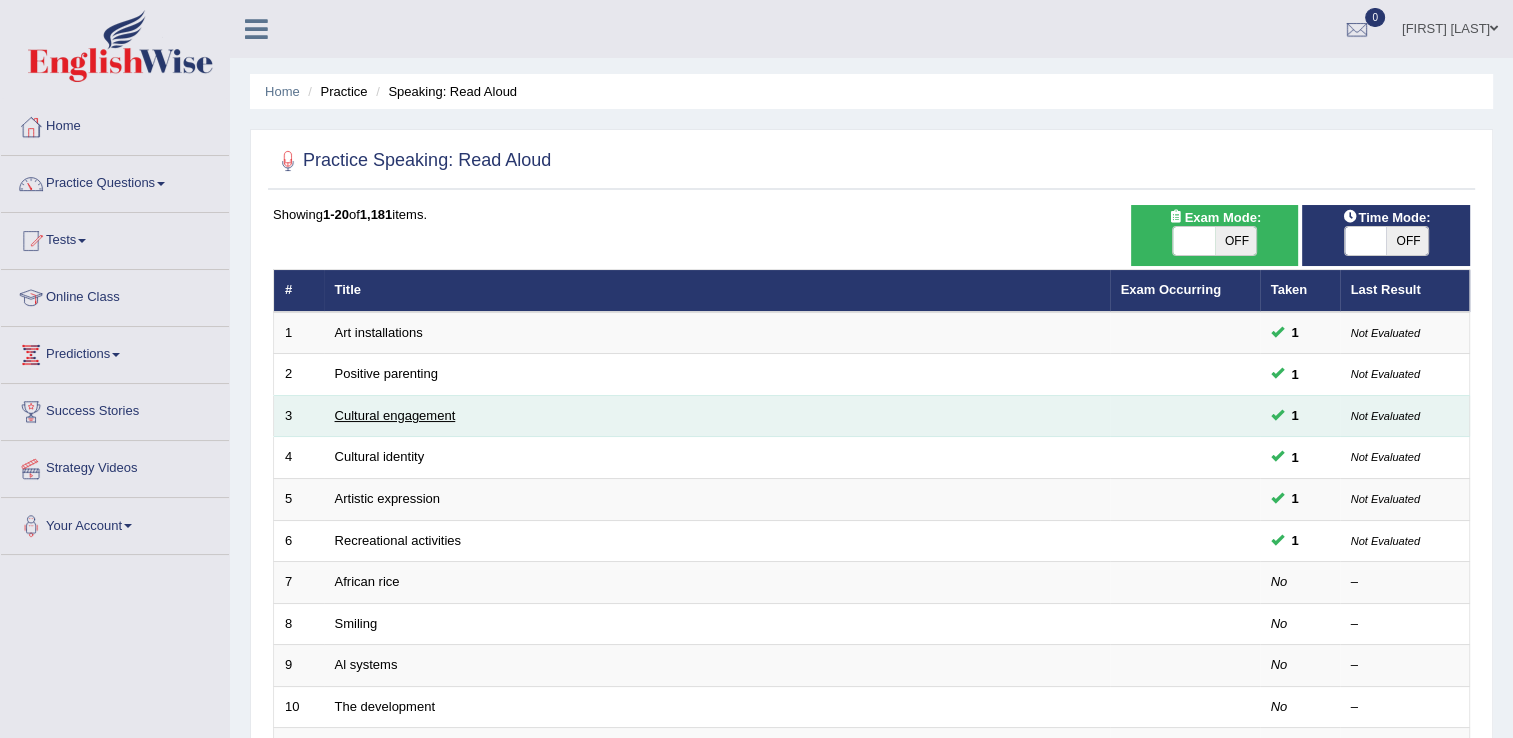 click on "Cultural engagement" at bounding box center [395, 415] 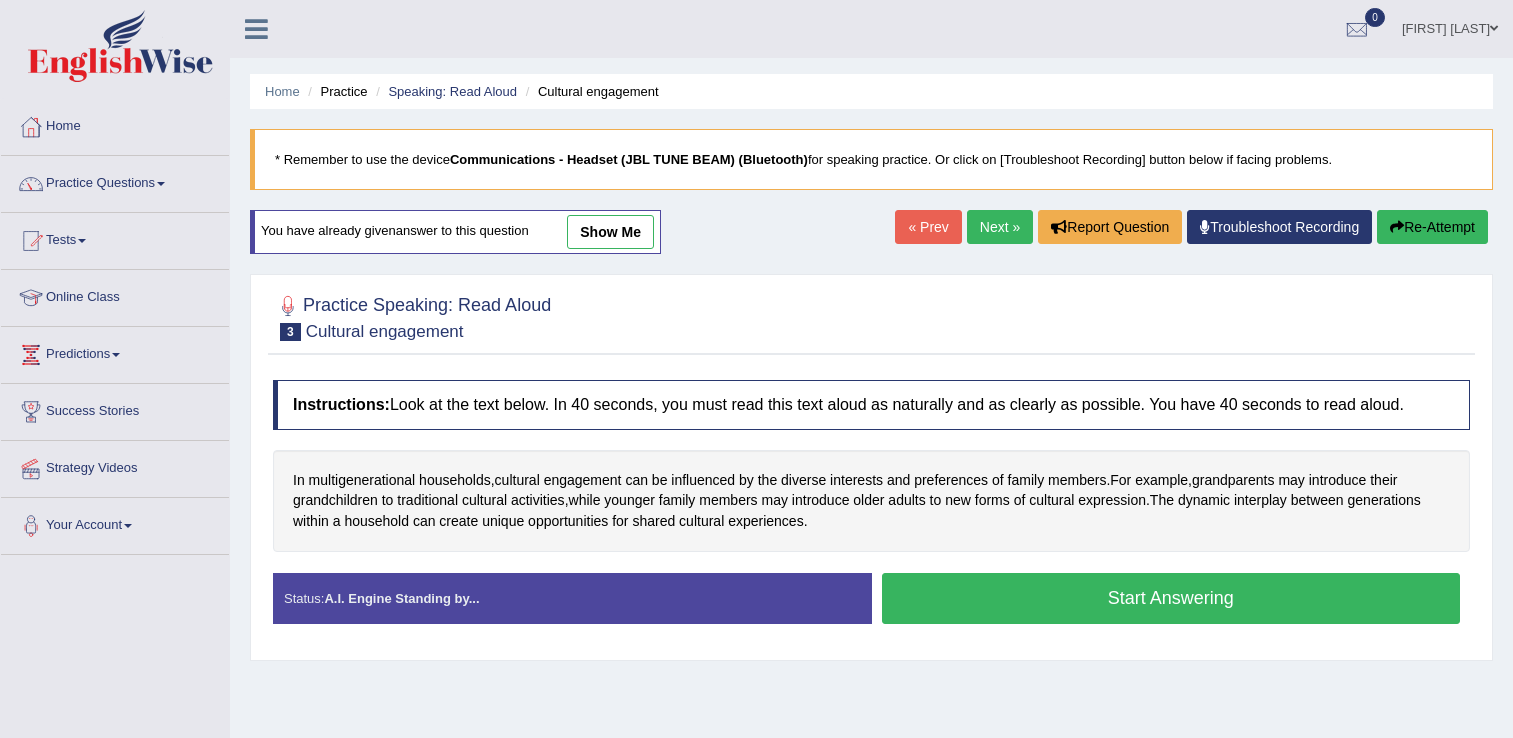 scroll, scrollTop: 0, scrollLeft: 0, axis: both 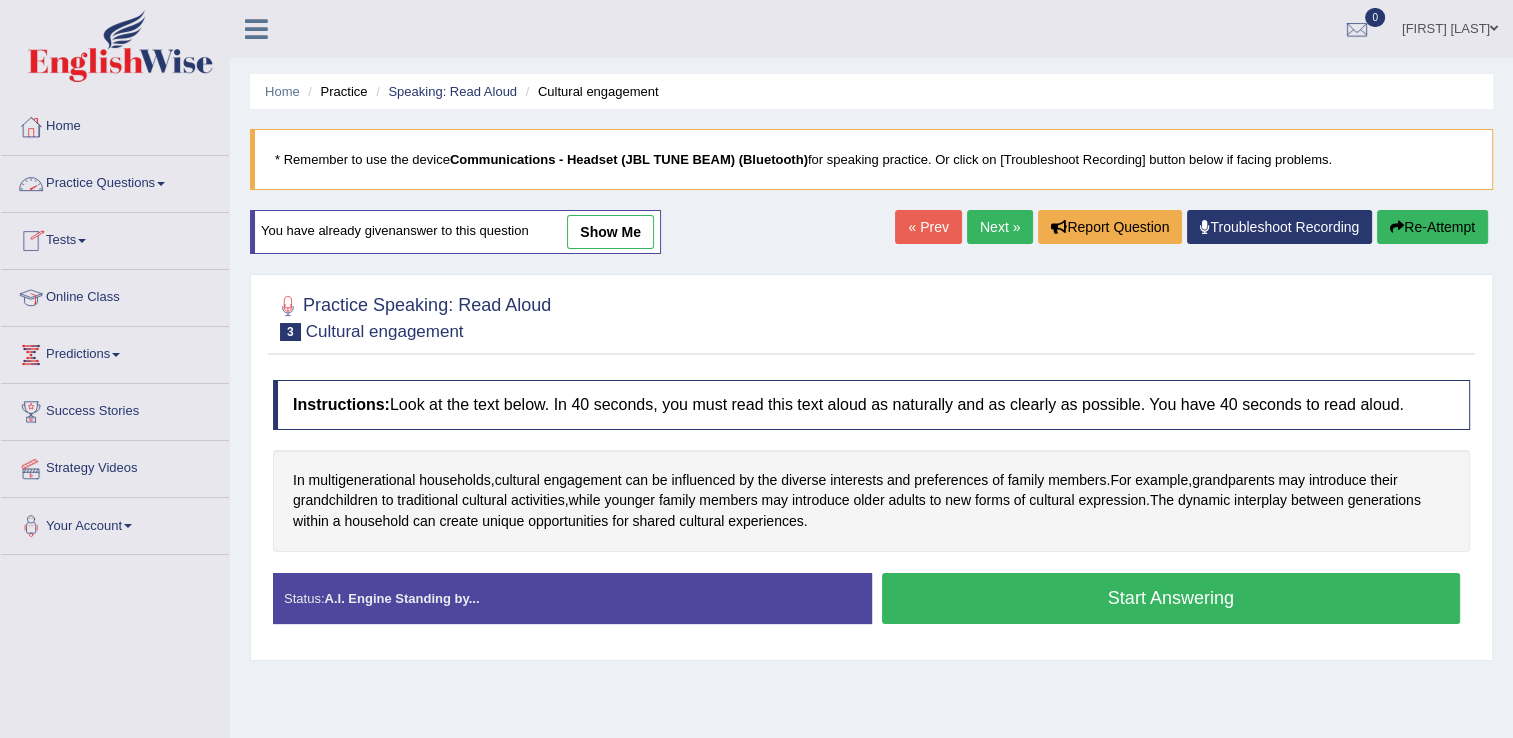 click on "Practice Questions" at bounding box center (115, 181) 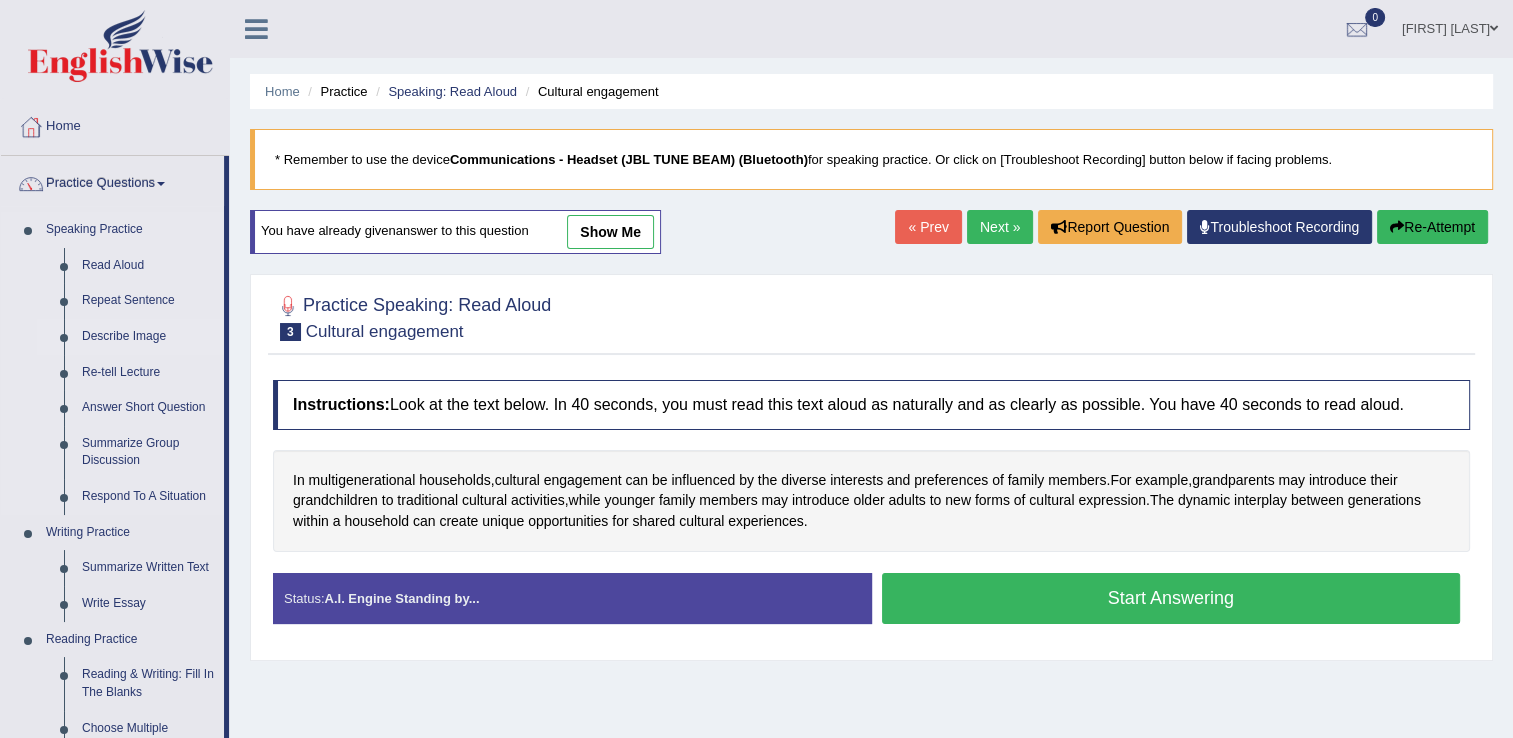 click on "Describe Image" at bounding box center [148, 337] 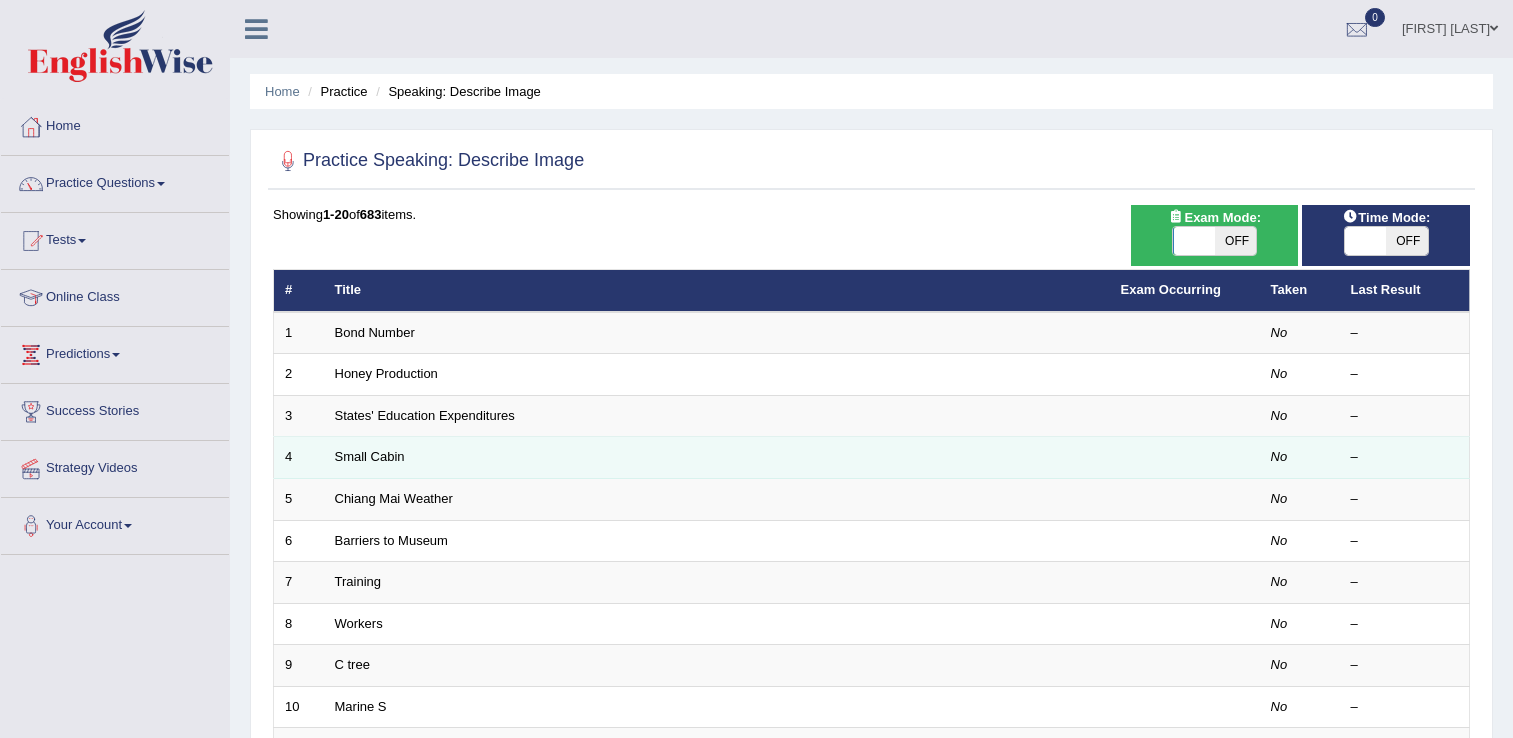 scroll, scrollTop: 0, scrollLeft: 0, axis: both 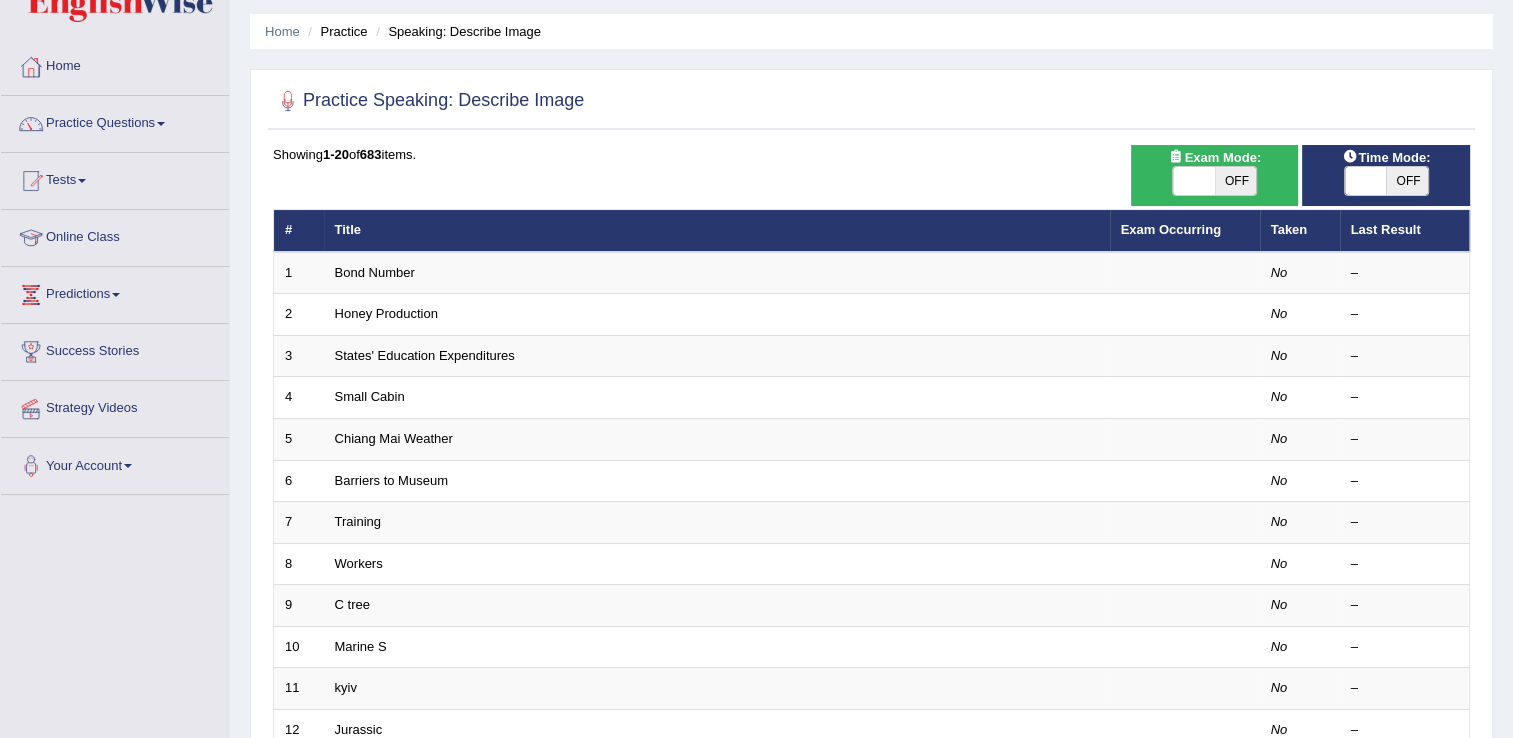 click on "ON   OFF" at bounding box center [1214, 181] 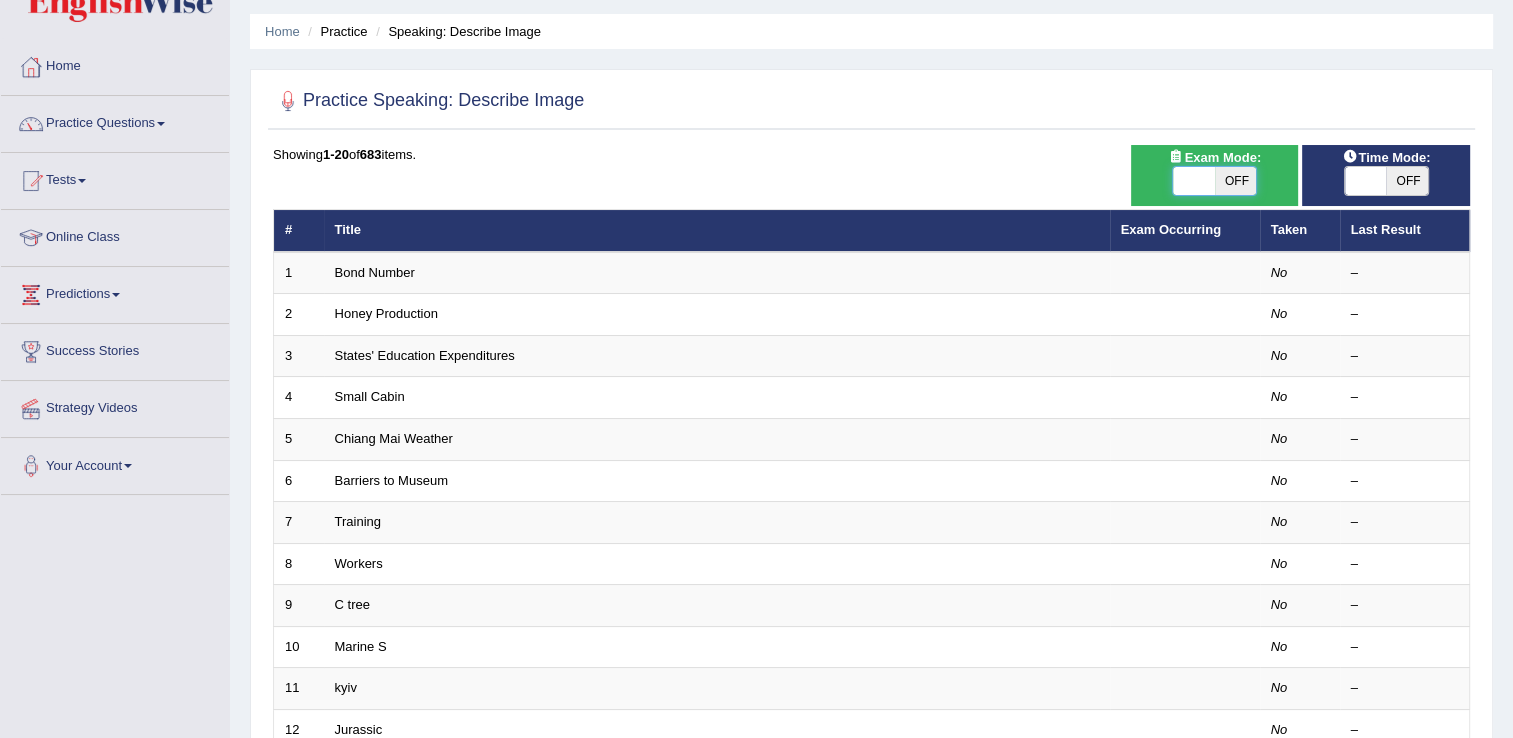 click at bounding box center (1194, 181) 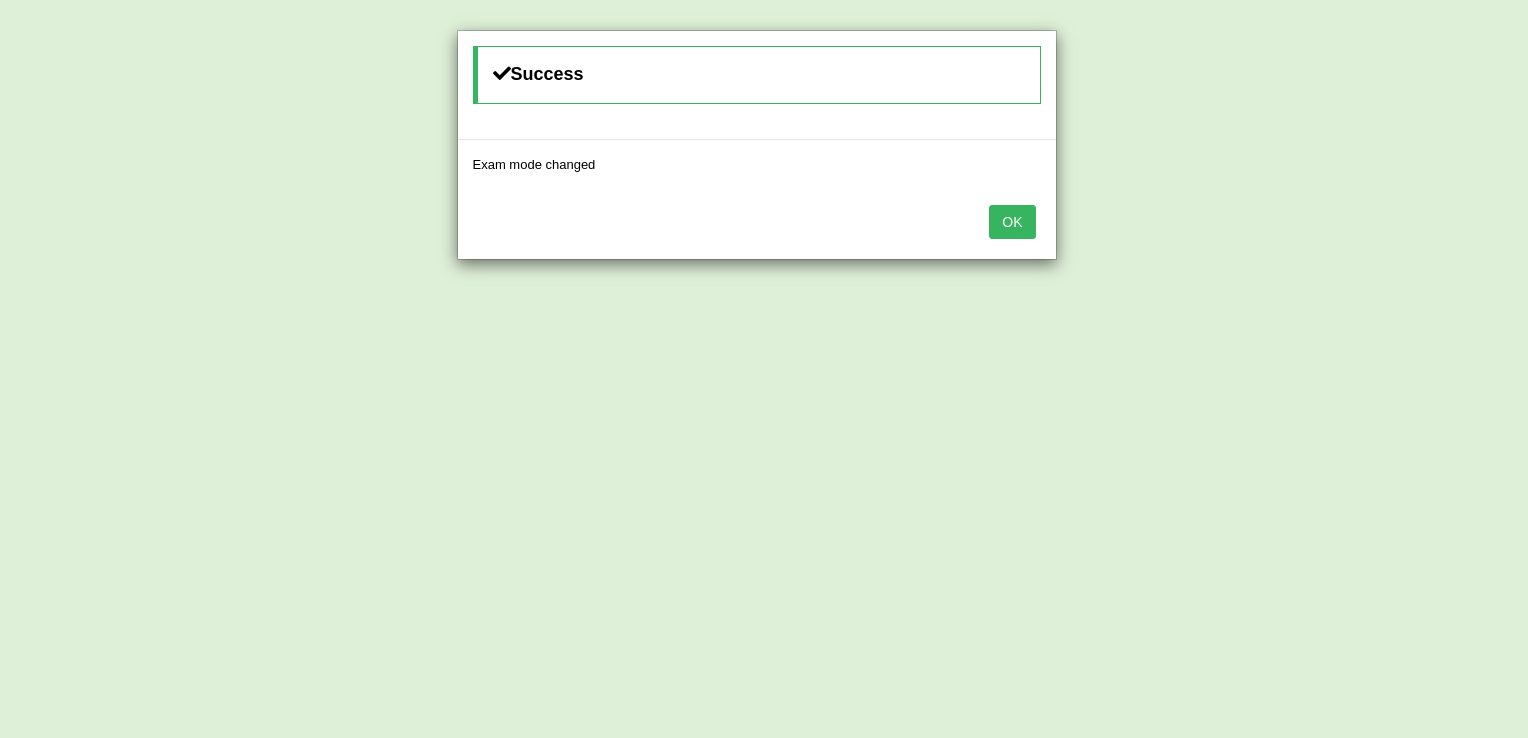 click on "OK" at bounding box center (1012, 222) 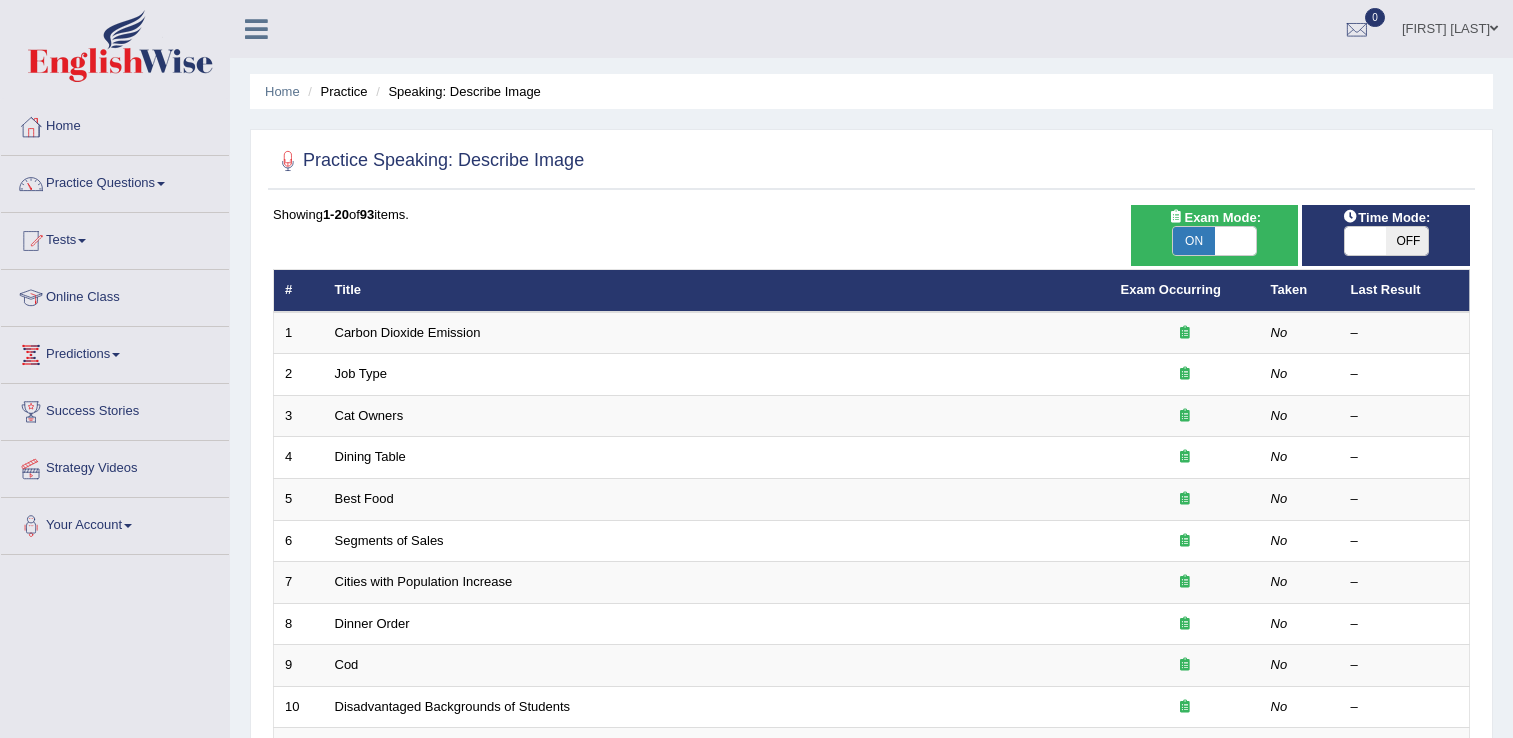 scroll, scrollTop: 60, scrollLeft: 0, axis: vertical 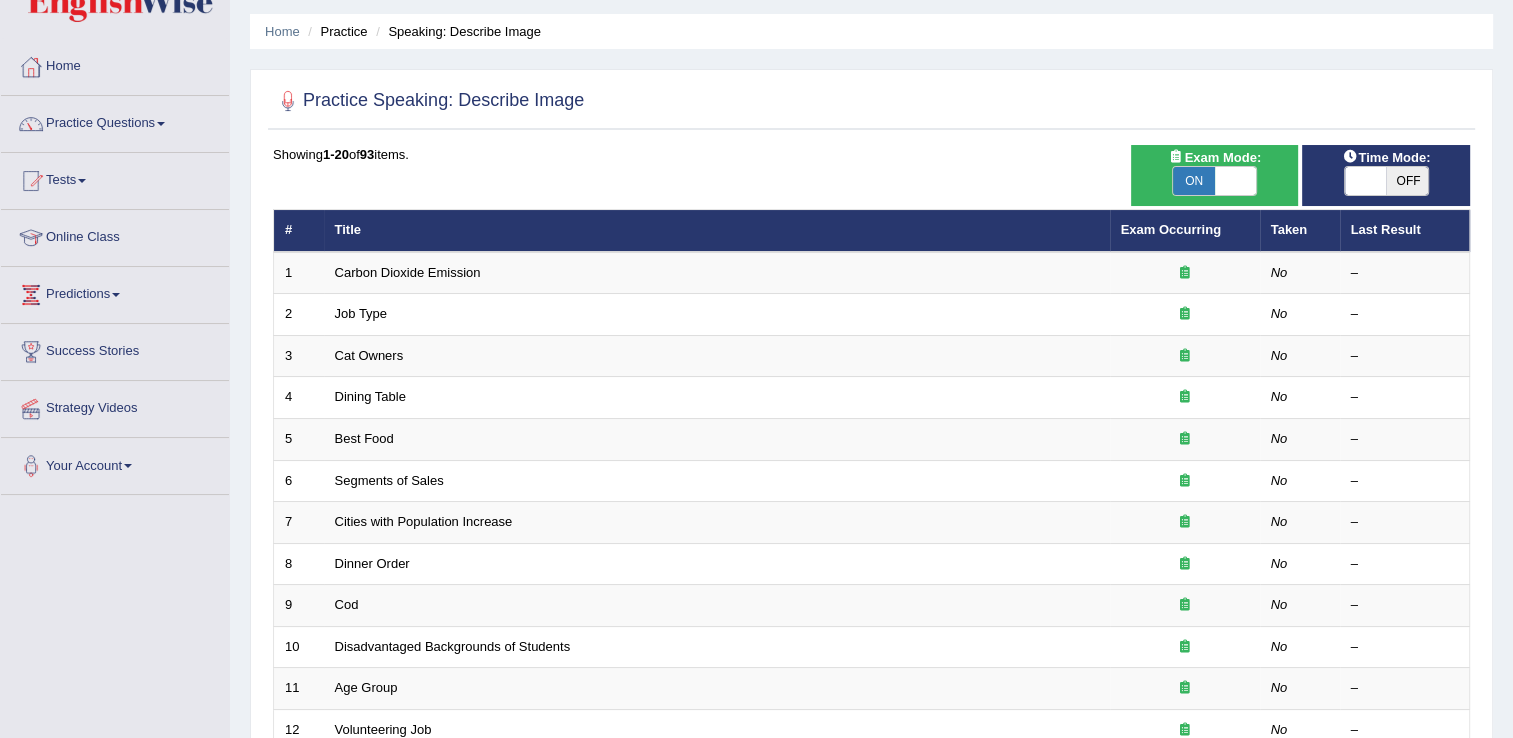 click at bounding box center (1366, 181) 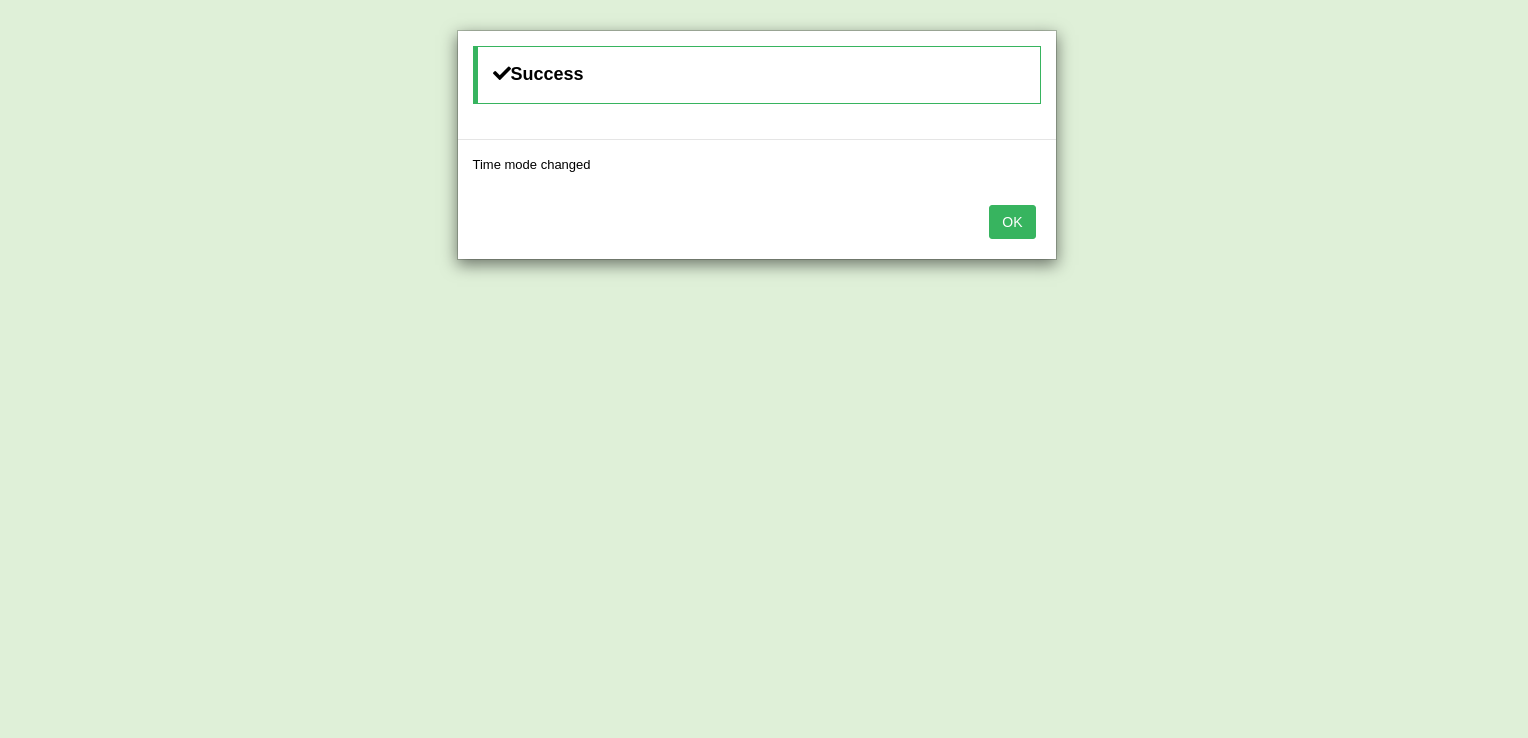 click on "OK" at bounding box center [1012, 222] 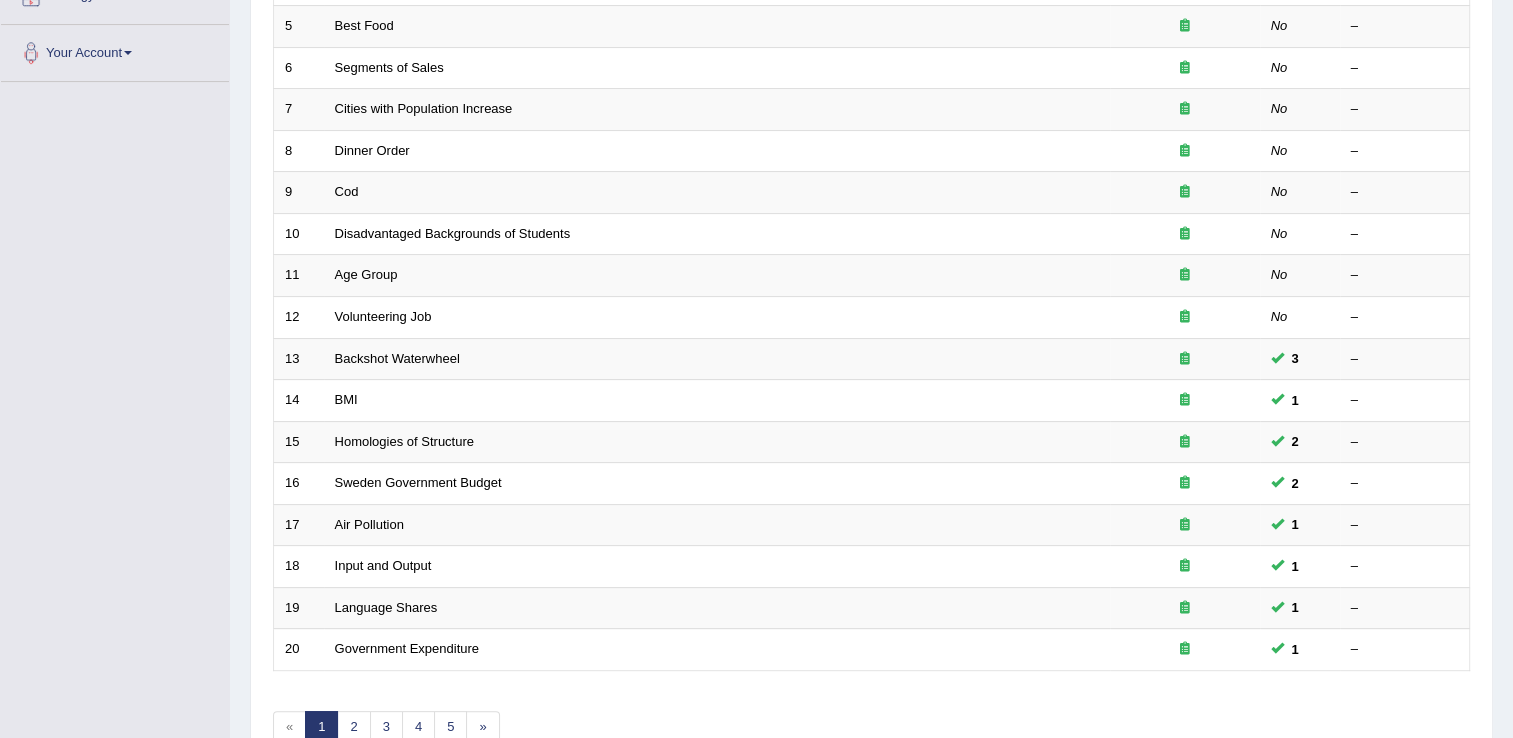 scroll, scrollTop: 580, scrollLeft: 0, axis: vertical 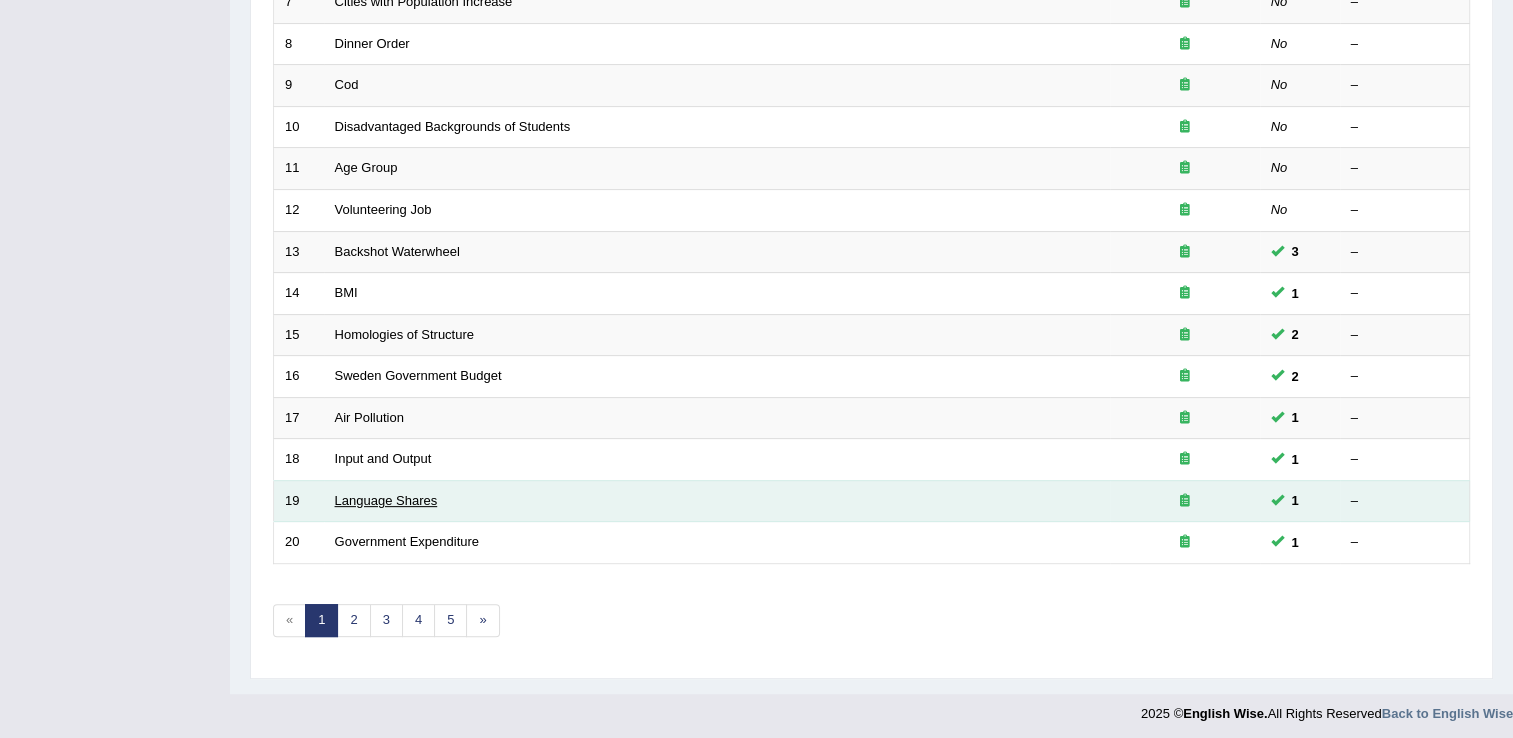 click on "Language Shares" at bounding box center [386, 500] 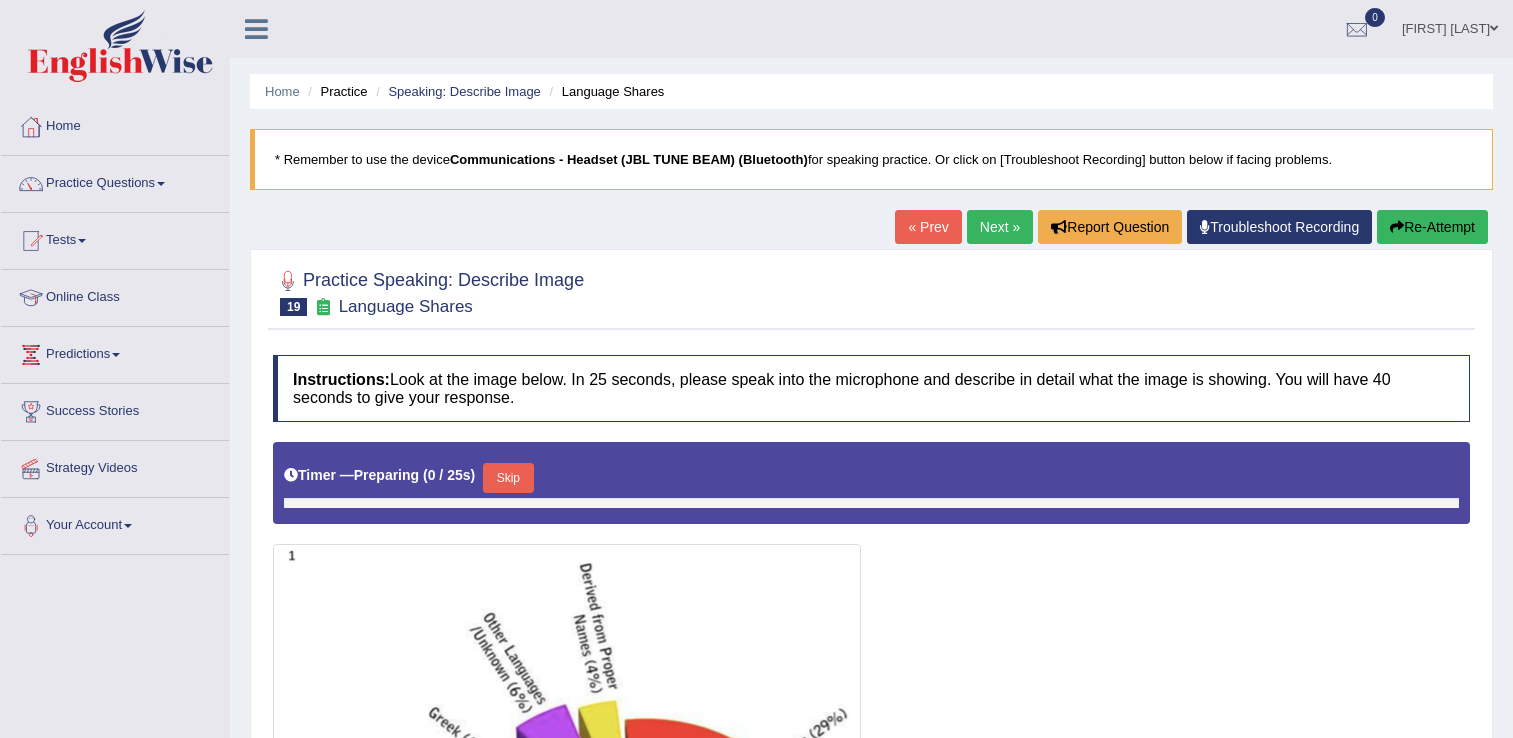 scroll, scrollTop: 0, scrollLeft: 0, axis: both 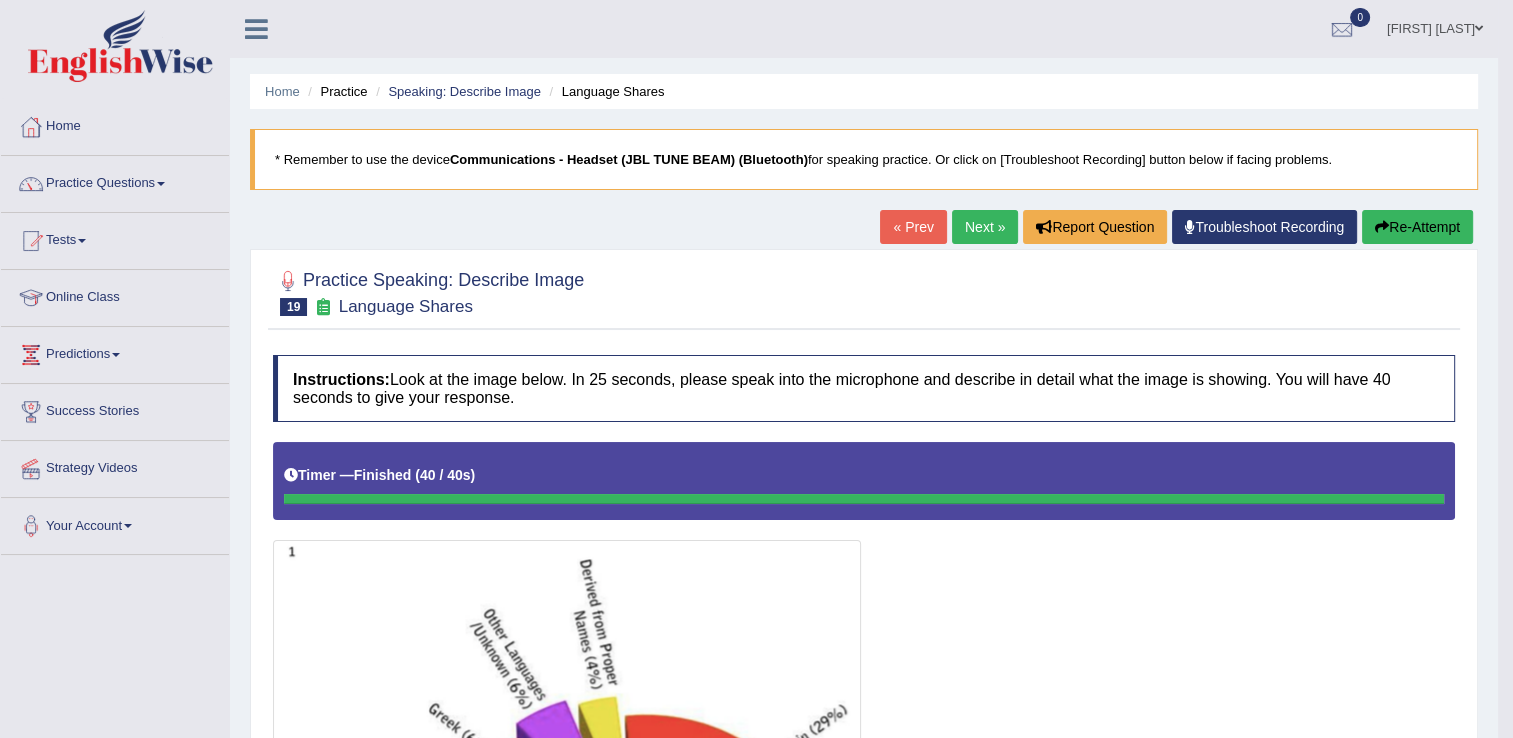 click at bounding box center (82, 241) 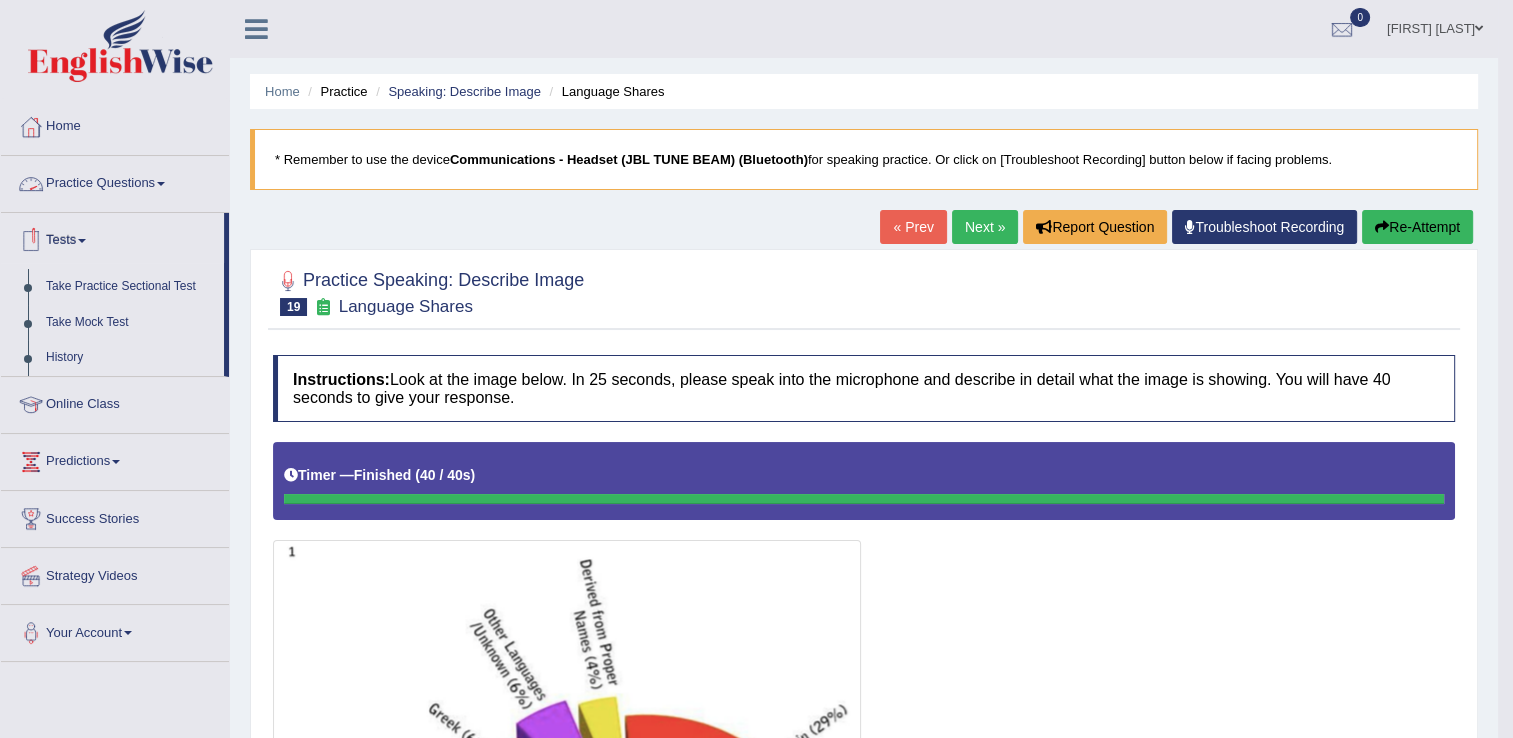 click on "Practice Questions" at bounding box center (115, 181) 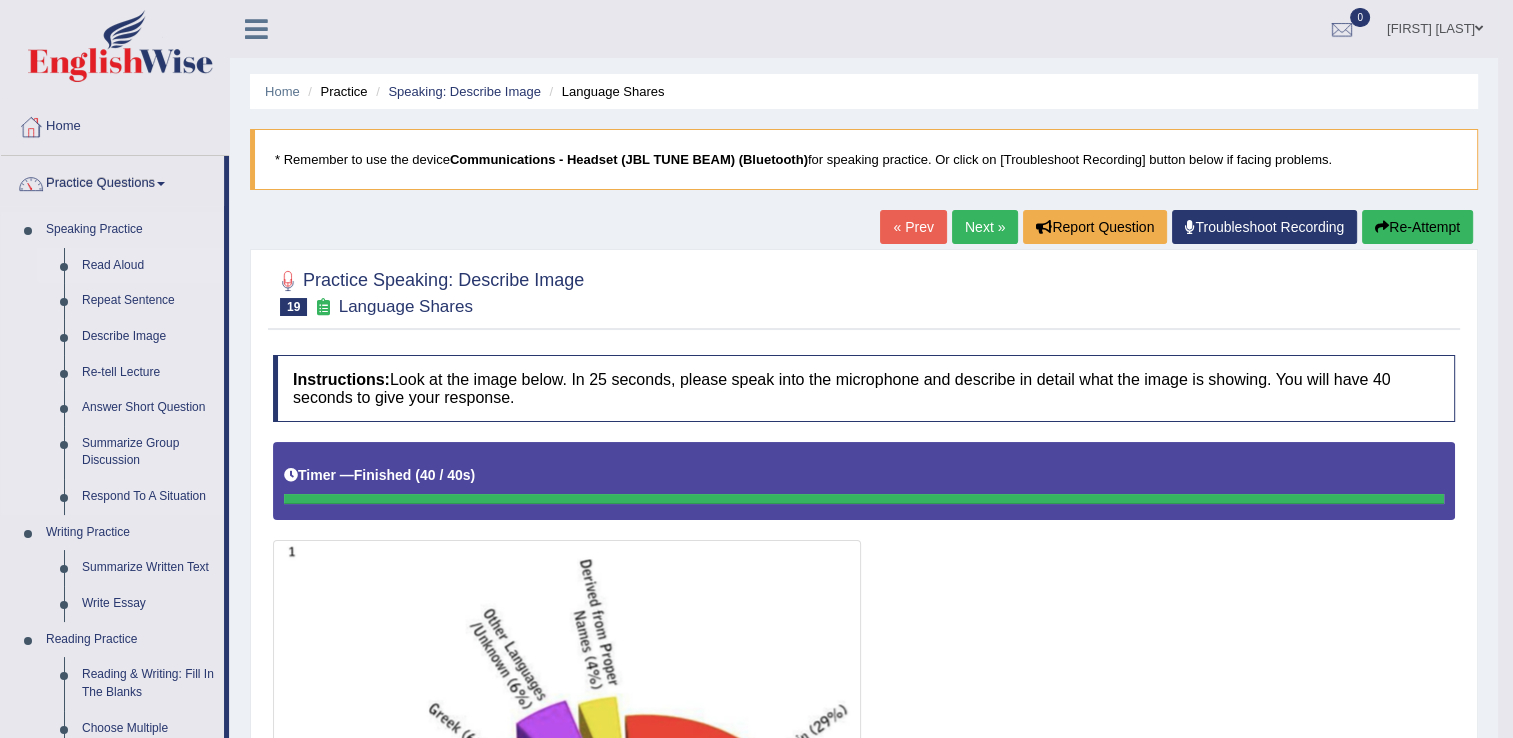 click on "Read Aloud" at bounding box center (148, 266) 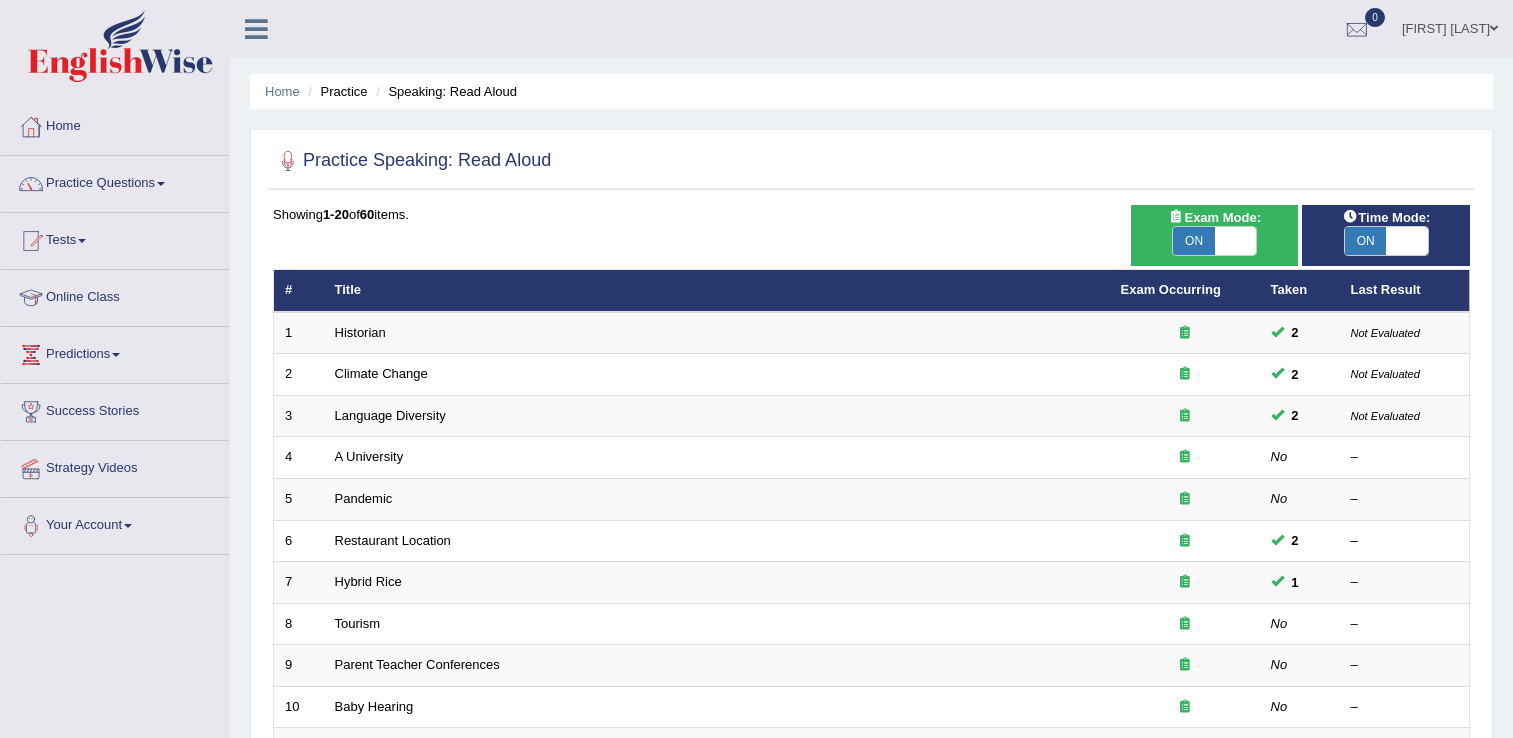 scroll, scrollTop: 0, scrollLeft: 0, axis: both 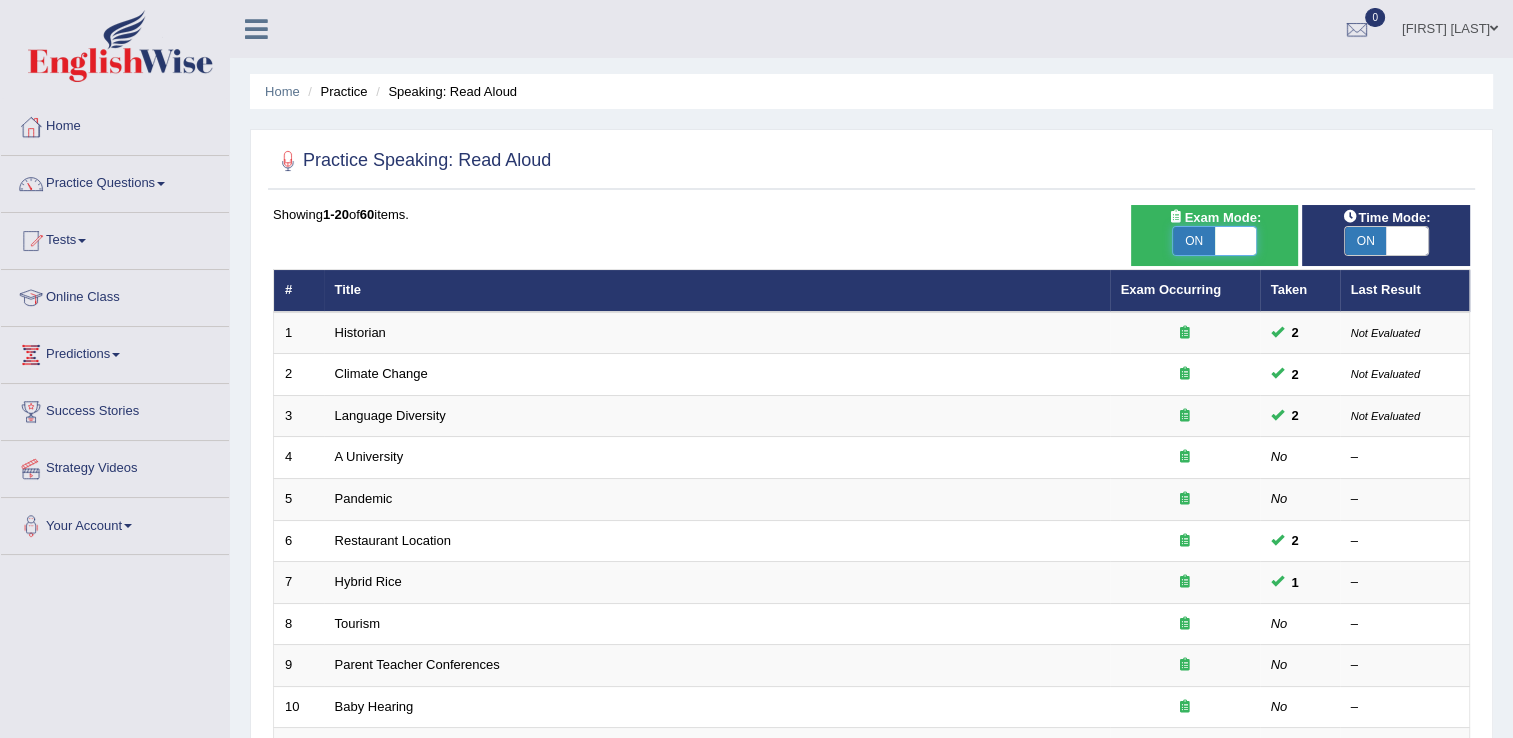 click at bounding box center [1236, 241] 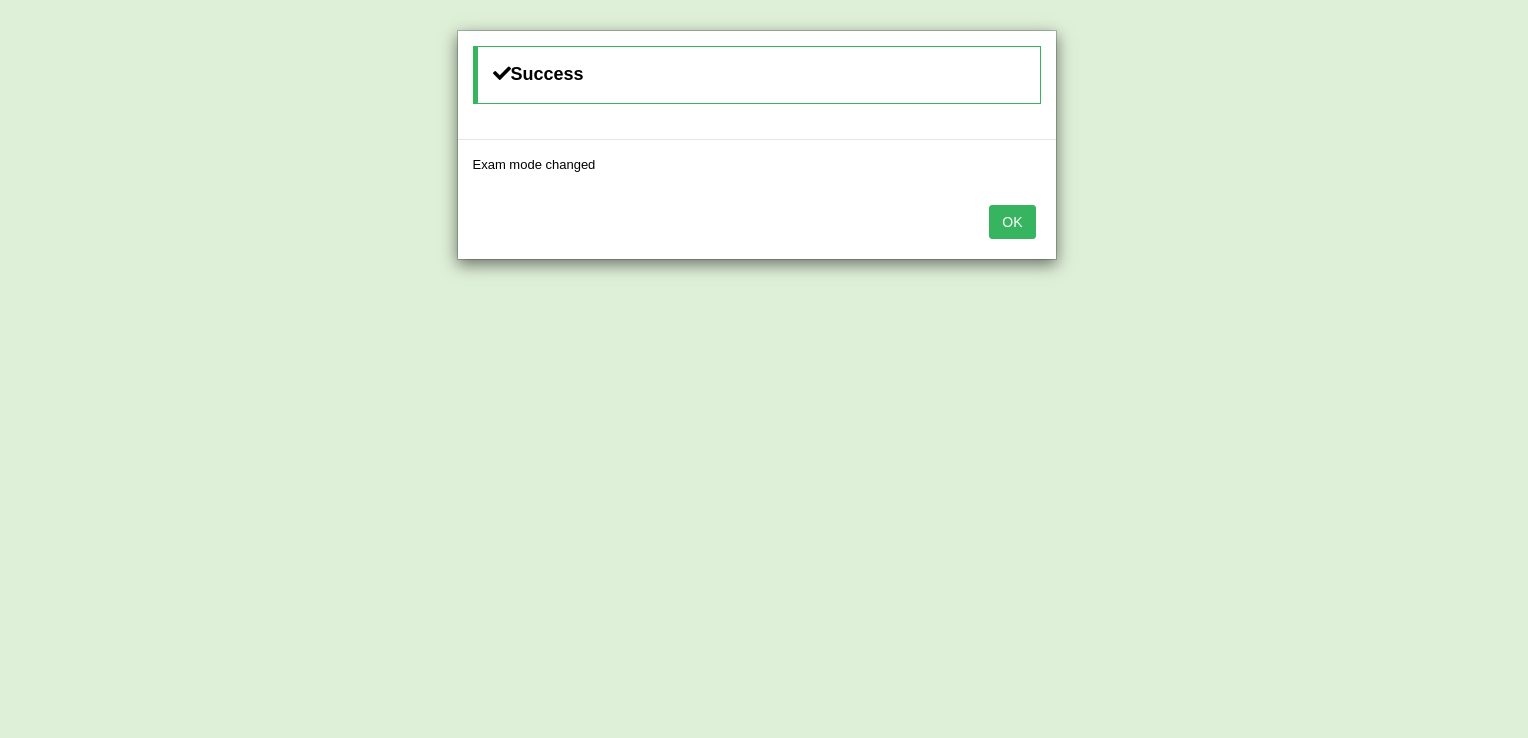 click on "OK" at bounding box center [1012, 222] 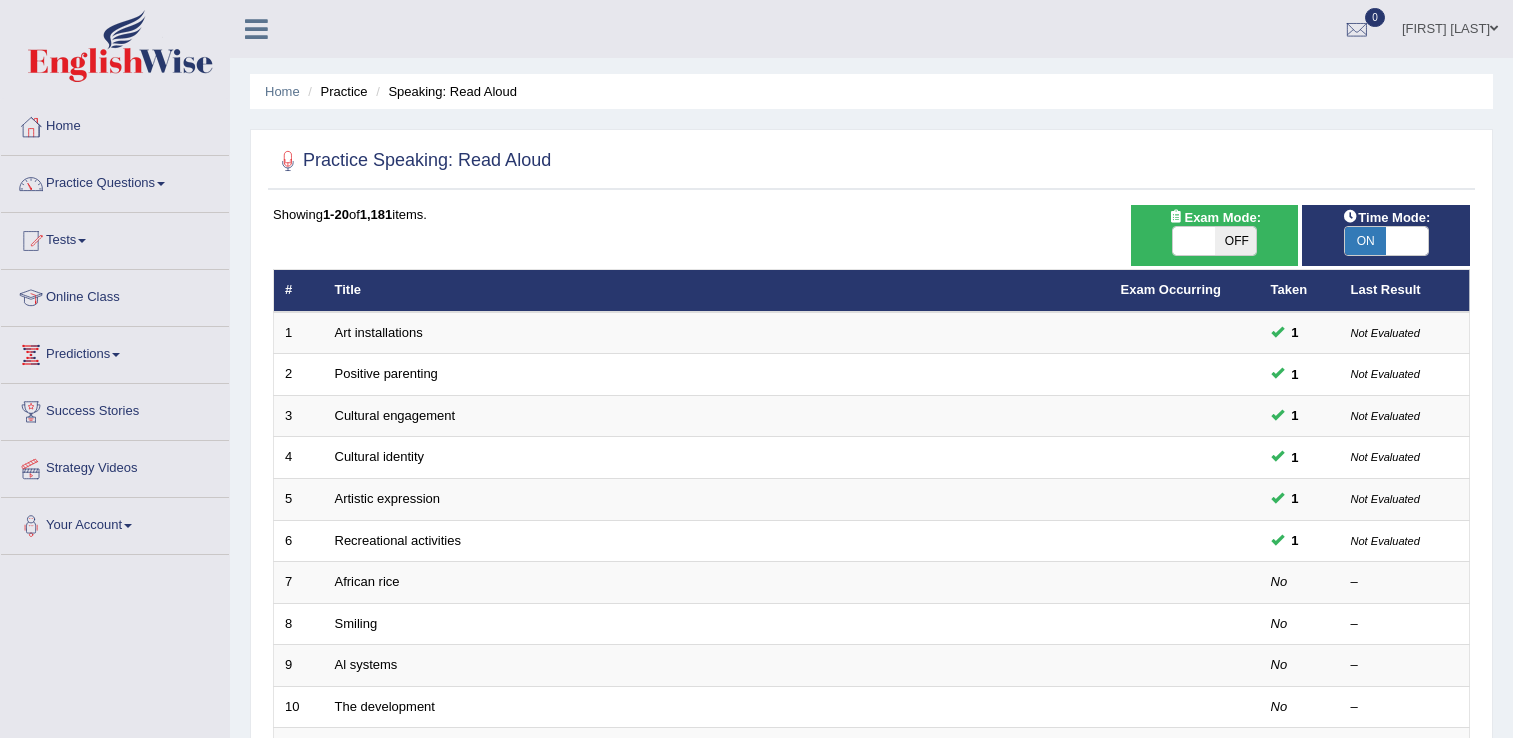 scroll, scrollTop: 0, scrollLeft: 0, axis: both 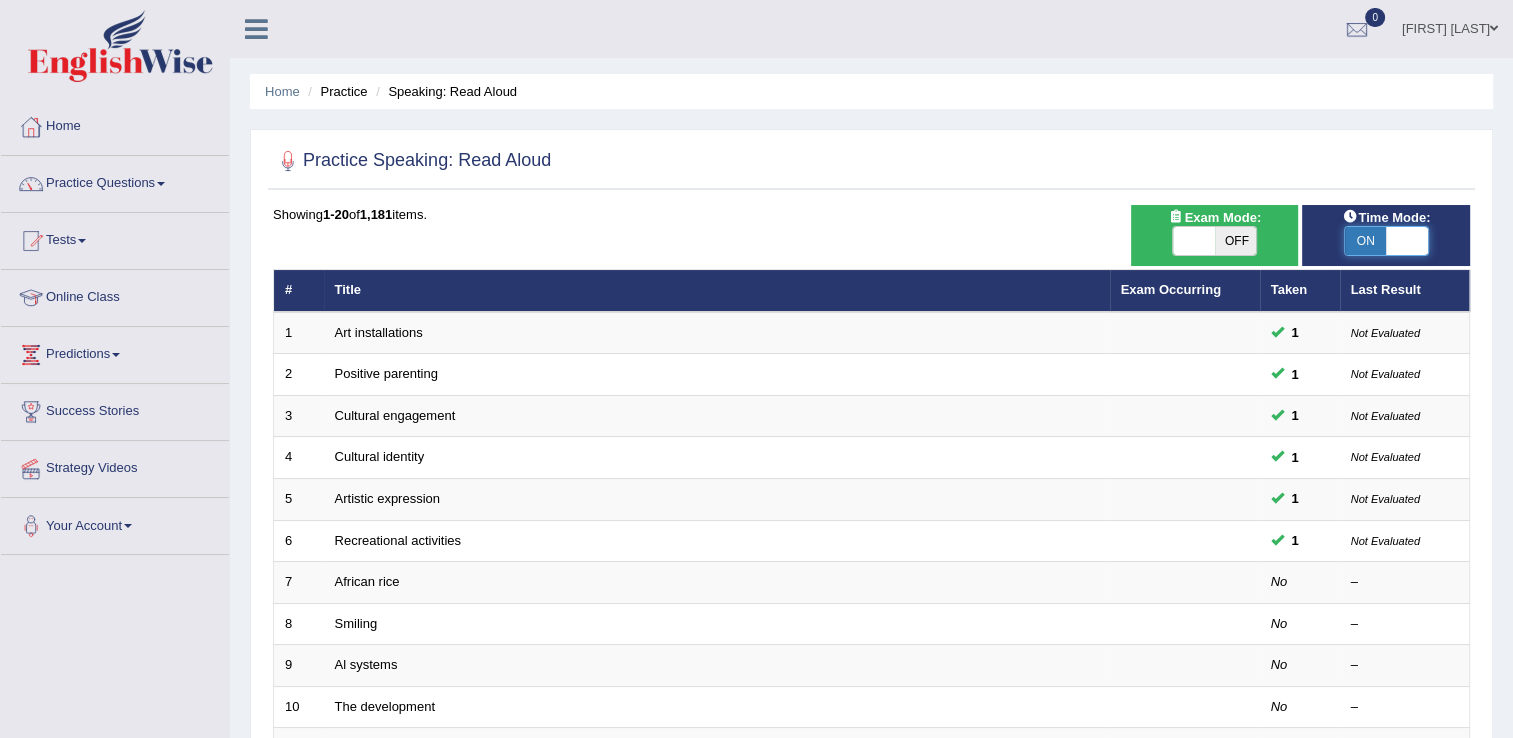 click at bounding box center (1407, 241) 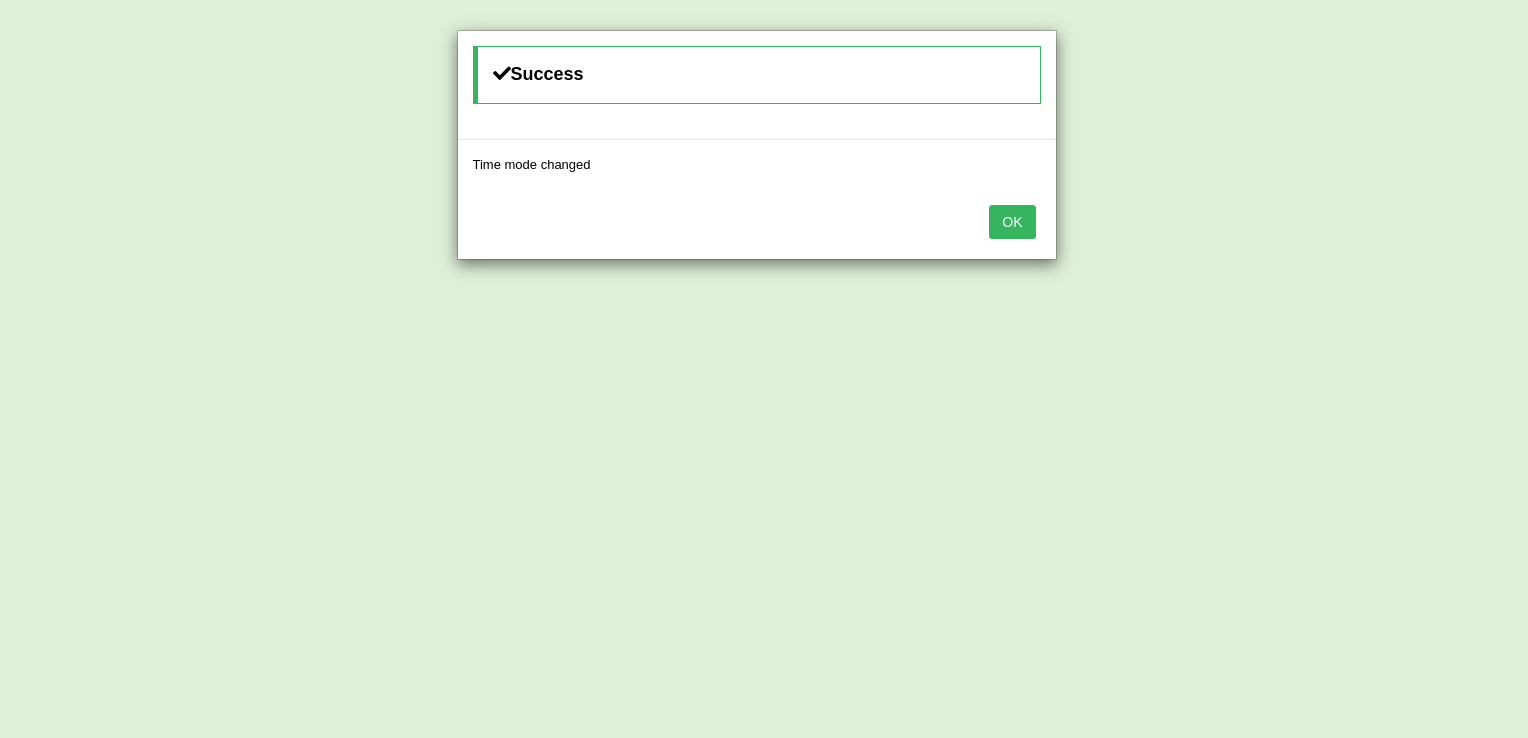 click on "OK" at bounding box center [1012, 222] 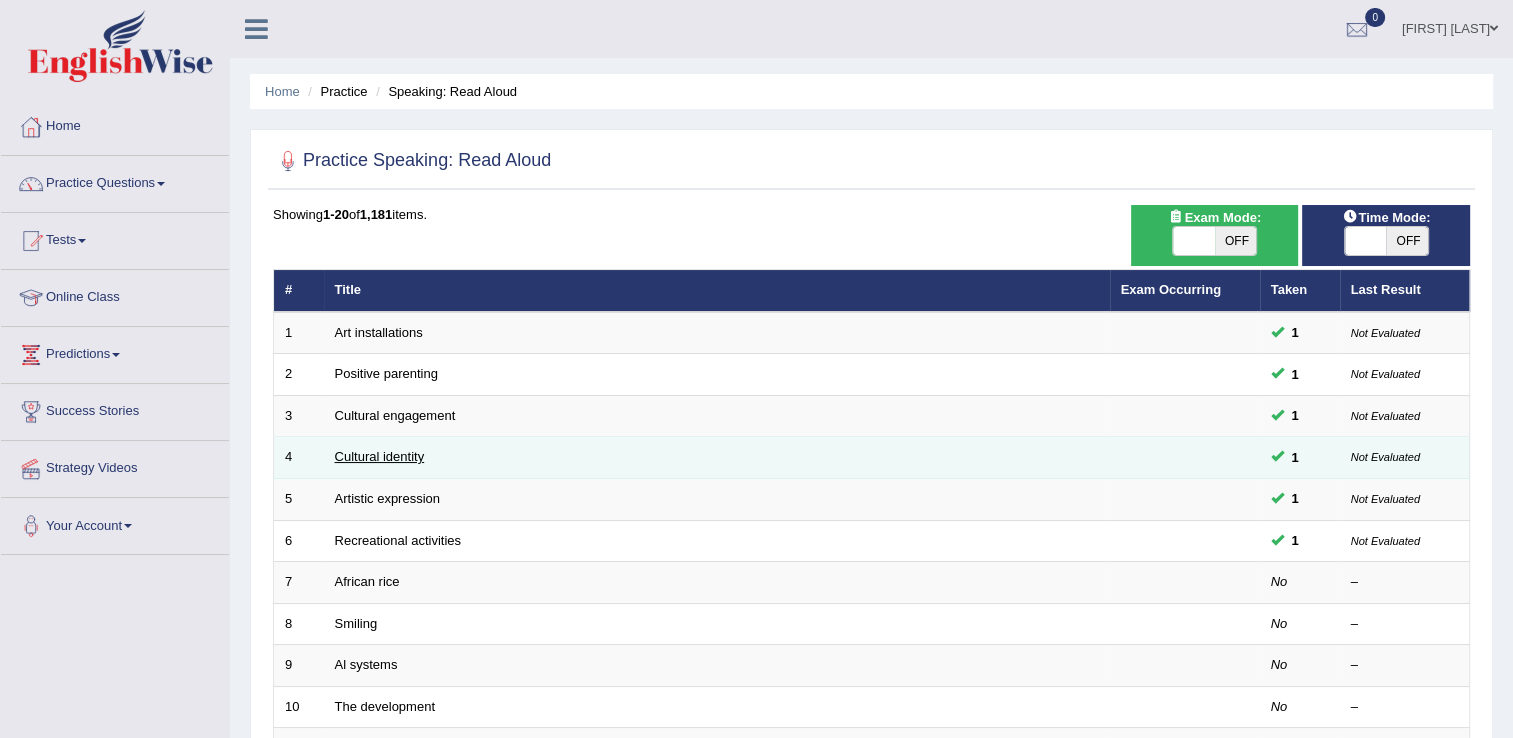 click on "Cultural identity" at bounding box center [380, 456] 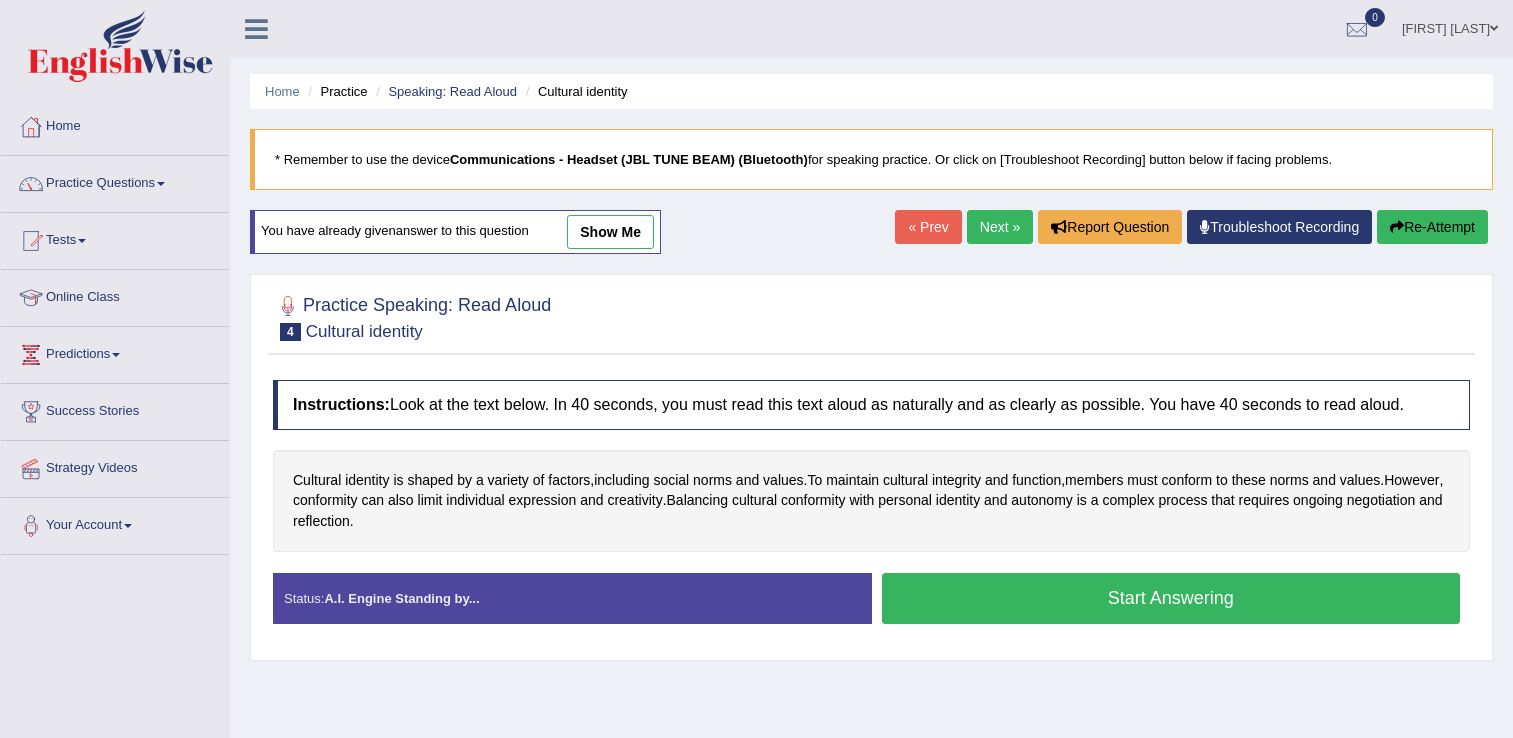 scroll, scrollTop: 0, scrollLeft: 0, axis: both 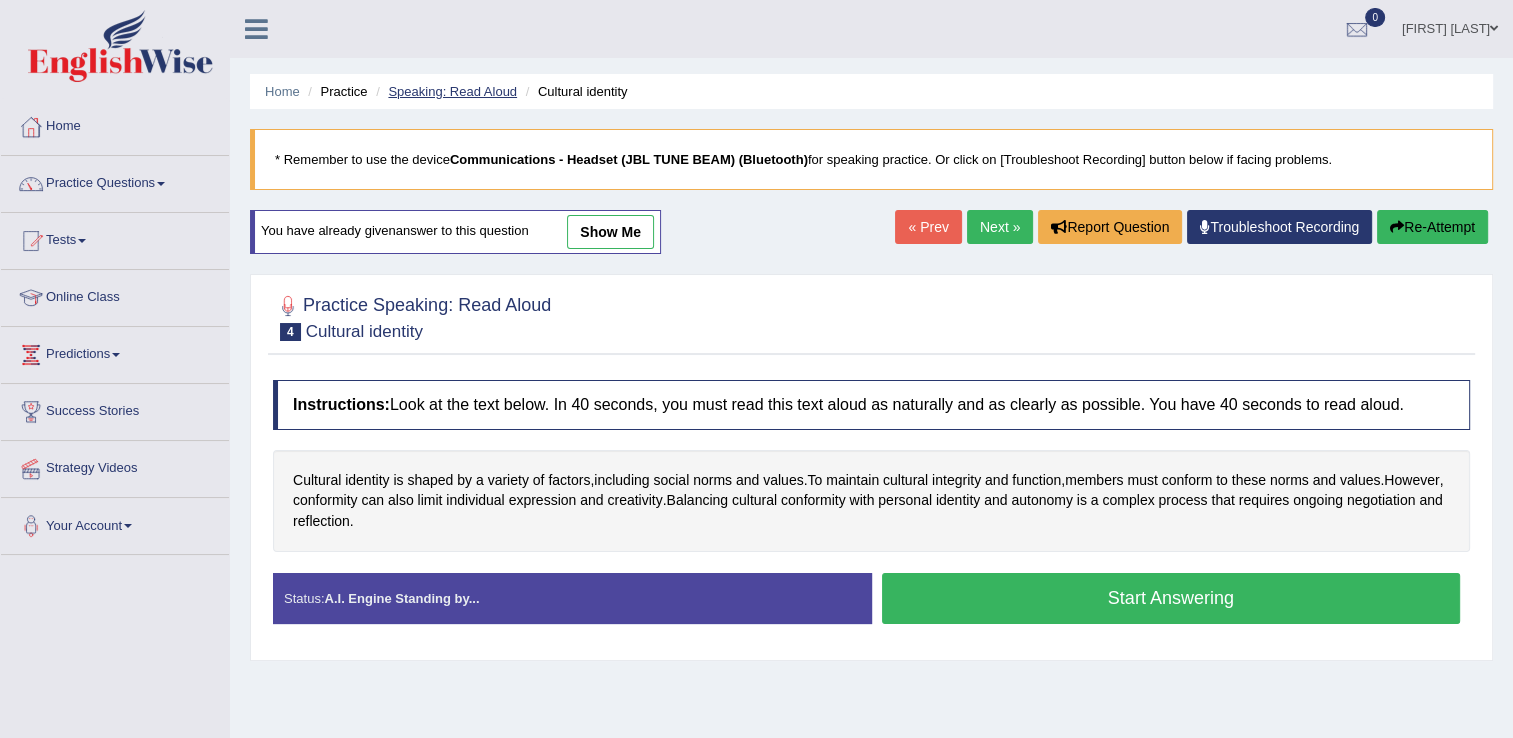 click on "Speaking: Read Aloud" at bounding box center (452, 91) 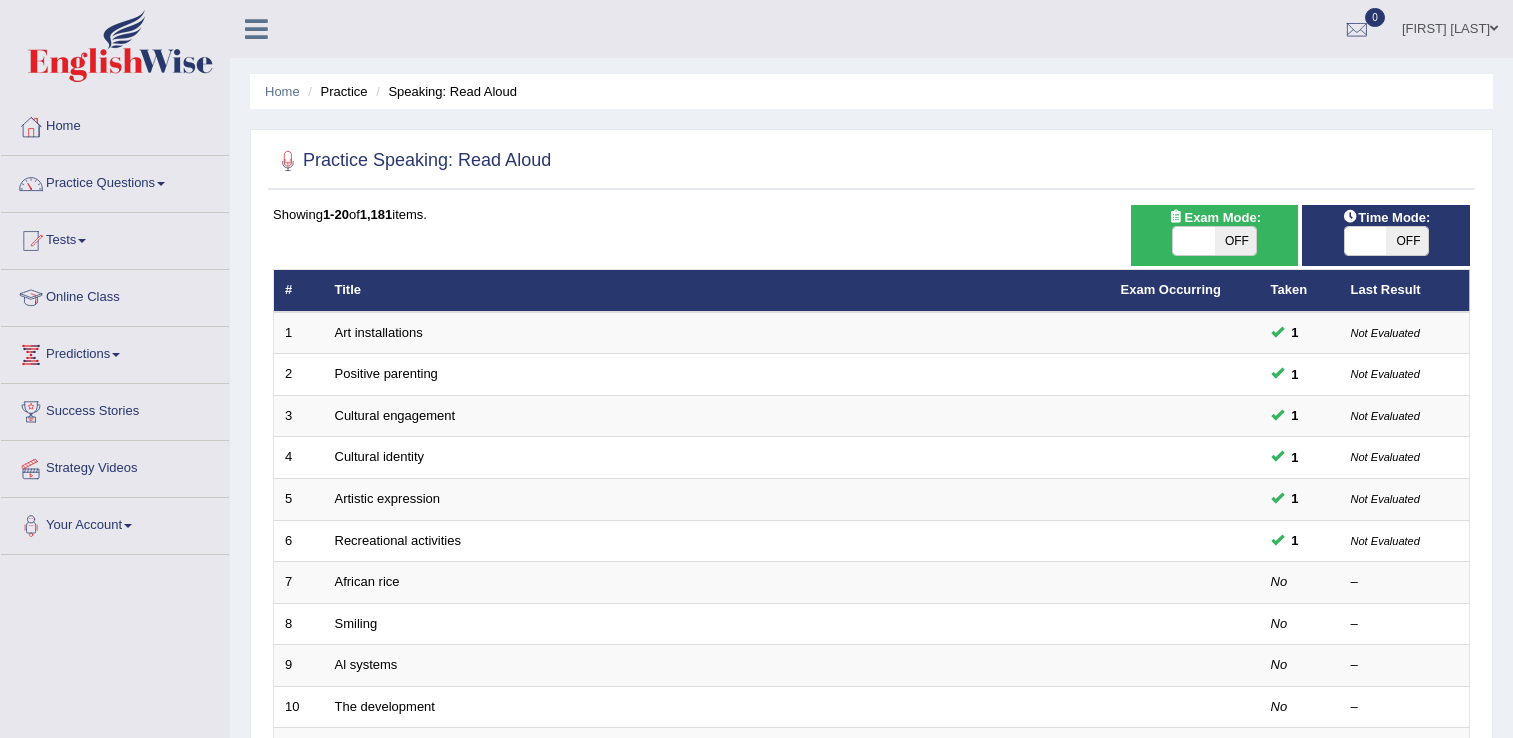 scroll, scrollTop: 0, scrollLeft: 0, axis: both 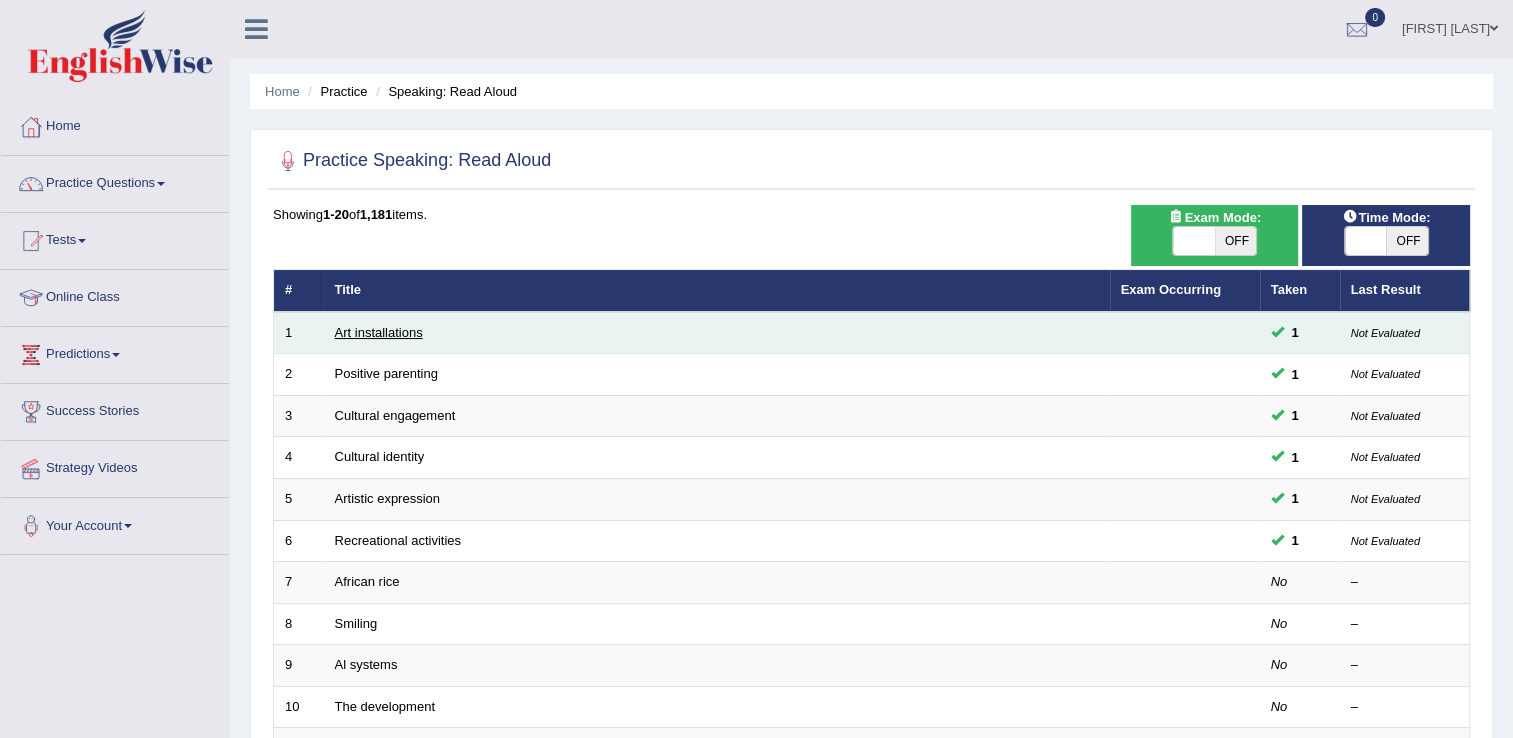 click on "Art installations" at bounding box center [379, 332] 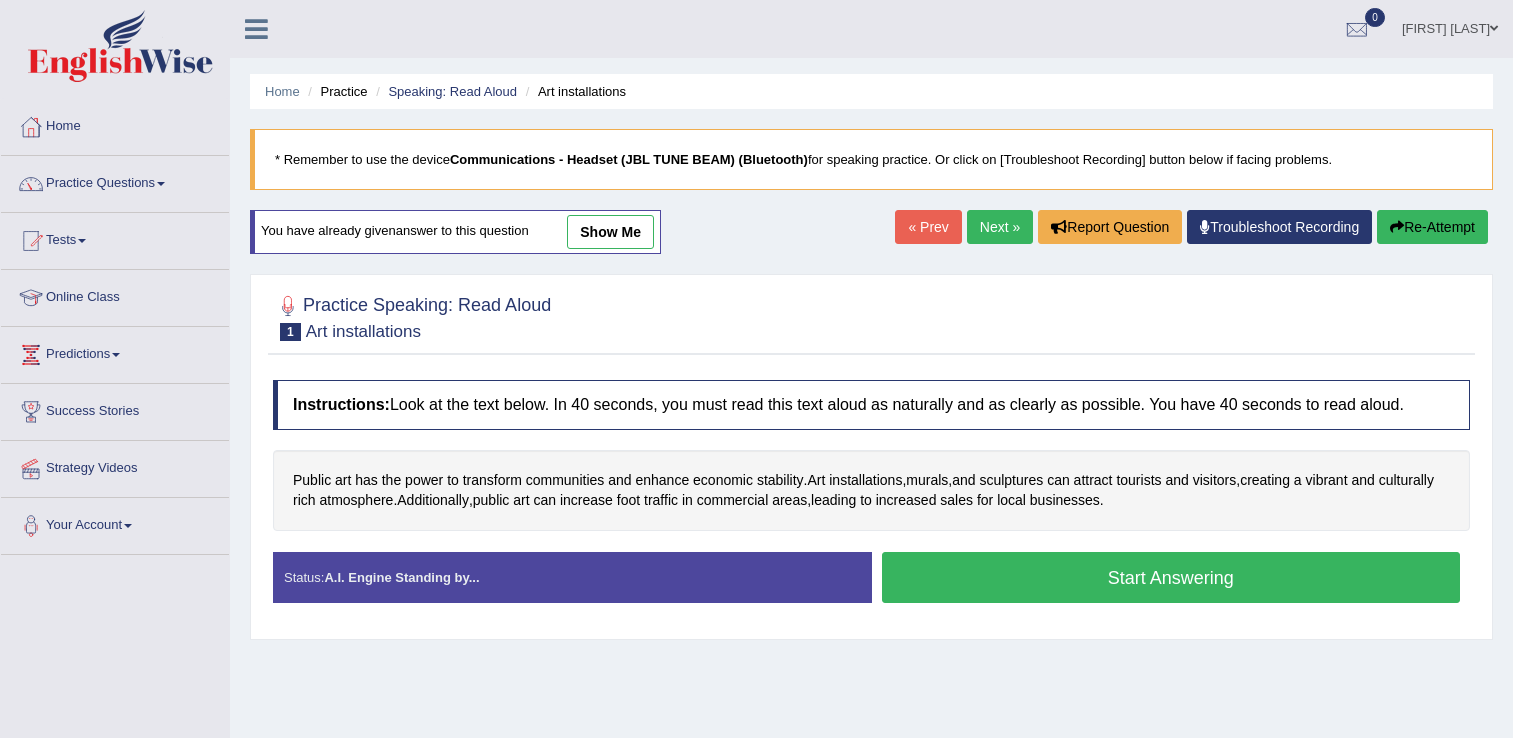 scroll, scrollTop: 0, scrollLeft: 0, axis: both 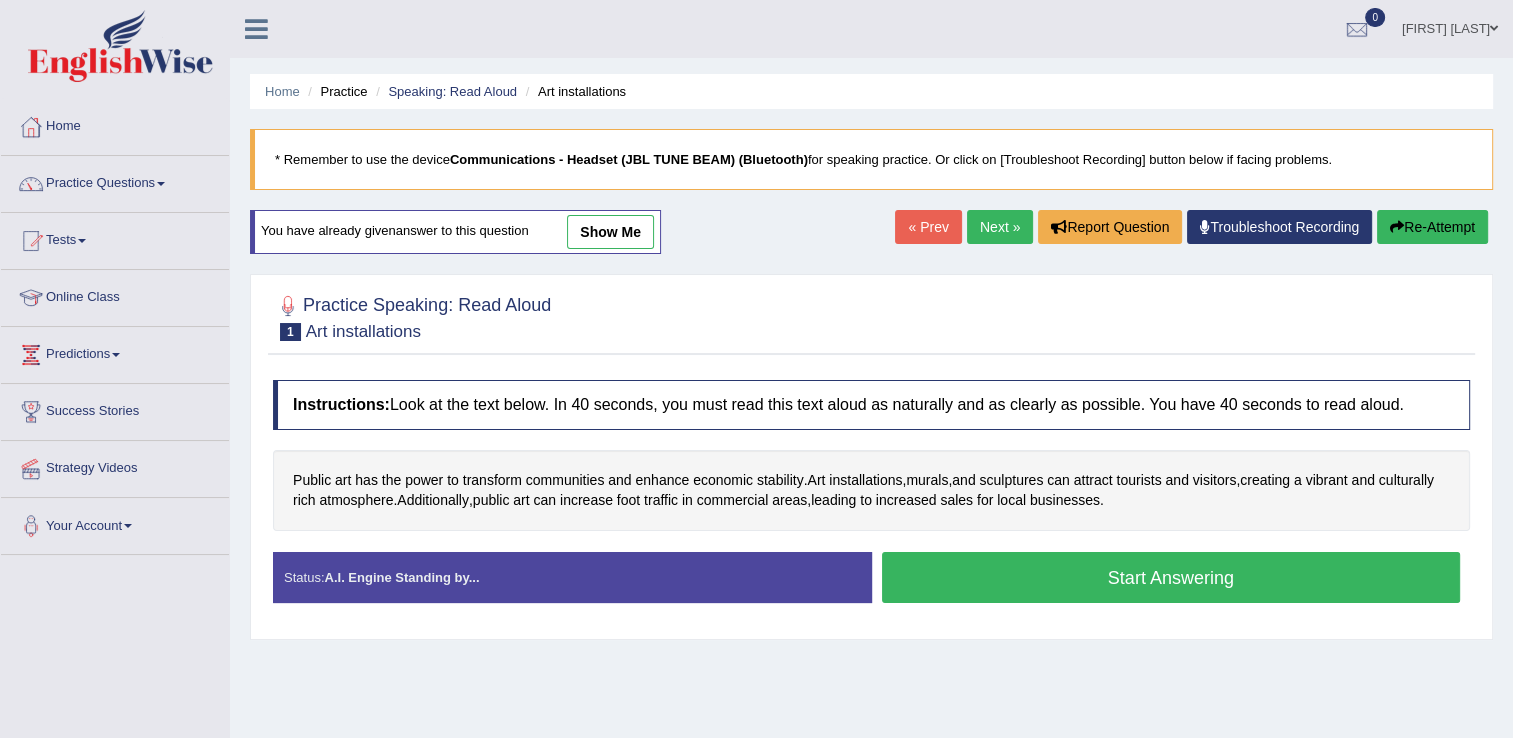 click on "show me" at bounding box center [610, 232] 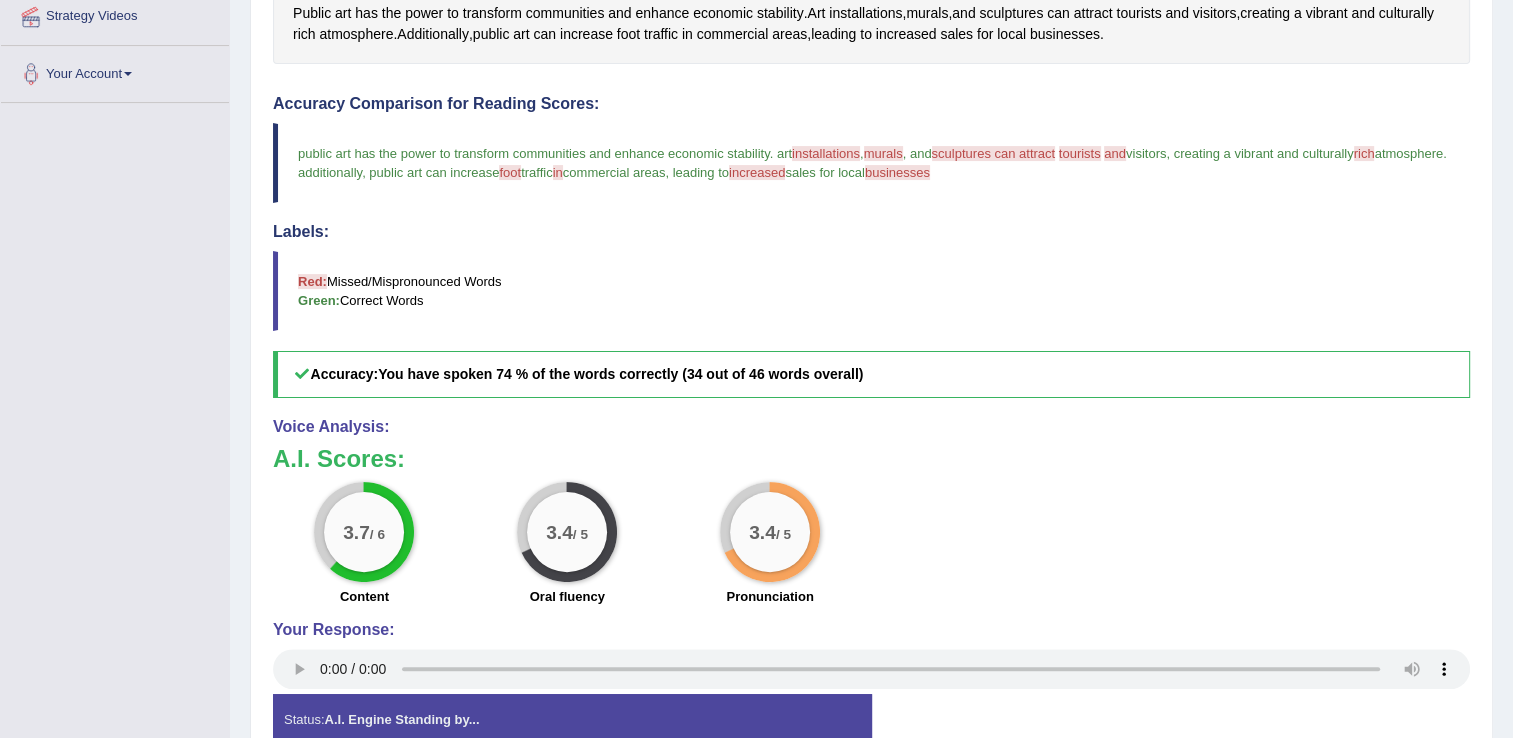 scroll, scrollTop: 532, scrollLeft: 0, axis: vertical 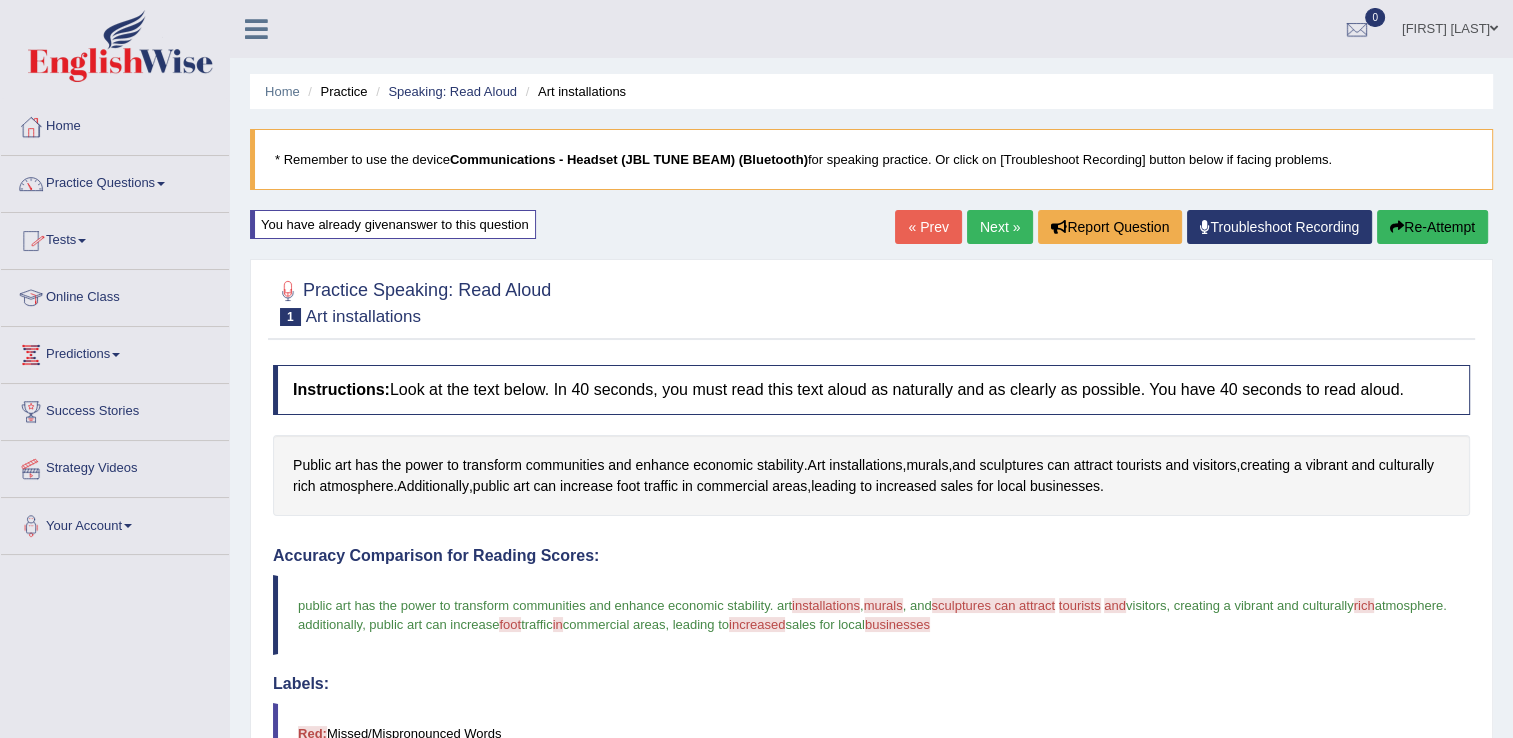 click on "Practice Questions" at bounding box center [115, 181] 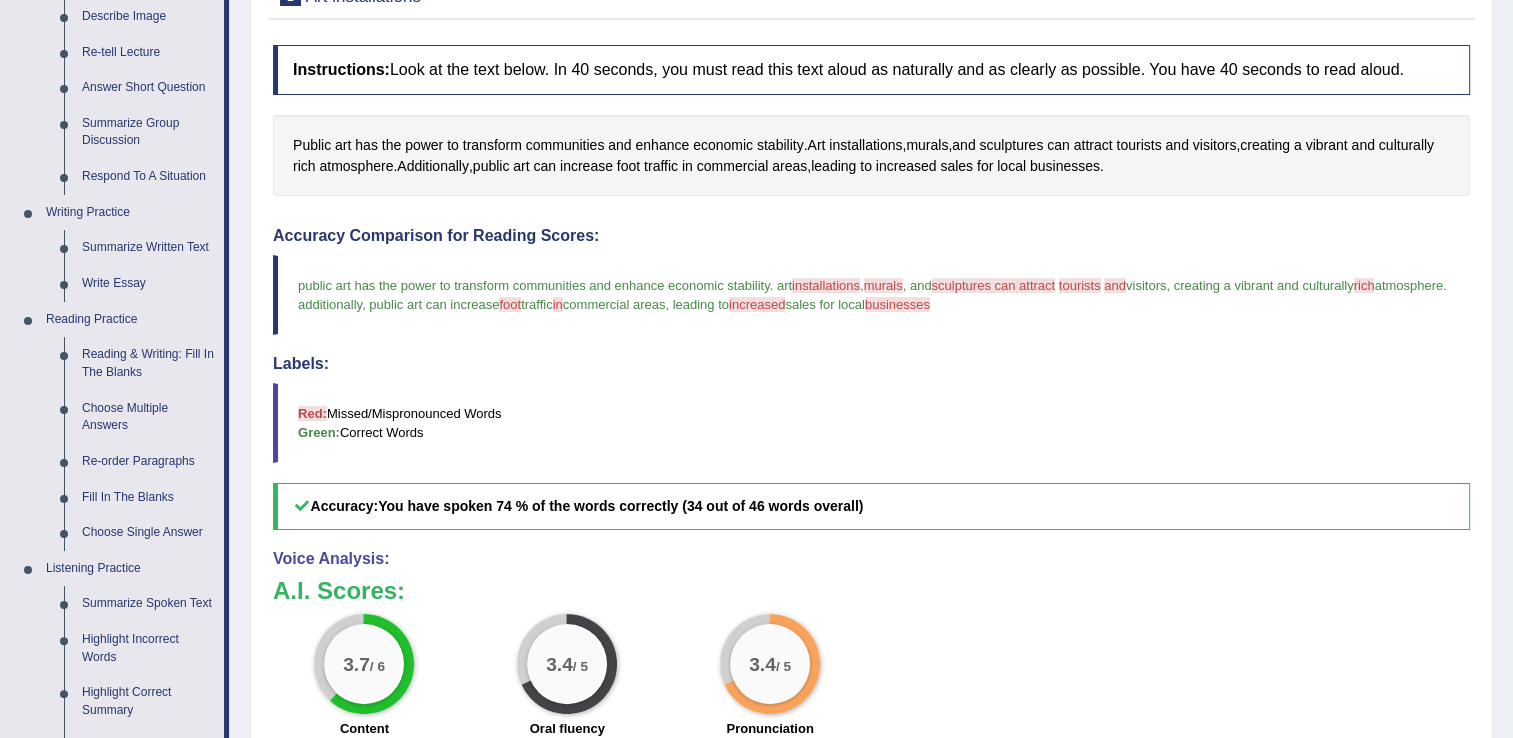 scroll, scrollTop: 372, scrollLeft: 0, axis: vertical 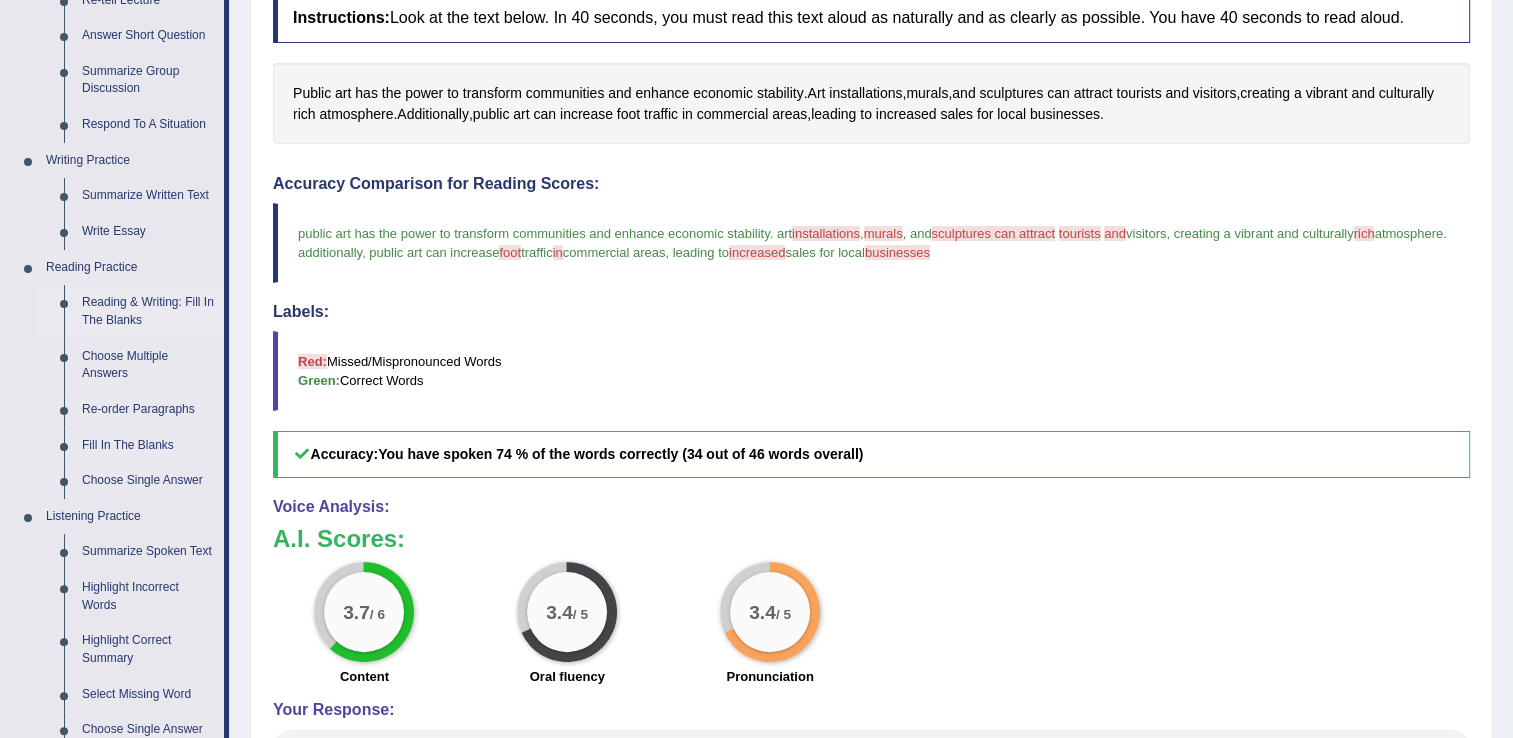 click on "Reading & Writing: Fill In The Blanks" at bounding box center [148, 311] 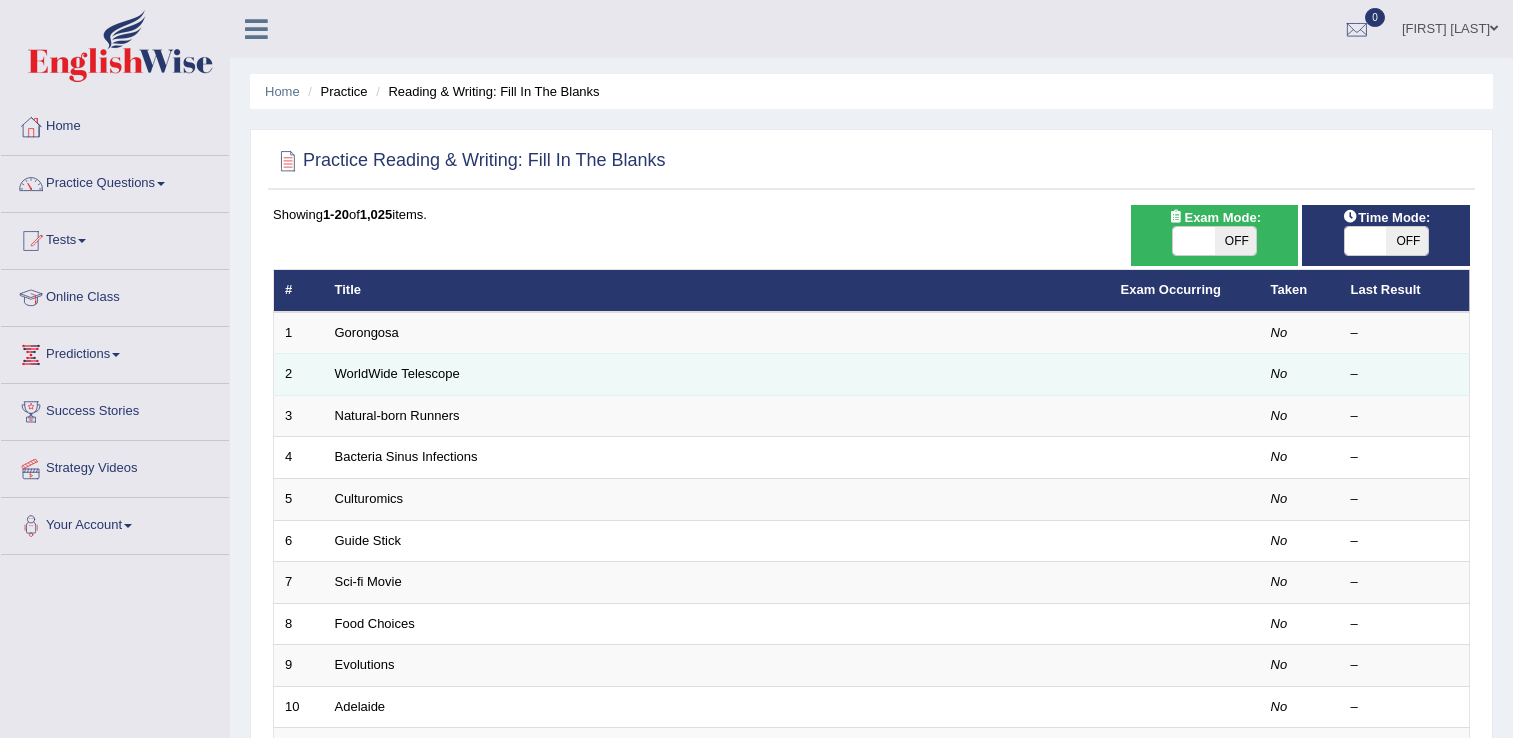 scroll, scrollTop: 0, scrollLeft: 0, axis: both 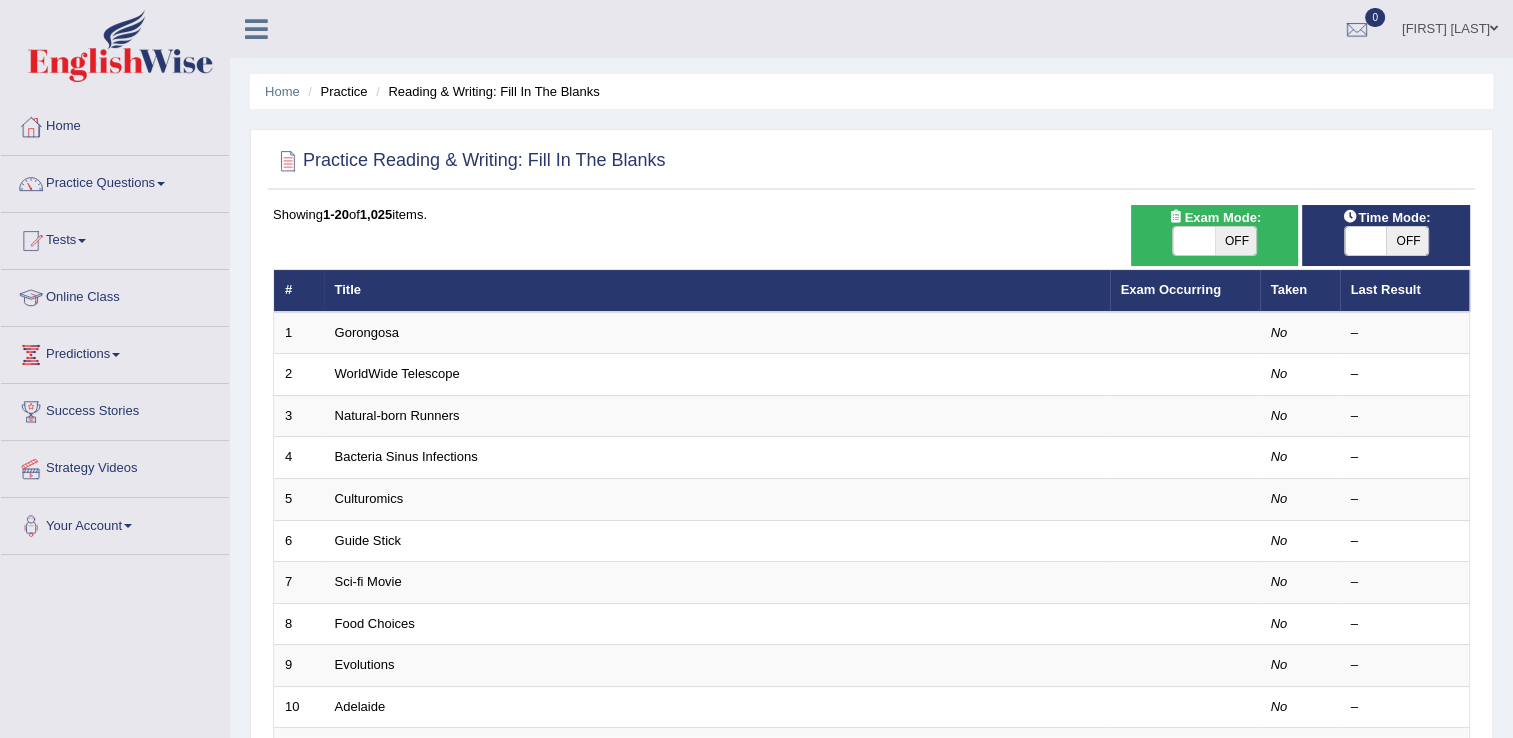 click at bounding box center (1194, 241) 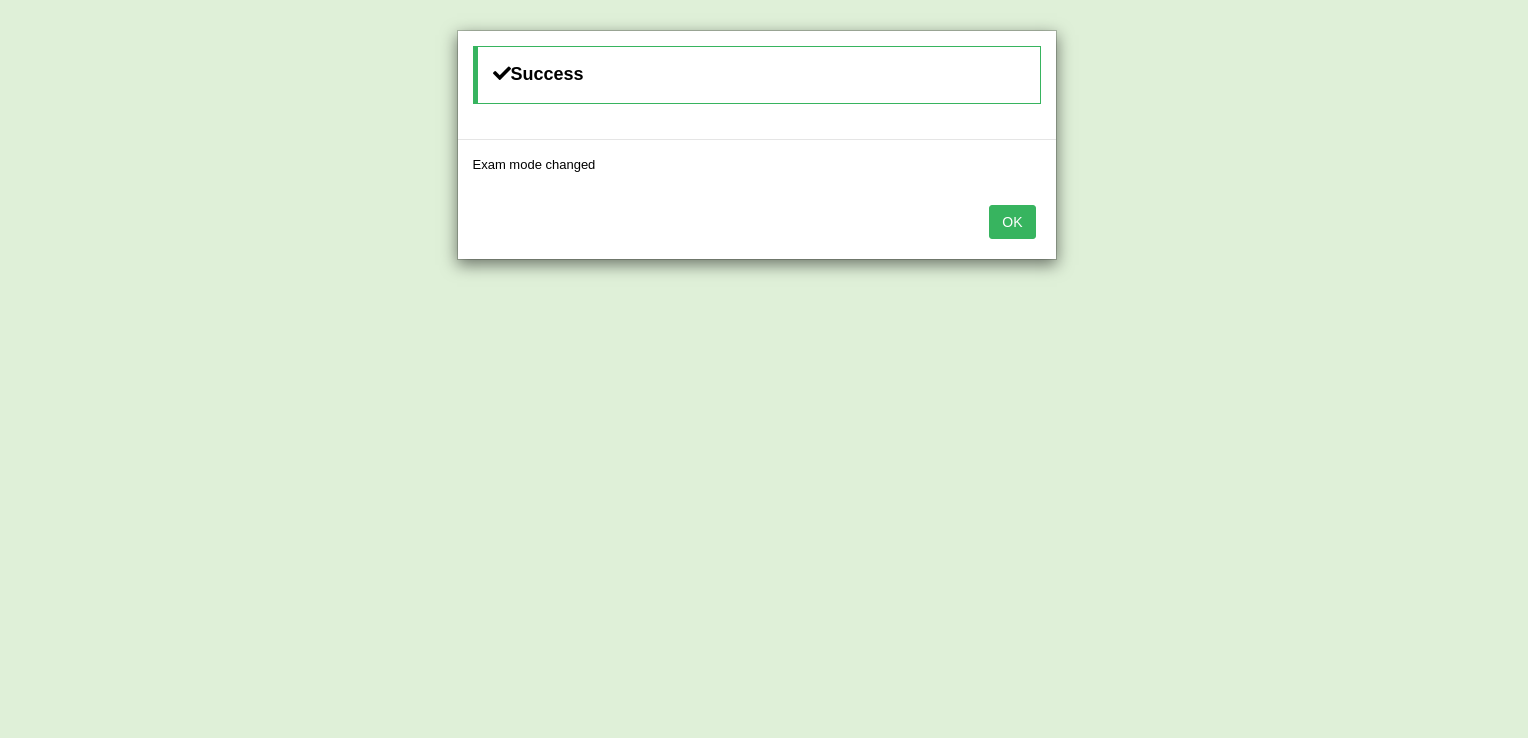 click on "OK" at bounding box center [1012, 222] 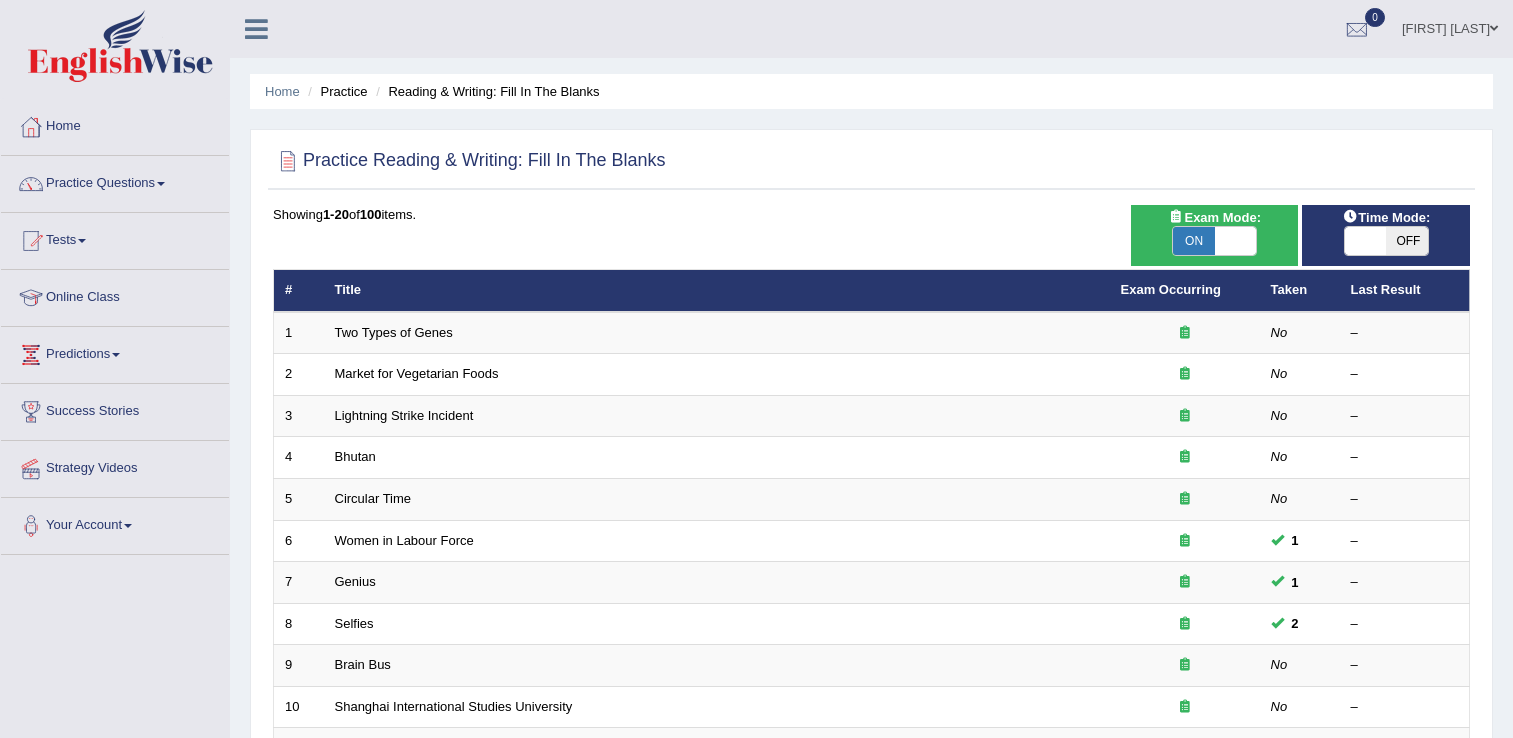 scroll, scrollTop: 0, scrollLeft: 0, axis: both 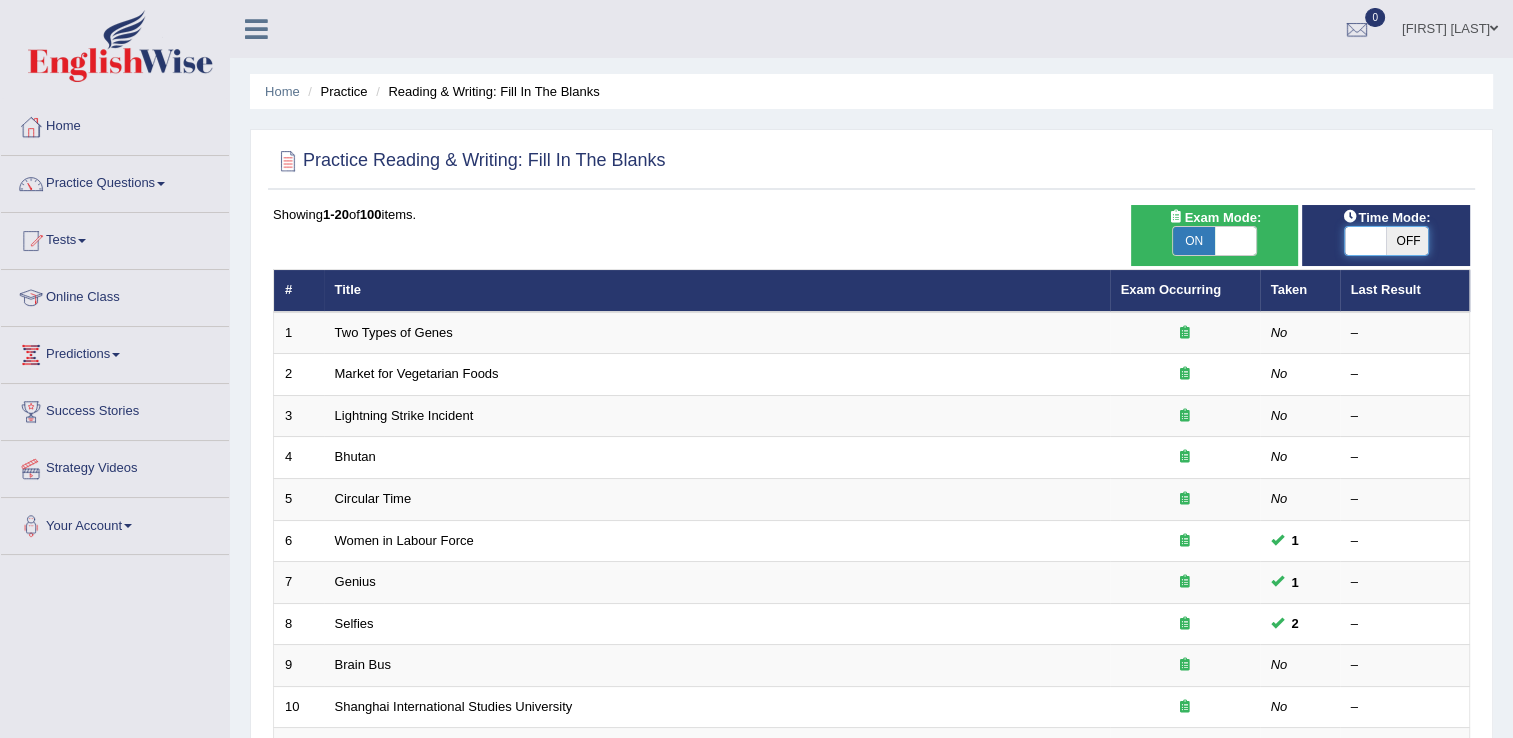 click at bounding box center (1366, 241) 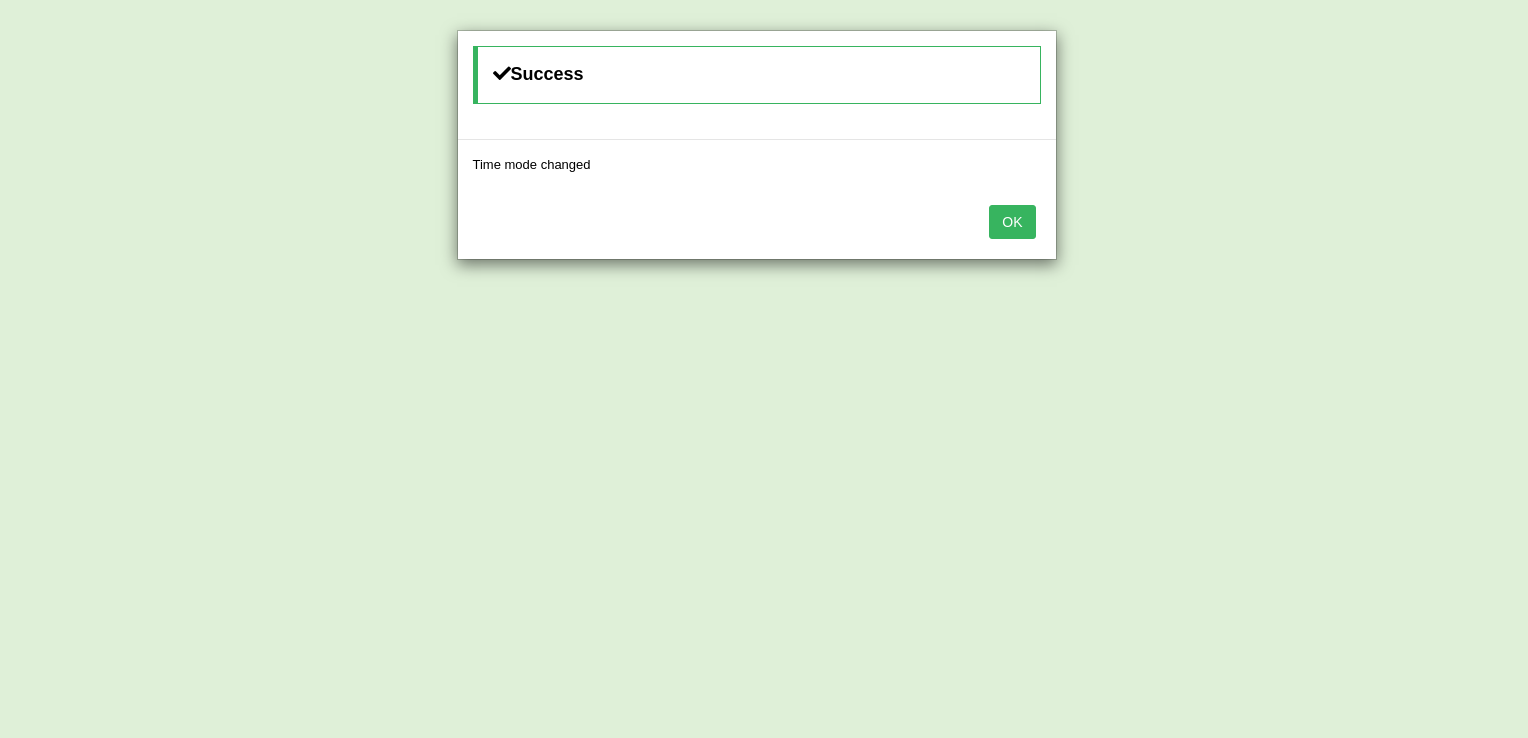 click on "OK" at bounding box center [1012, 222] 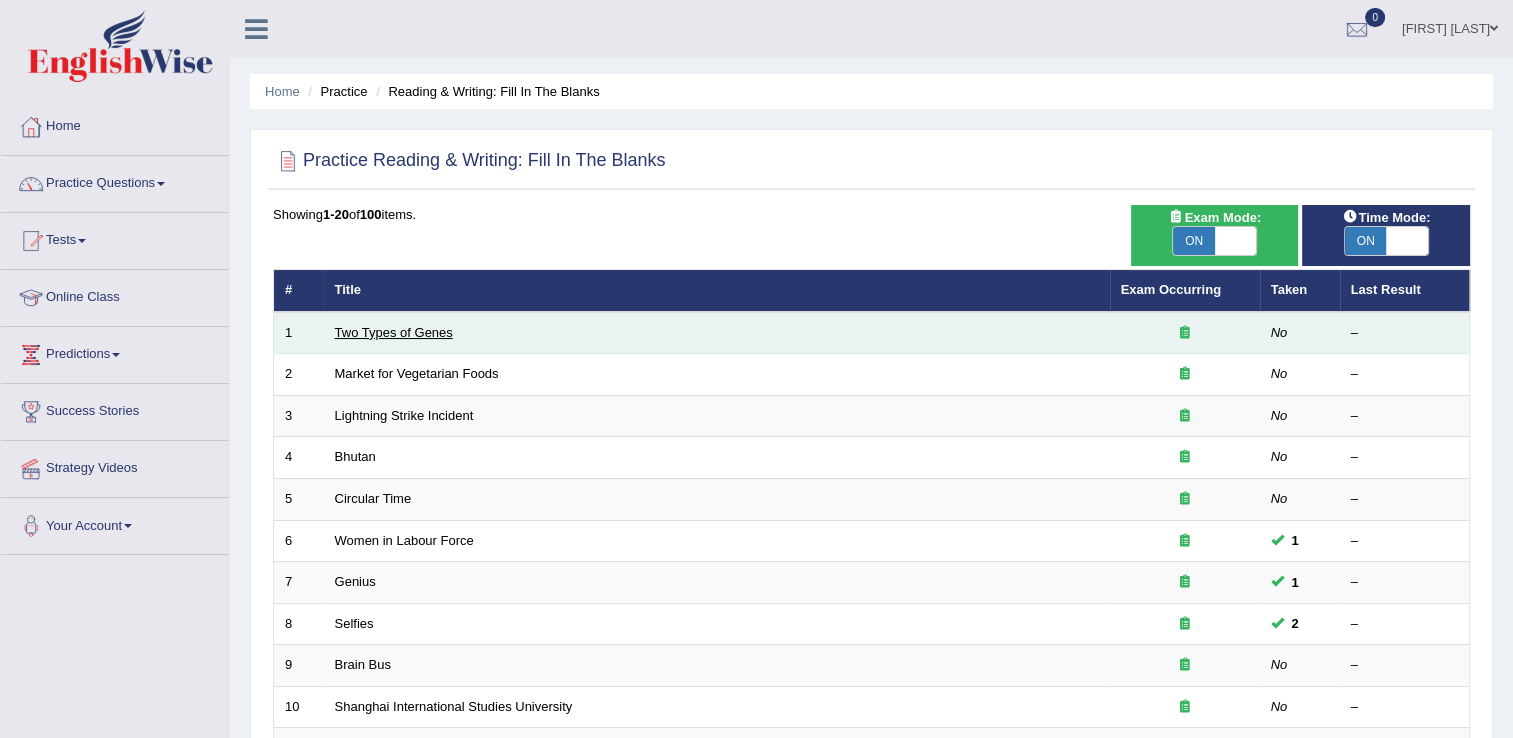 click on "Two Types of Genes" at bounding box center (394, 332) 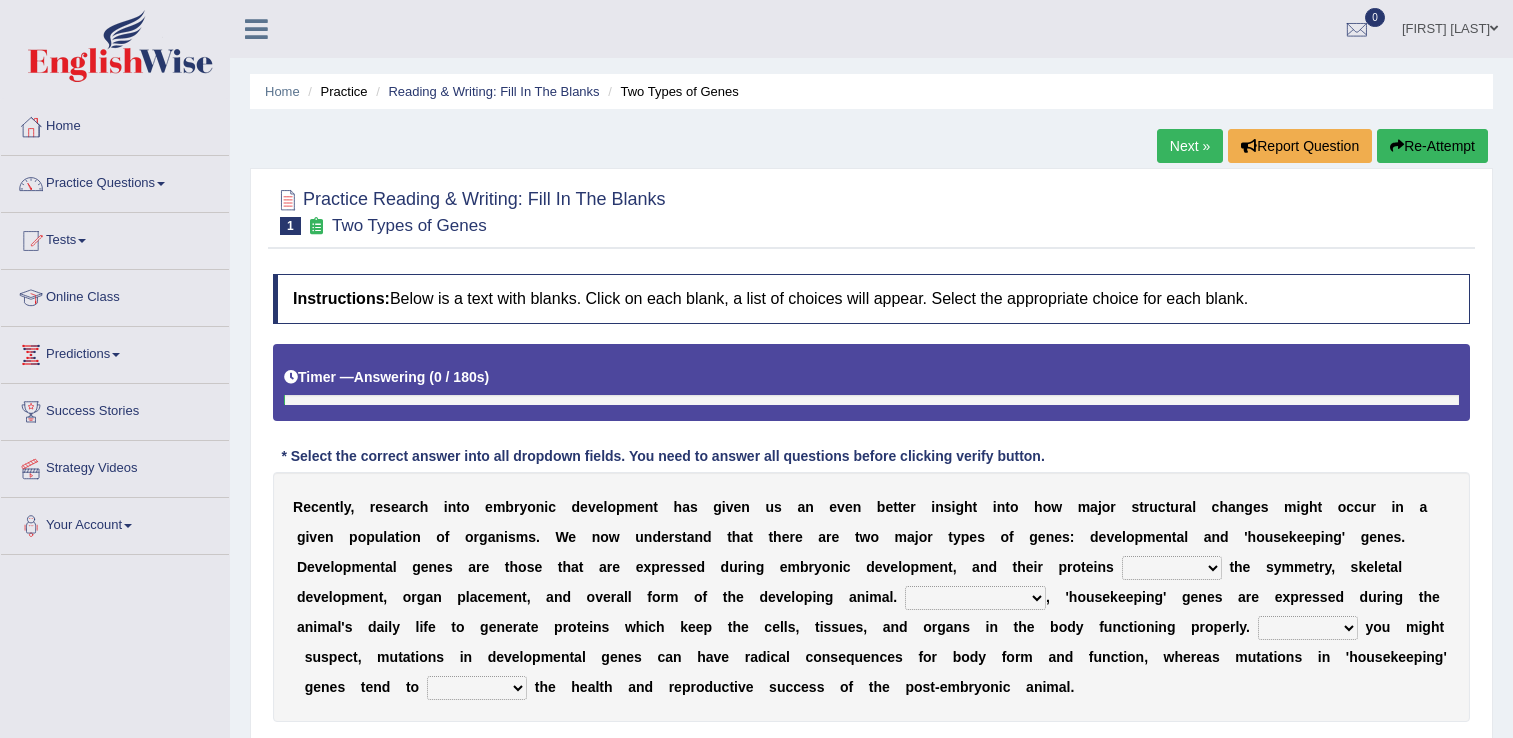 scroll, scrollTop: 0, scrollLeft: 0, axis: both 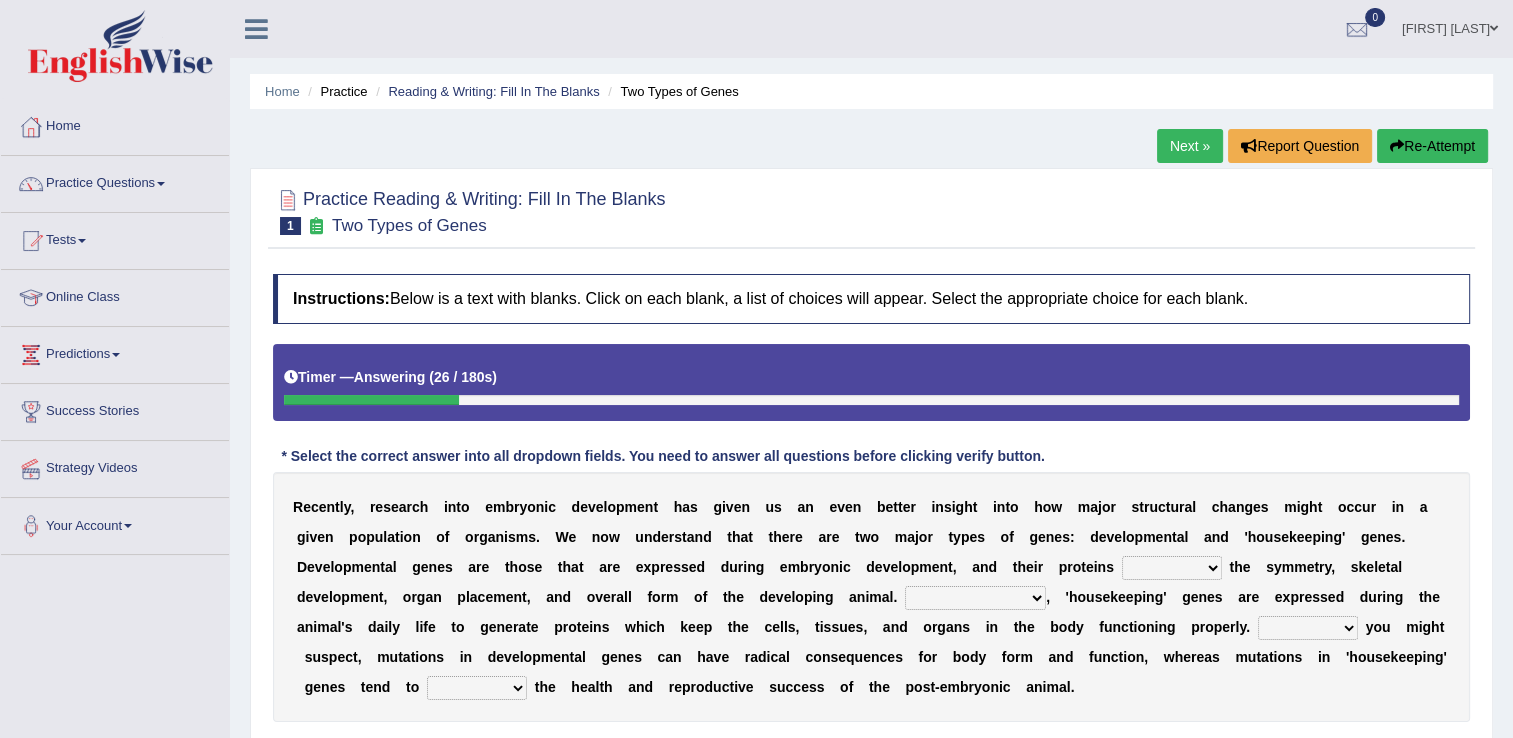click on "push control hold elevate" at bounding box center [1172, 568] 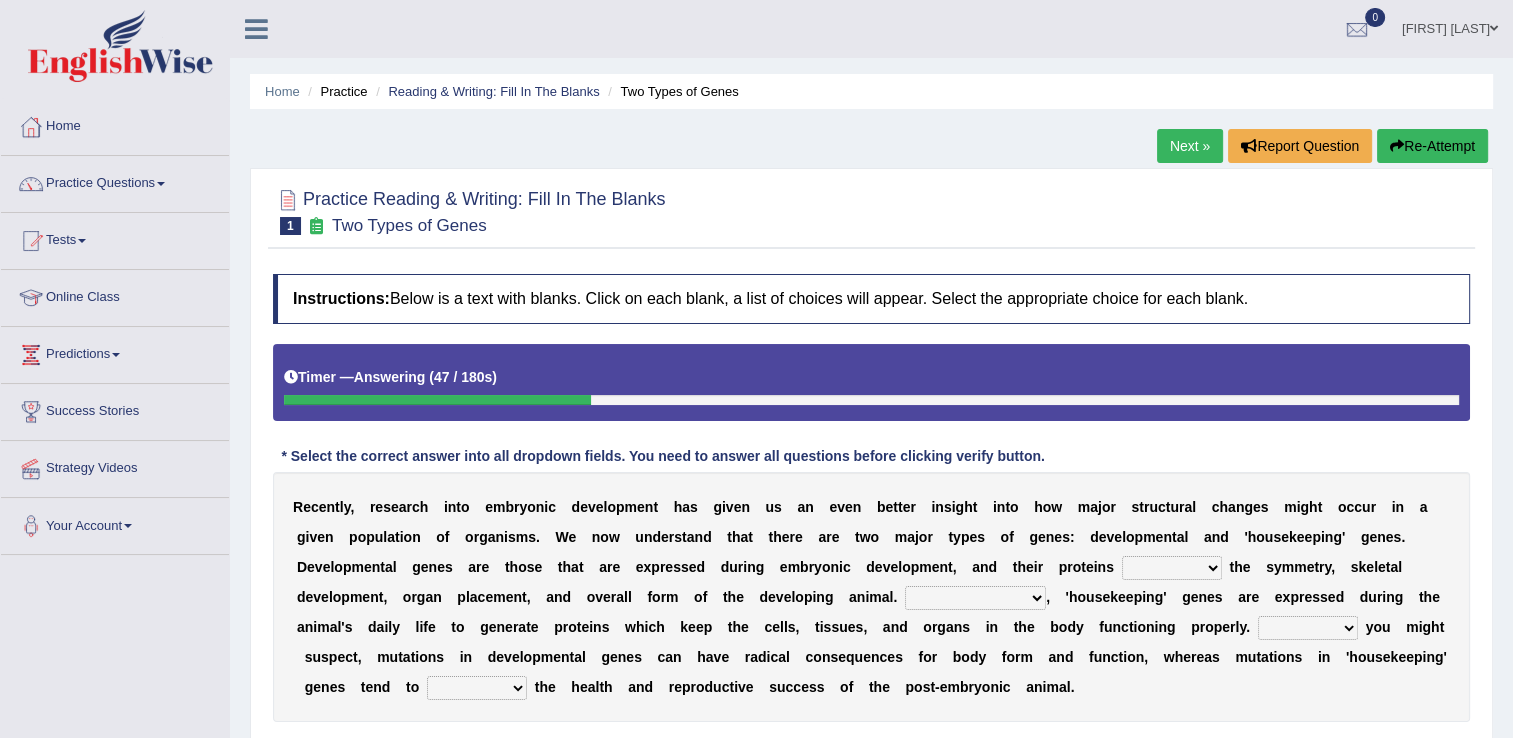 select on "control" 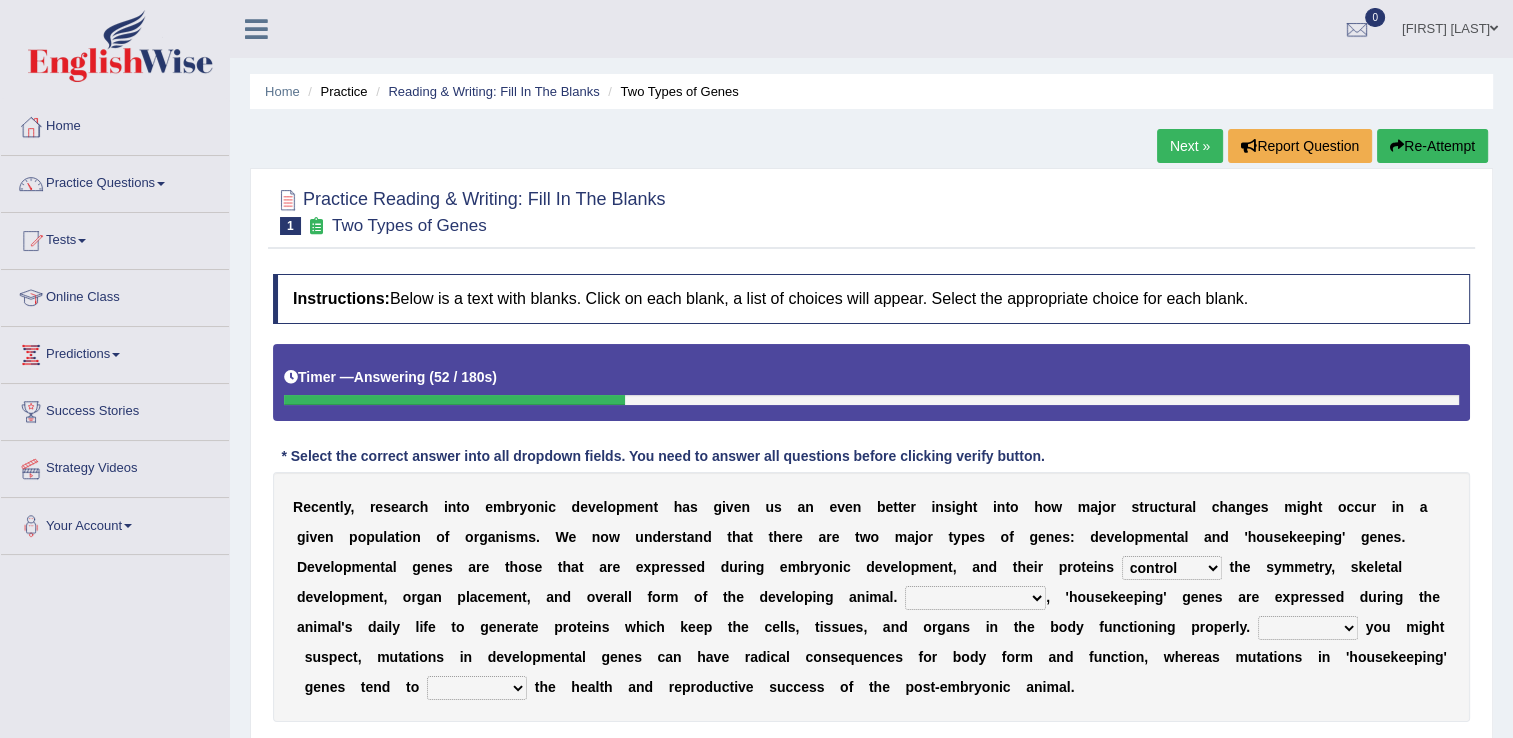 click on "Correspondingly Inclusively Conversely In contrast" at bounding box center [975, 598] 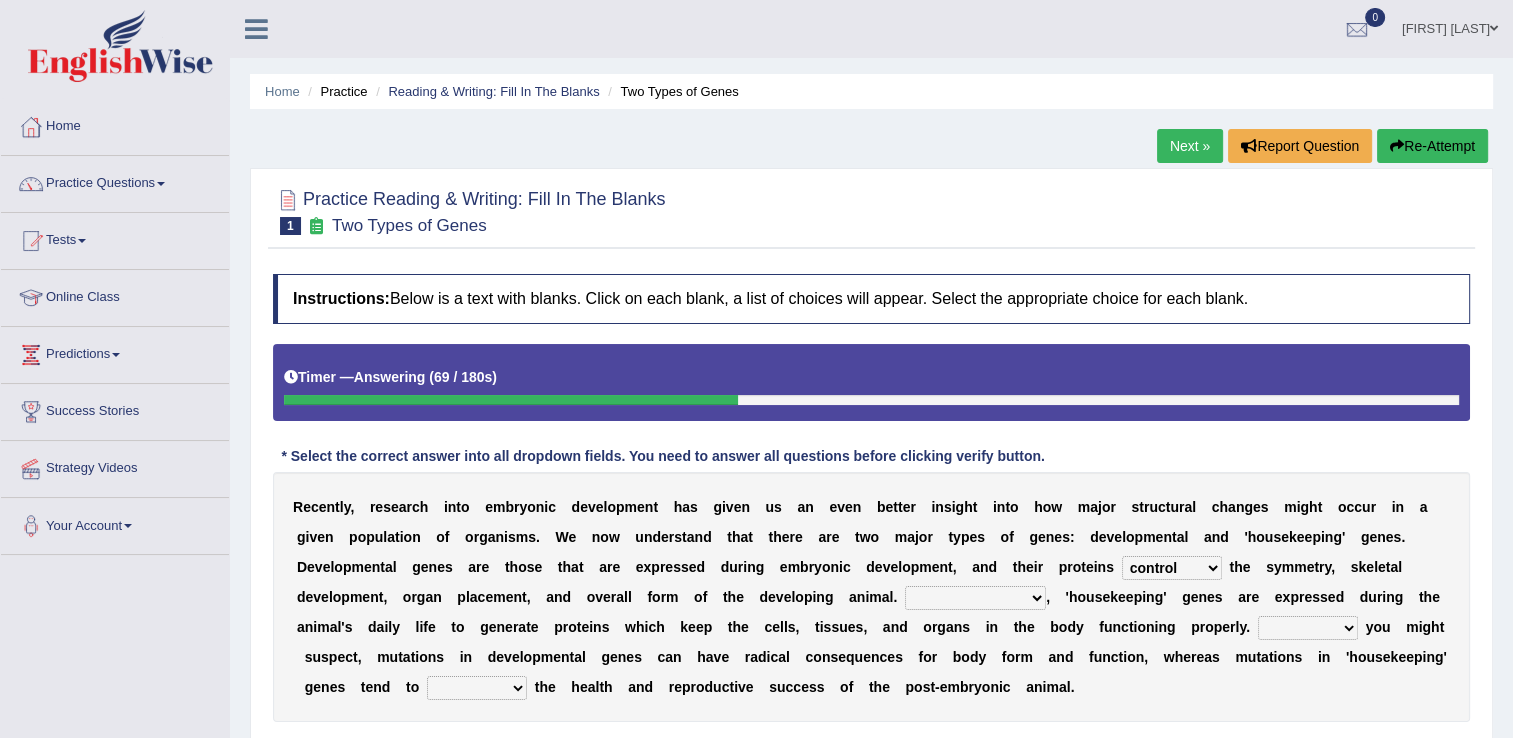 select on "In contrast" 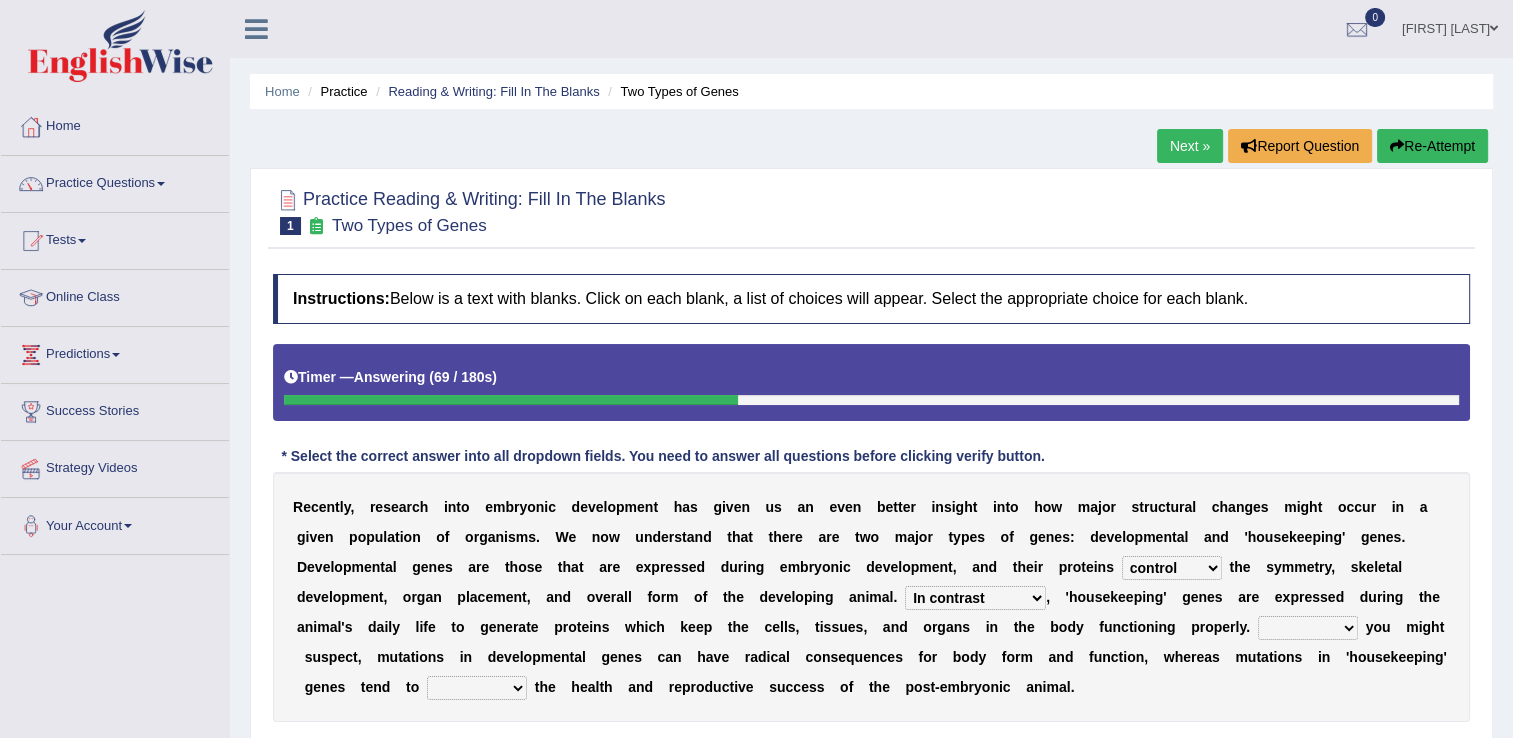 click on "Correspondingly Inclusively Conversely In contrast" at bounding box center [975, 598] 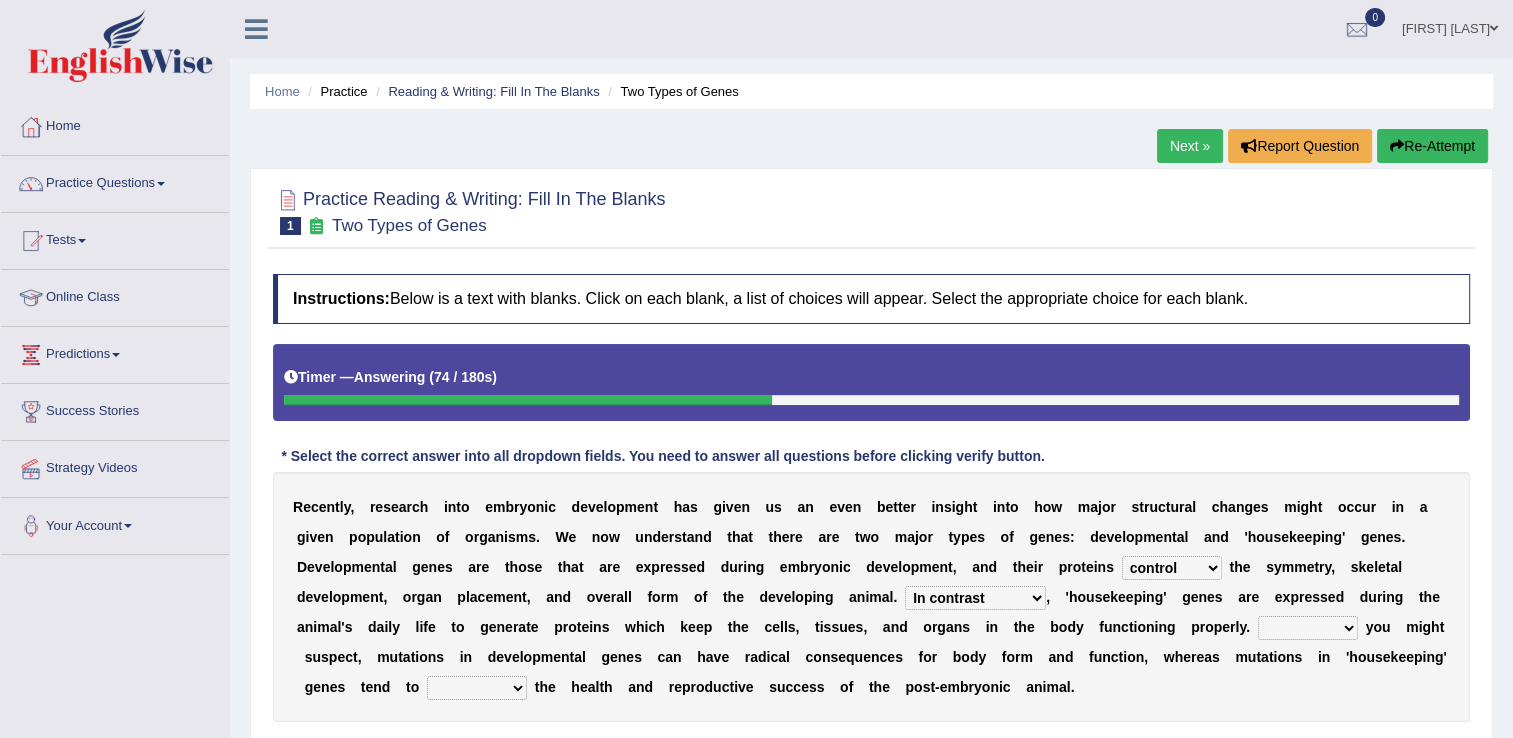 click on "For As With Within" at bounding box center (1308, 628) 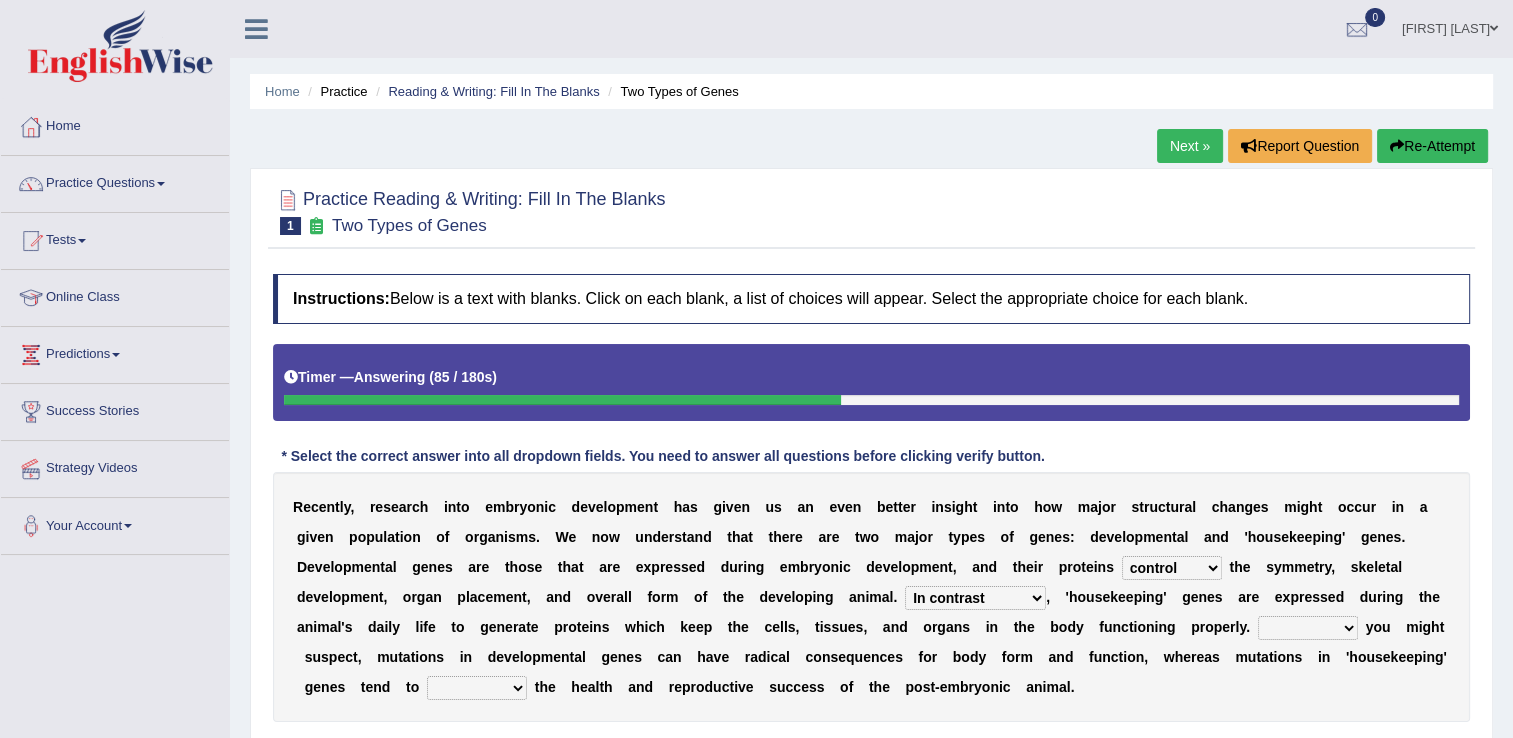 select on "As" 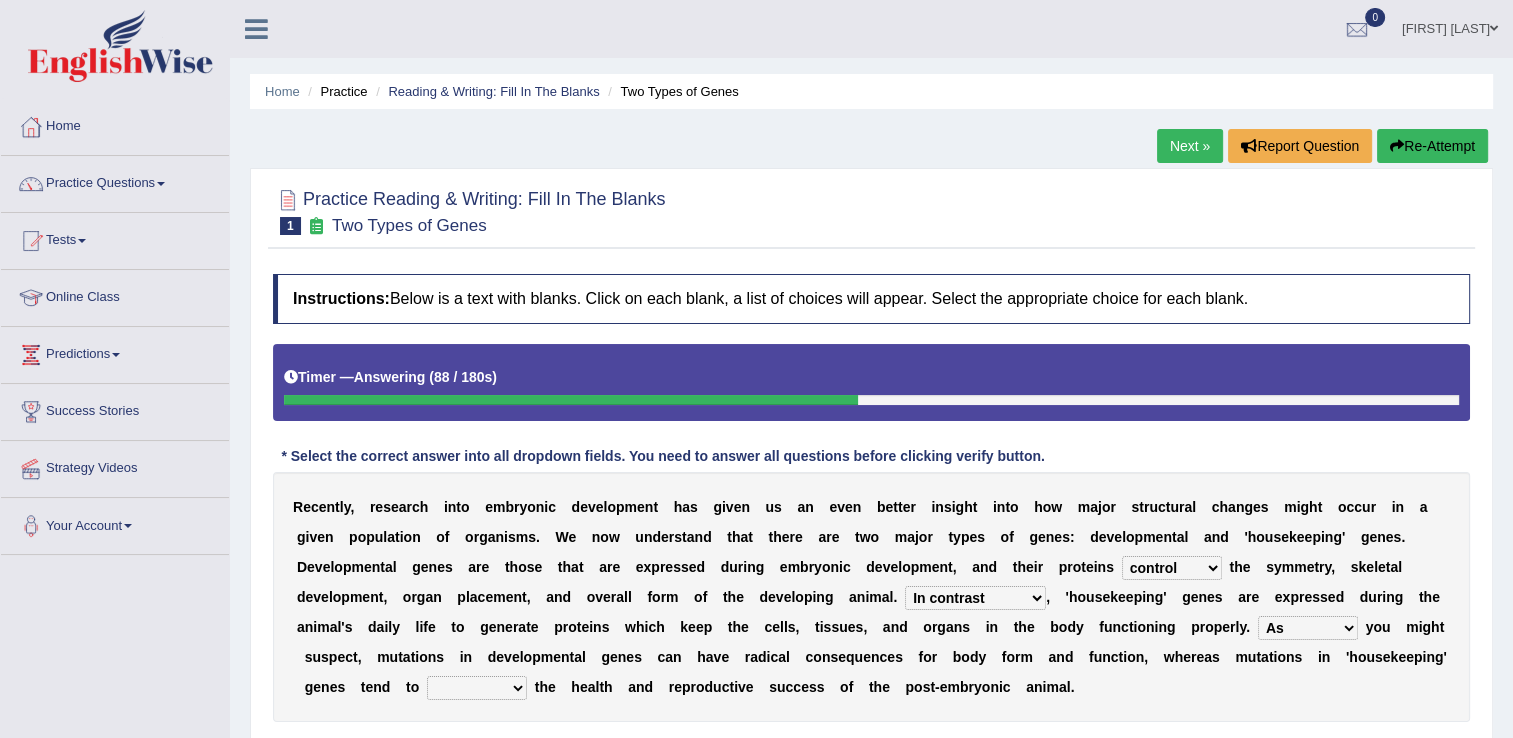 click on "affect effect interrupt defect" at bounding box center (477, 688) 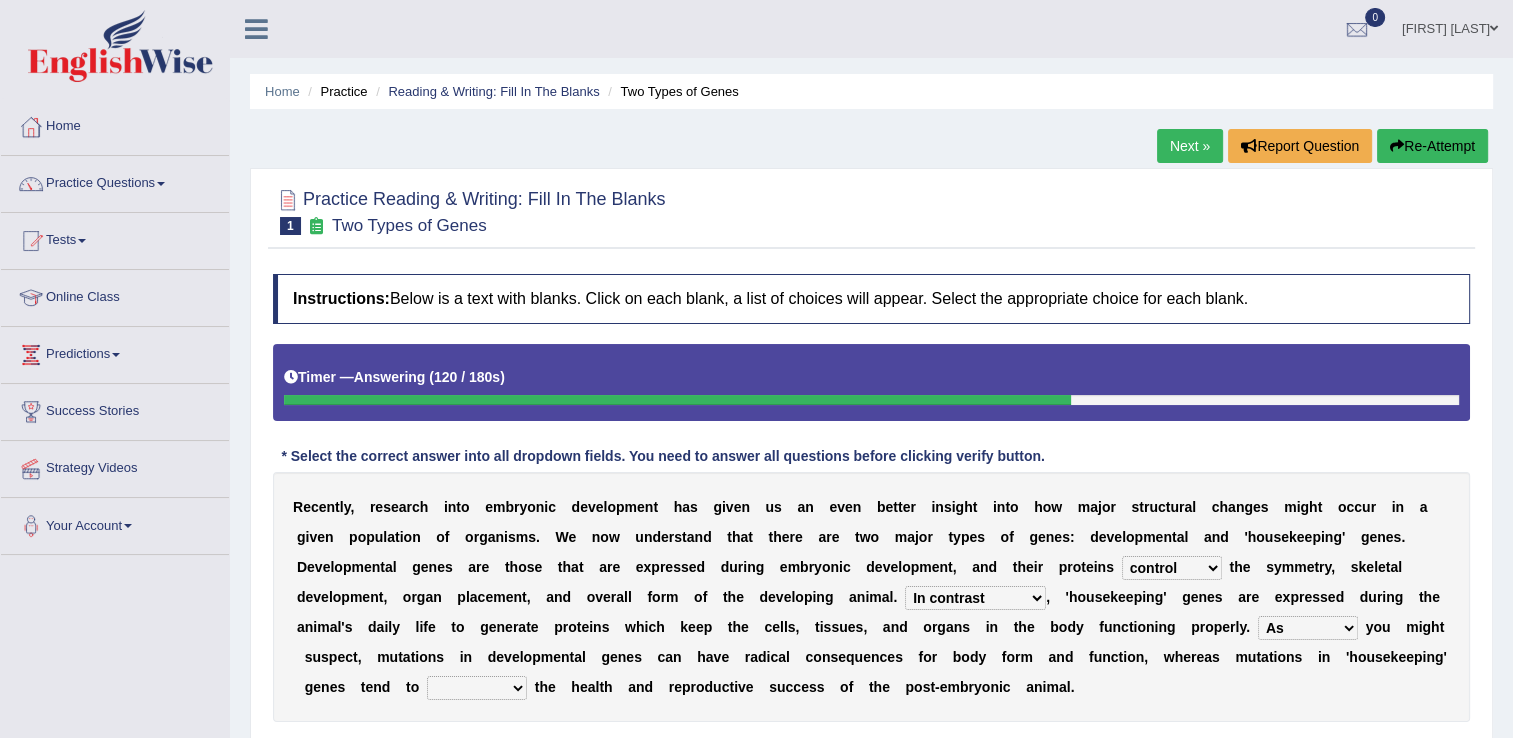 select on "interrupt" 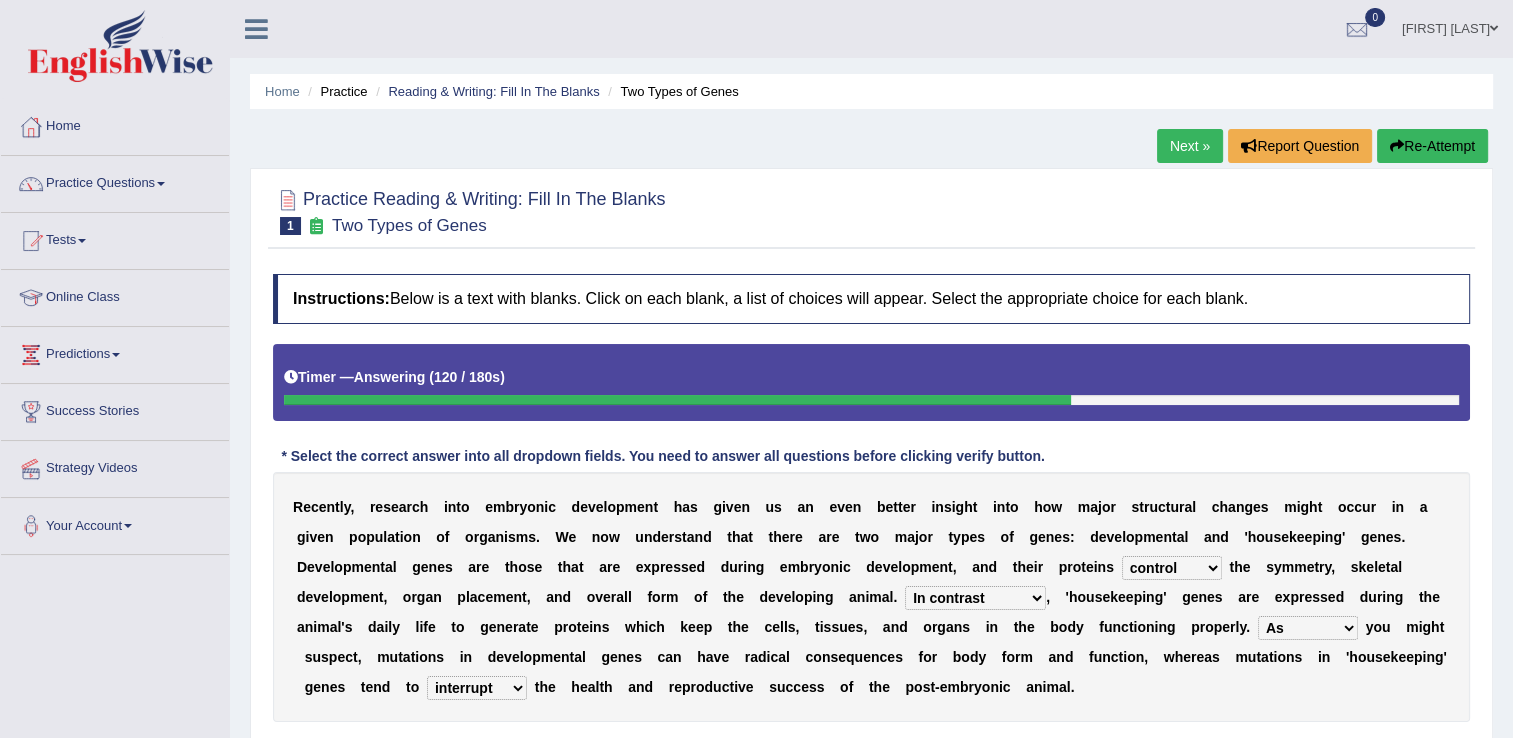 click on "affect effect interrupt defect" at bounding box center [477, 688] 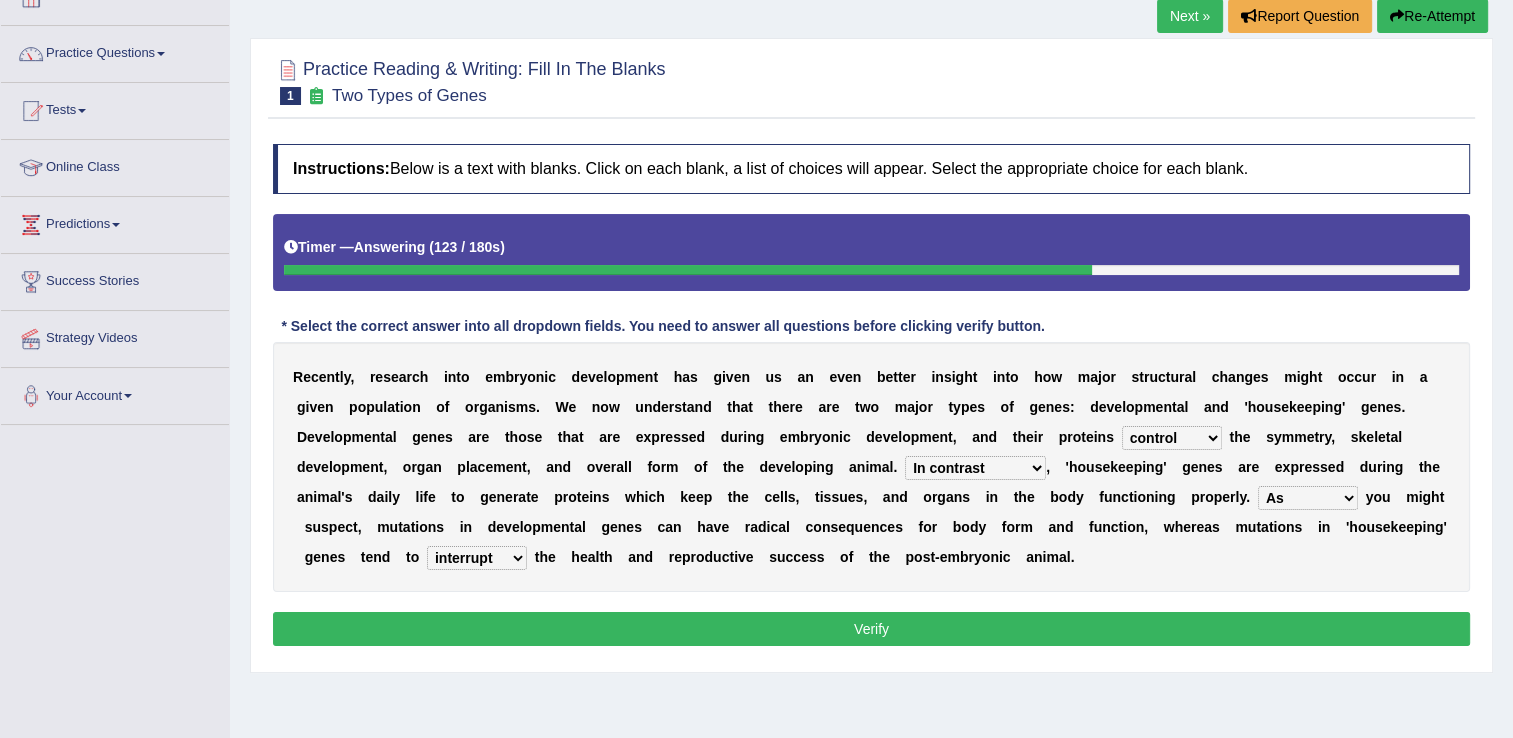 scroll, scrollTop: 160, scrollLeft: 0, axis: vertical 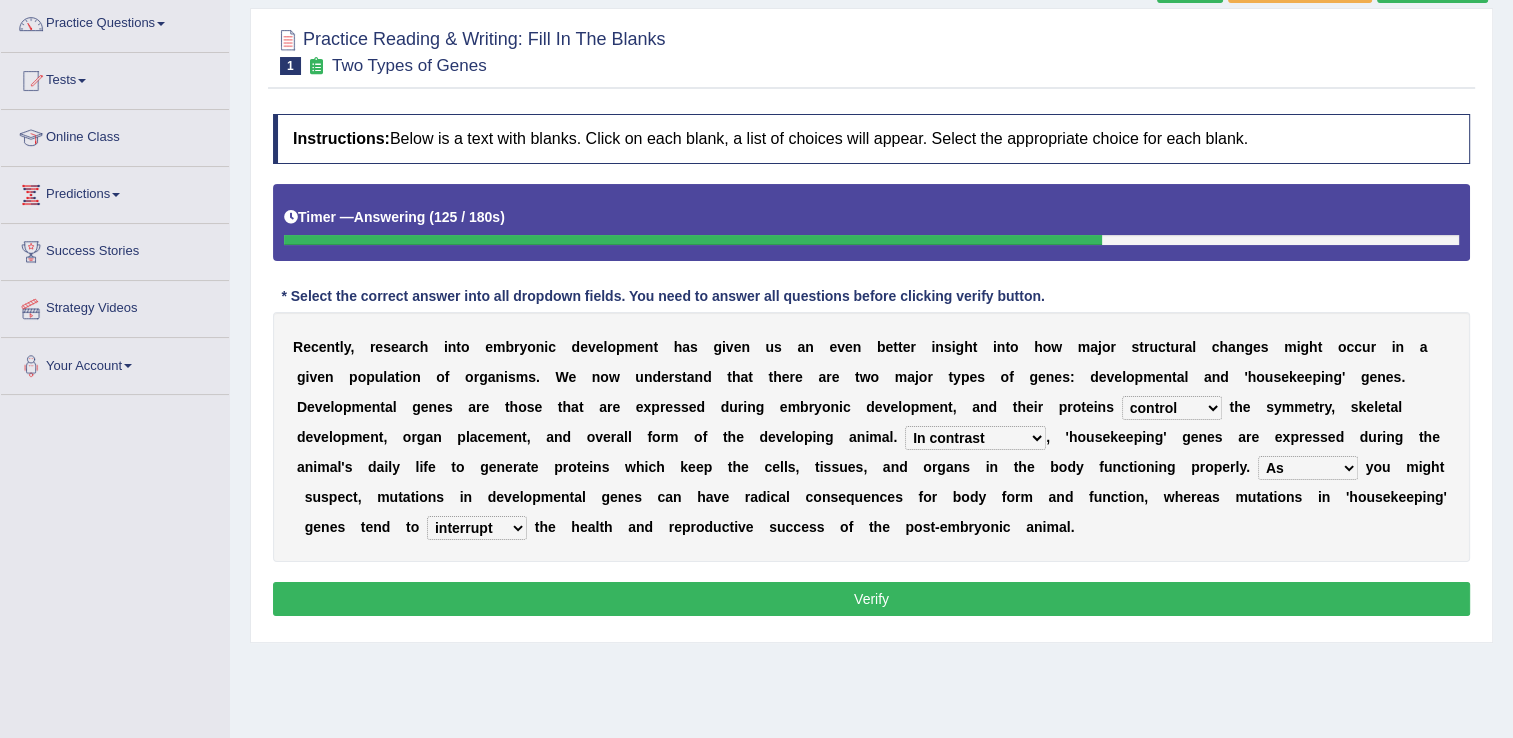 click on "Verify" at bounding box center (871, 599) 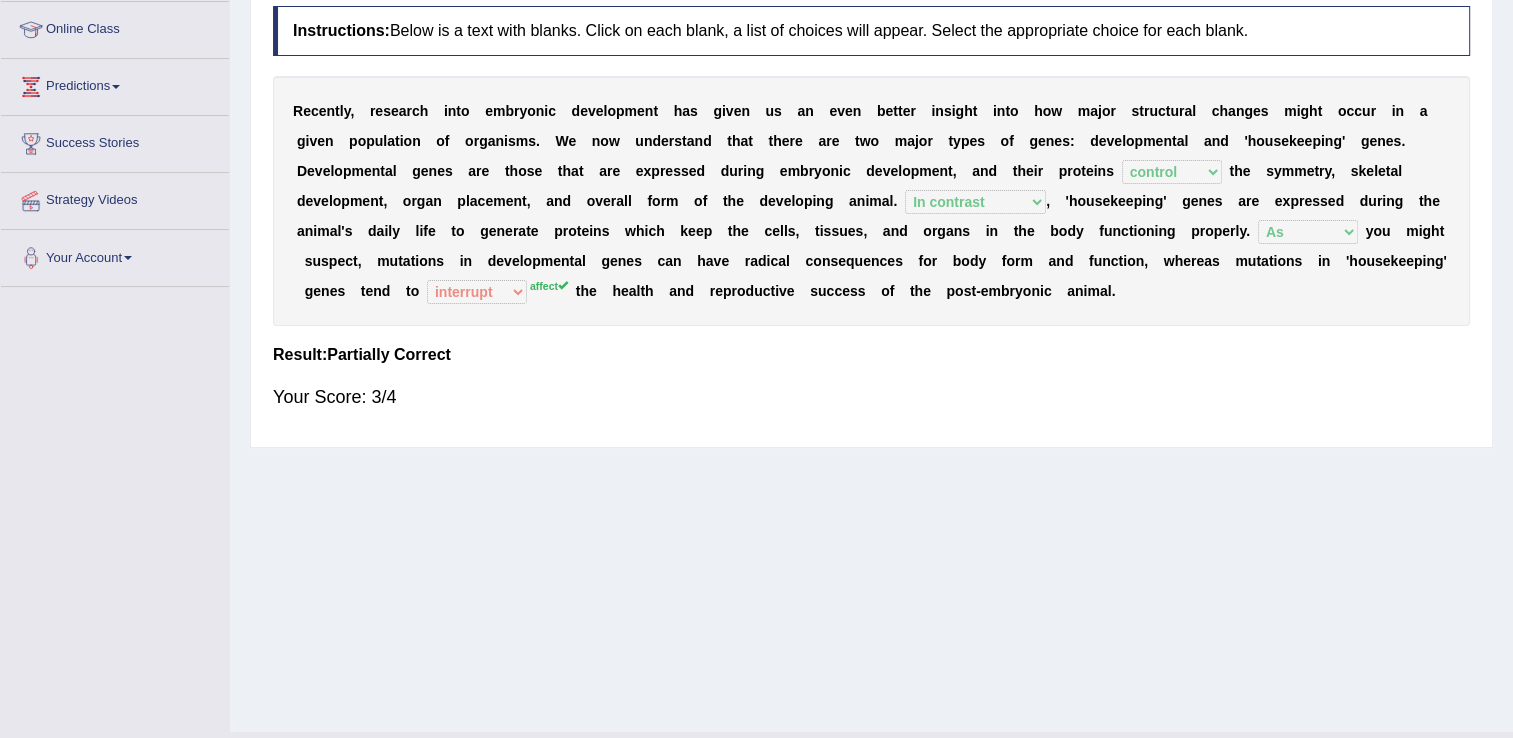 scroll, scrollTop: 280, scrollLeft: 0, axis: vertical 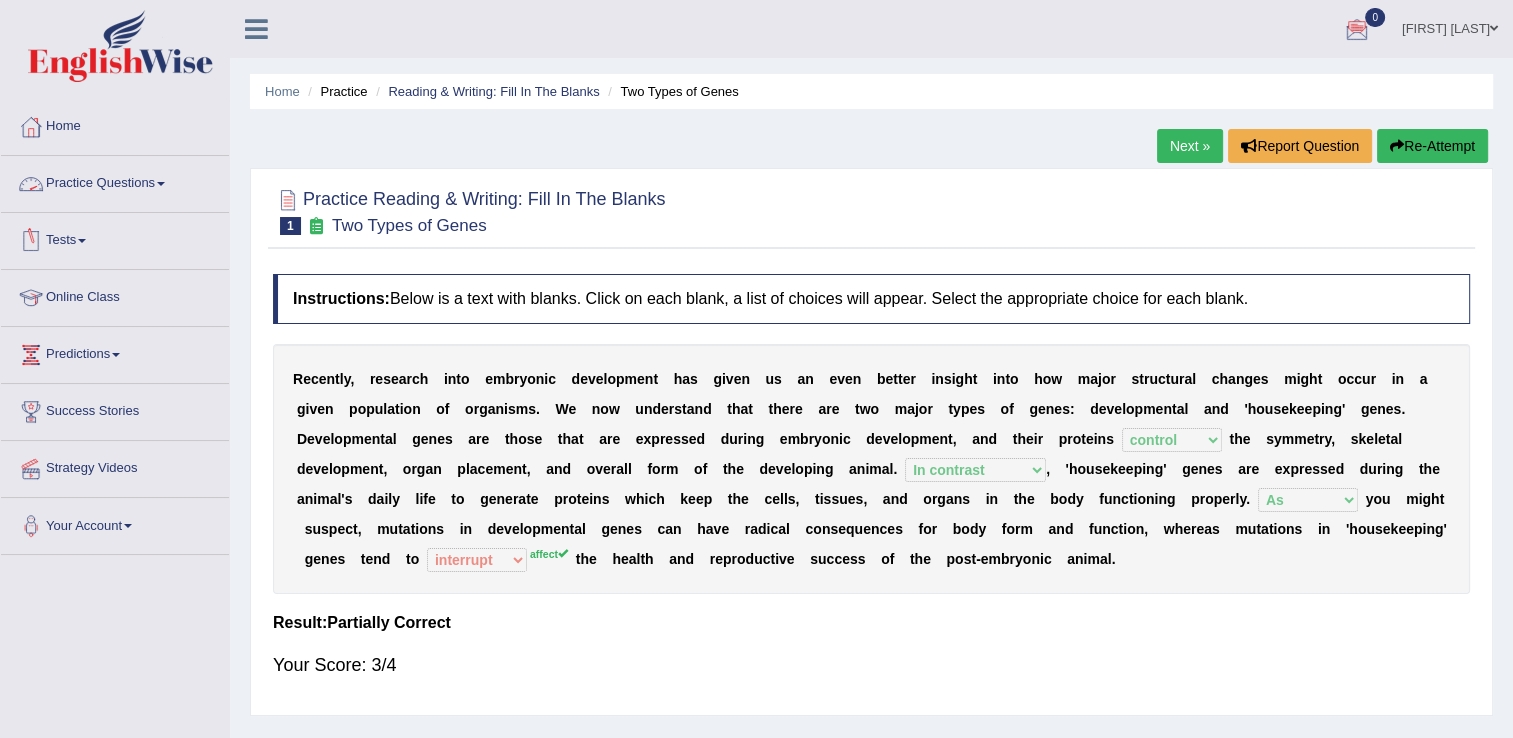 click on "Practice Questions" at bounding box center (115, 181) 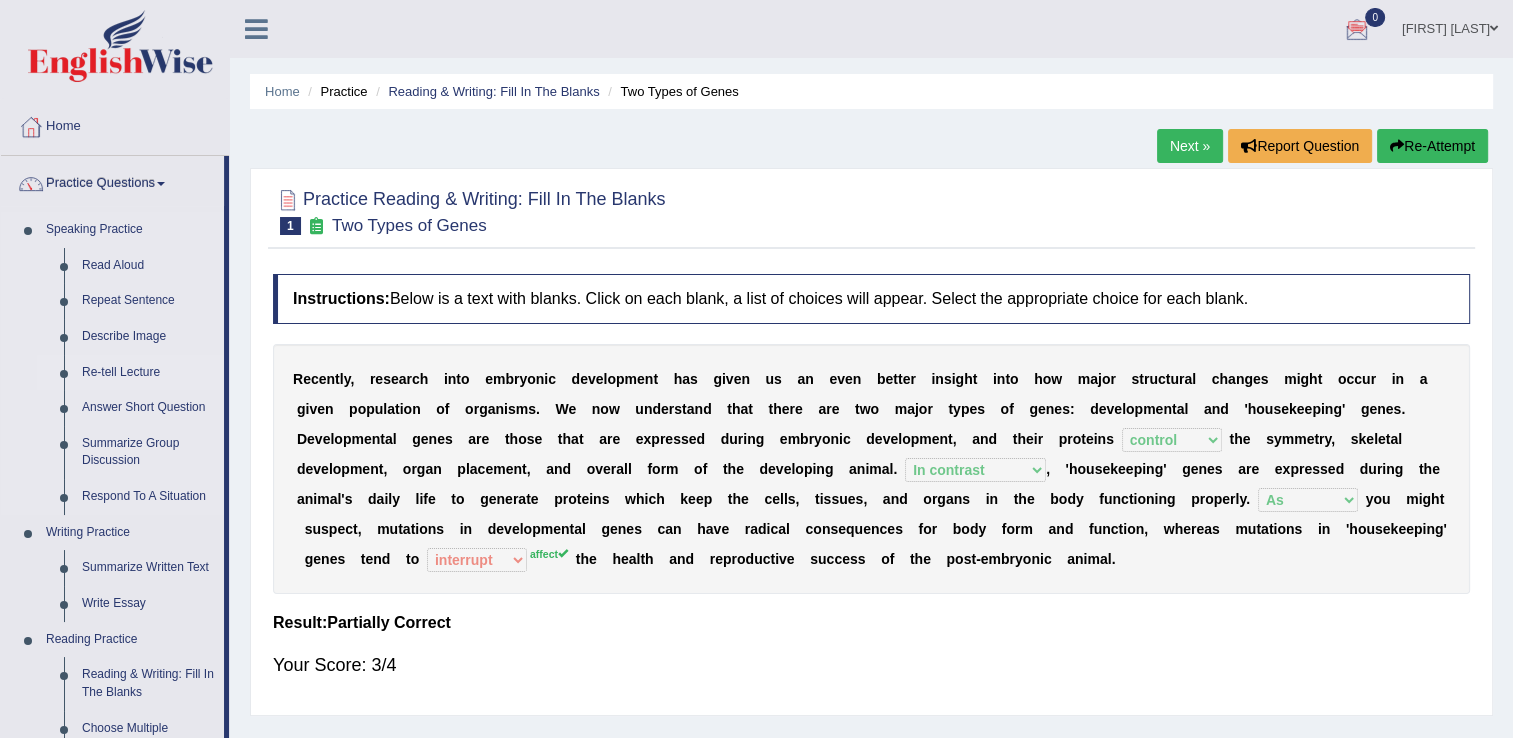 click on "Re-tell Lecture" at bounding box center [148, 373] 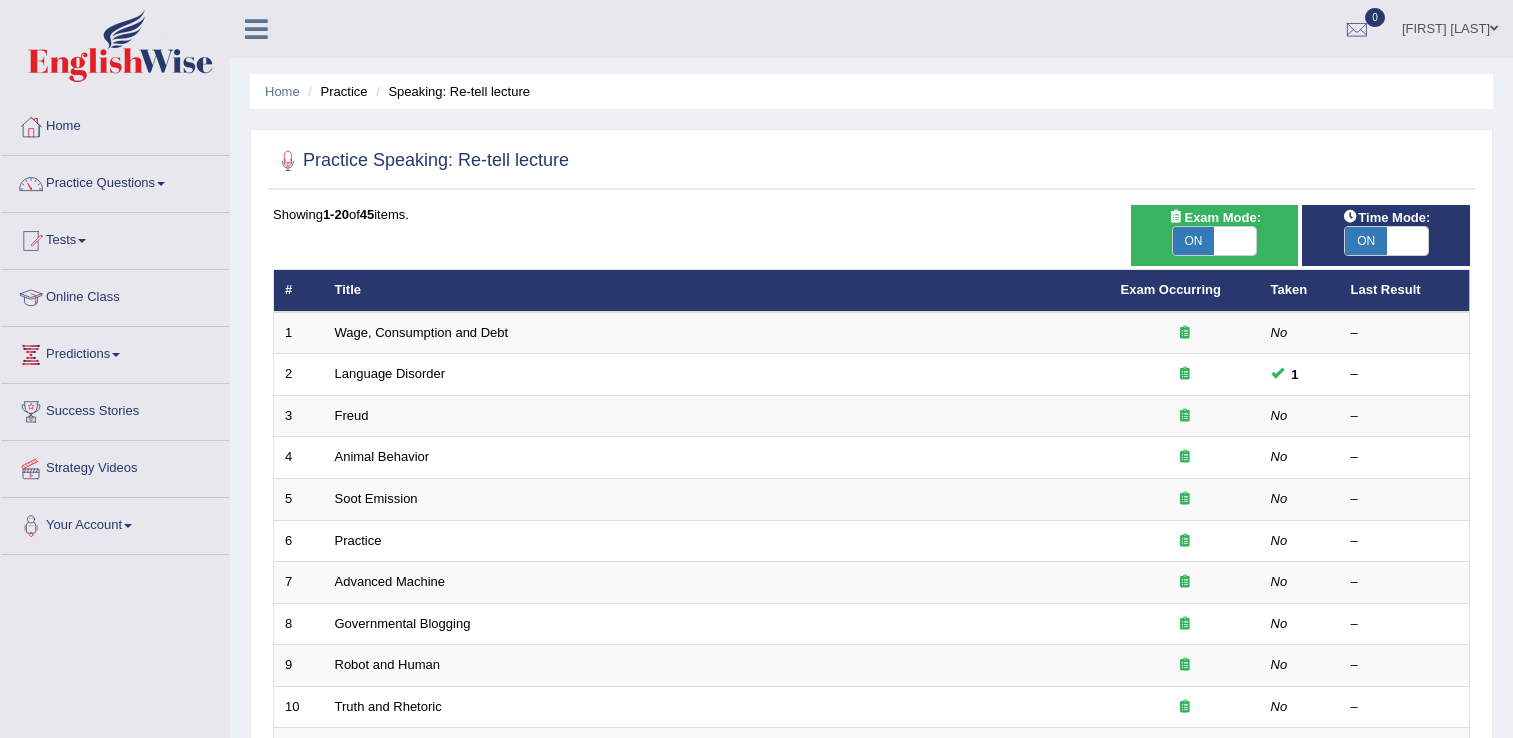 scroll, scrollTop: 0, scrollLeft: 0, axis: both 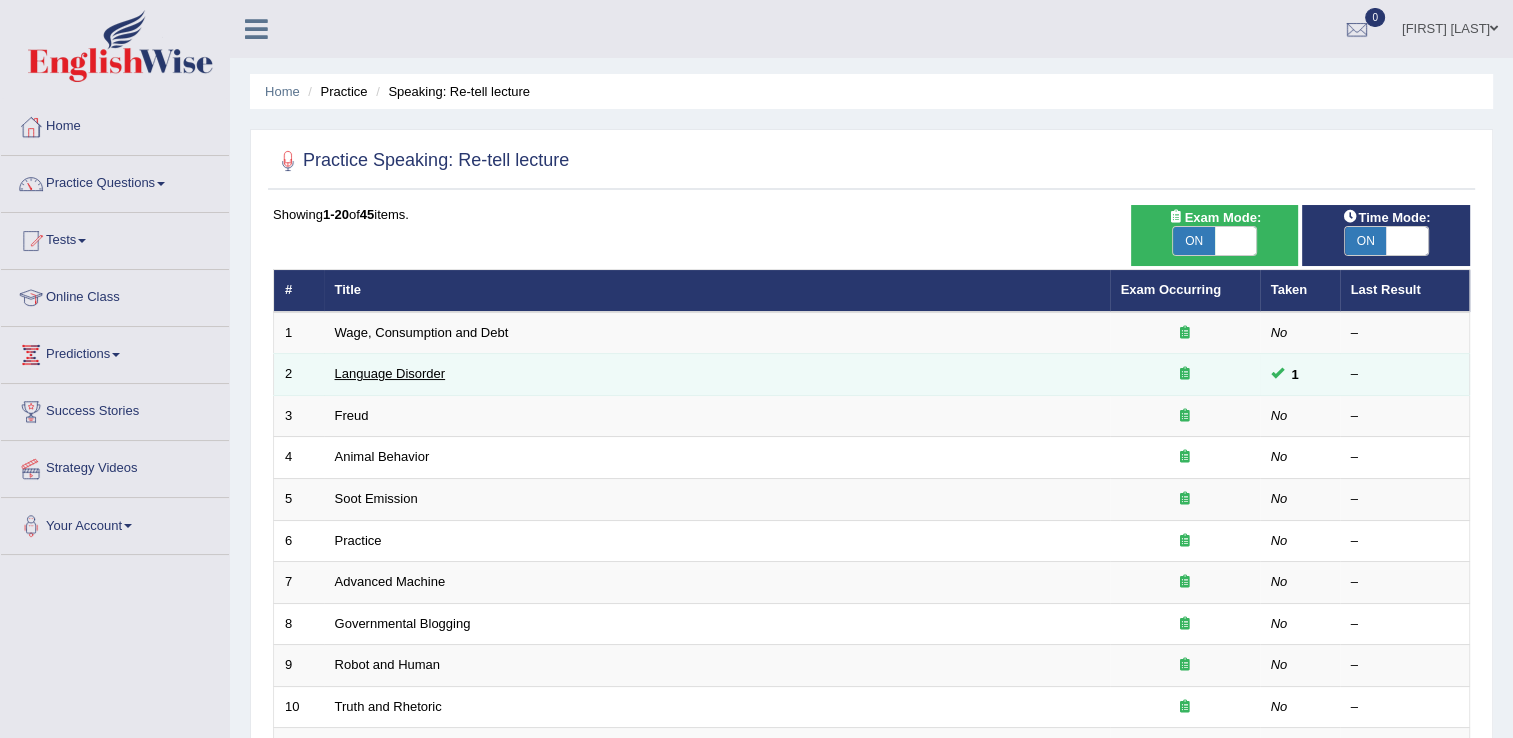 click on "Language Disorder" at bounding box center [390, 373] 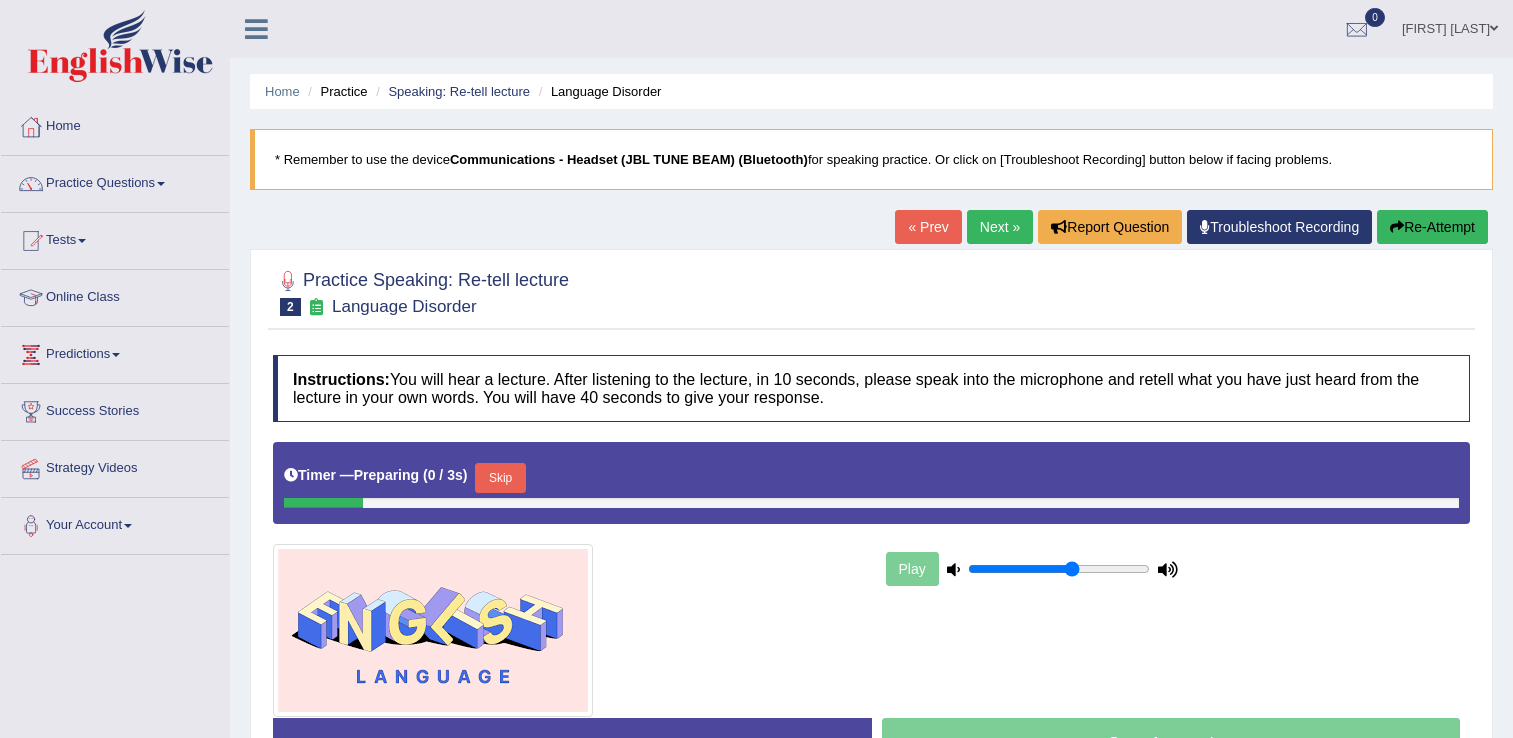 scroll, scrollTop: 0, scrollLeft: 0, axis: both 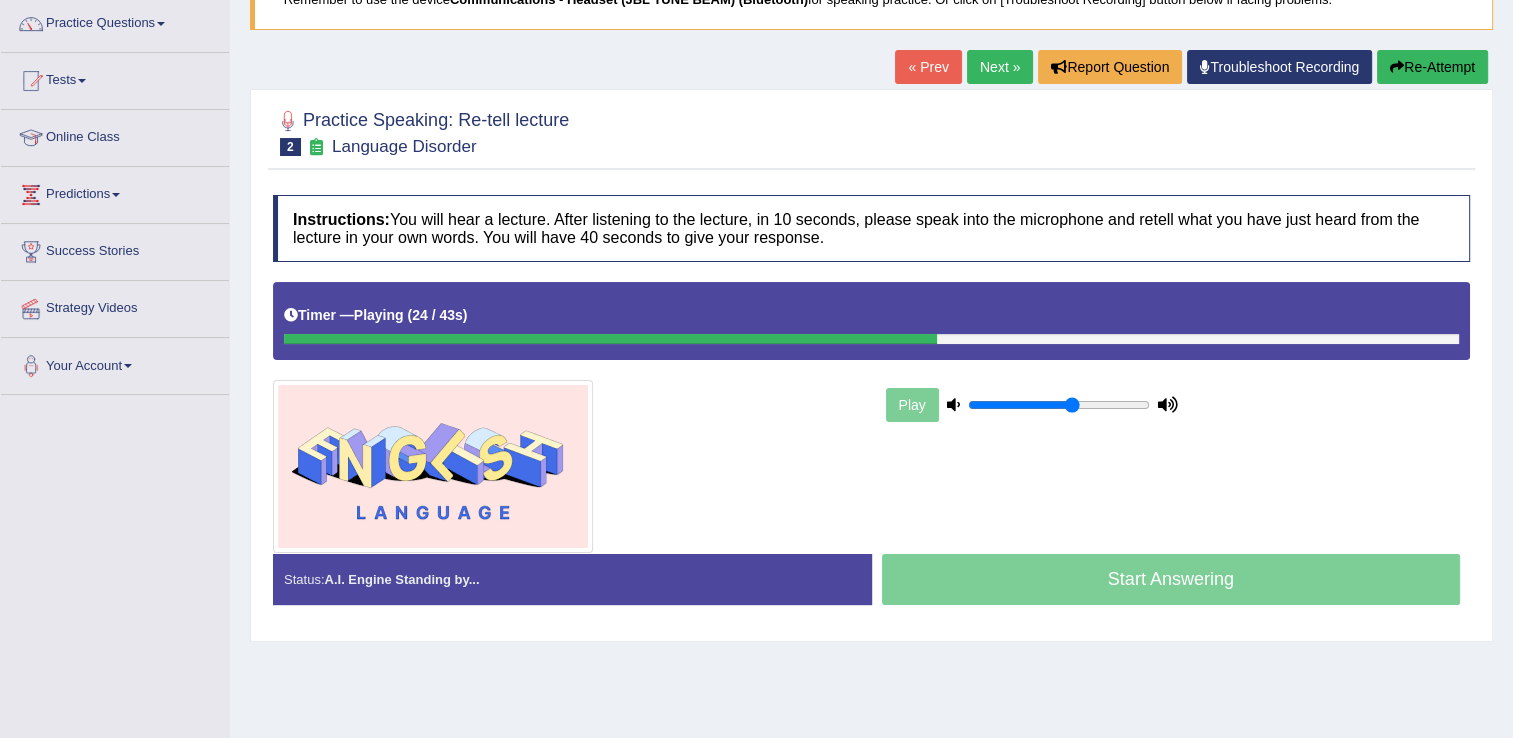 click on "« Prev" at bounding box center [928, 67] 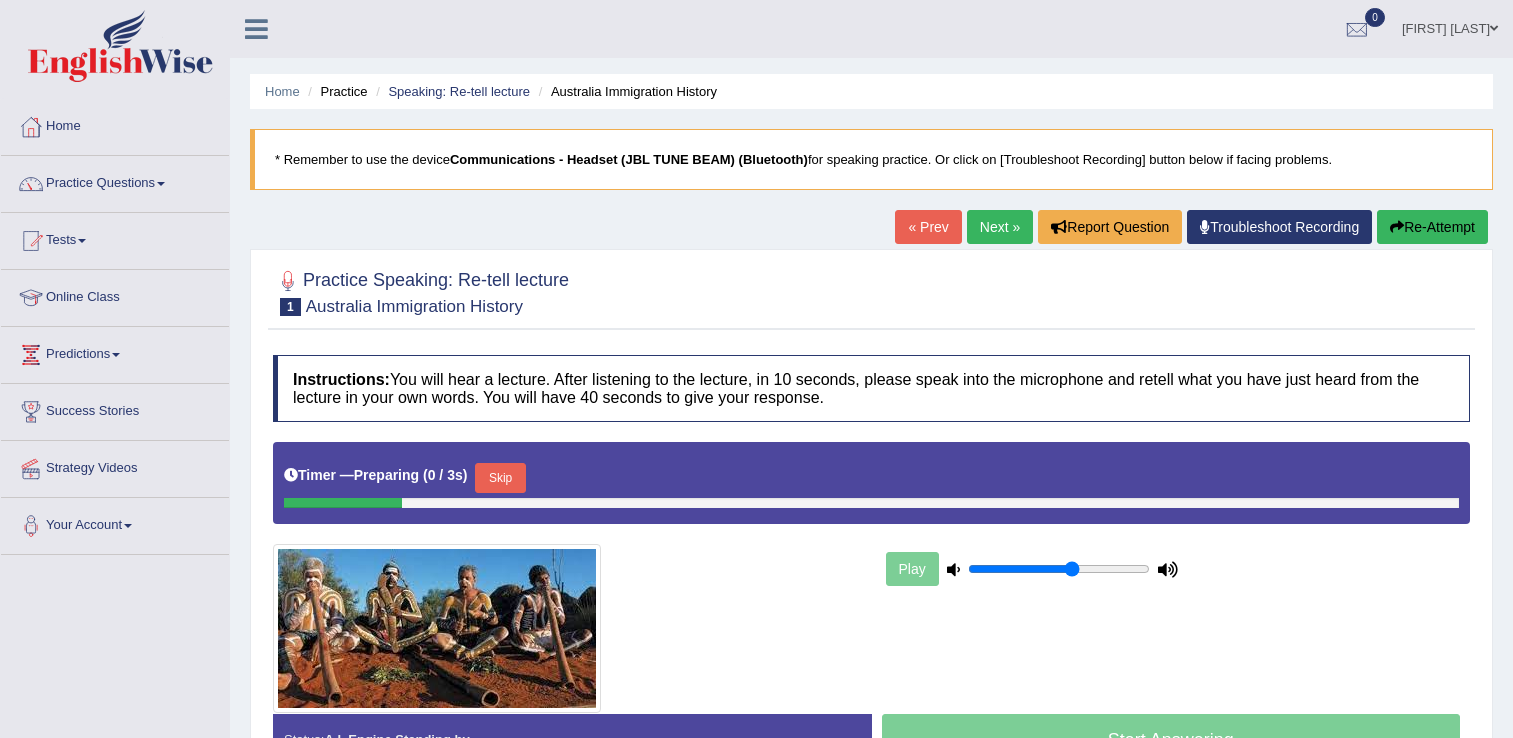 scroll, scrollTop: 0, scrollLeft: 0, axis: both 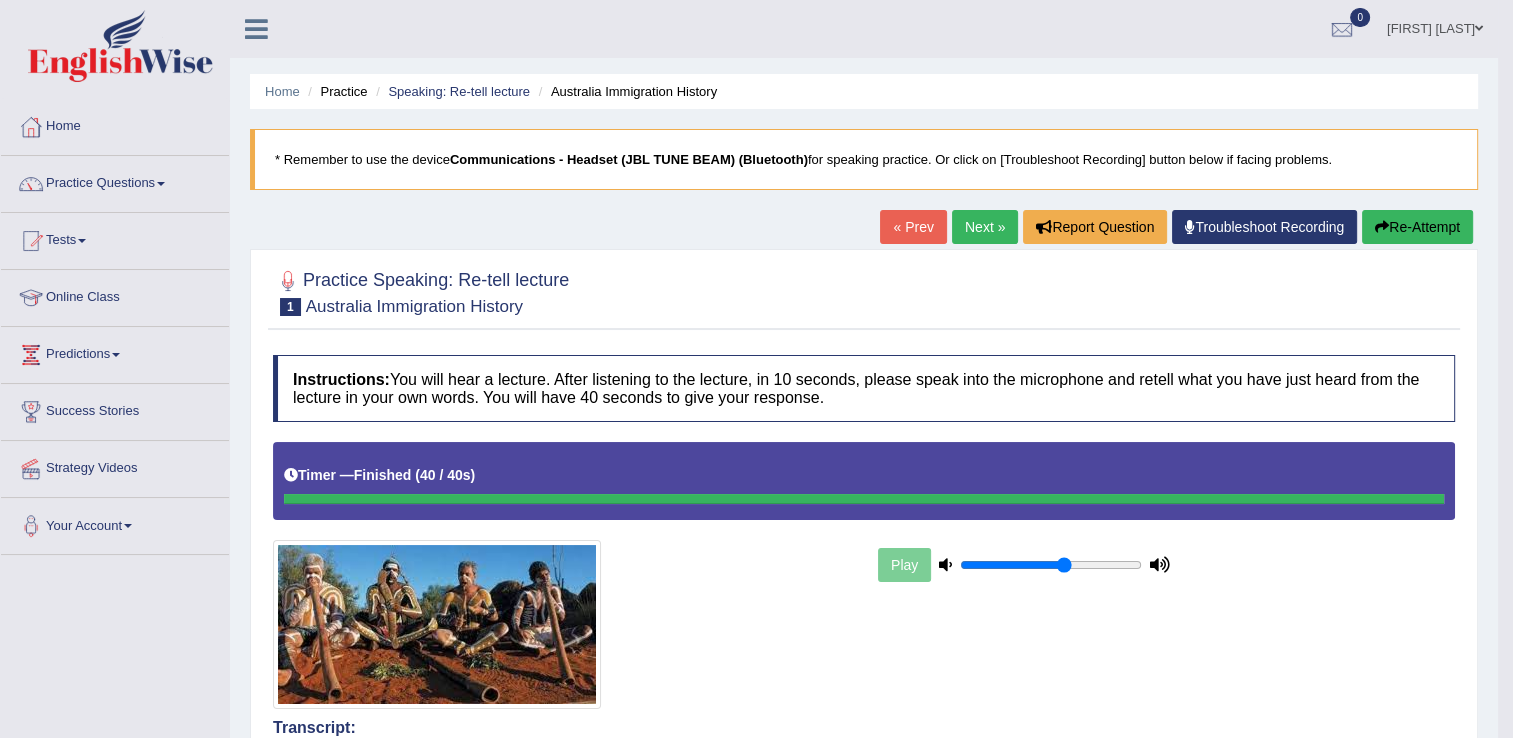 click at bounding box center (161, 184) 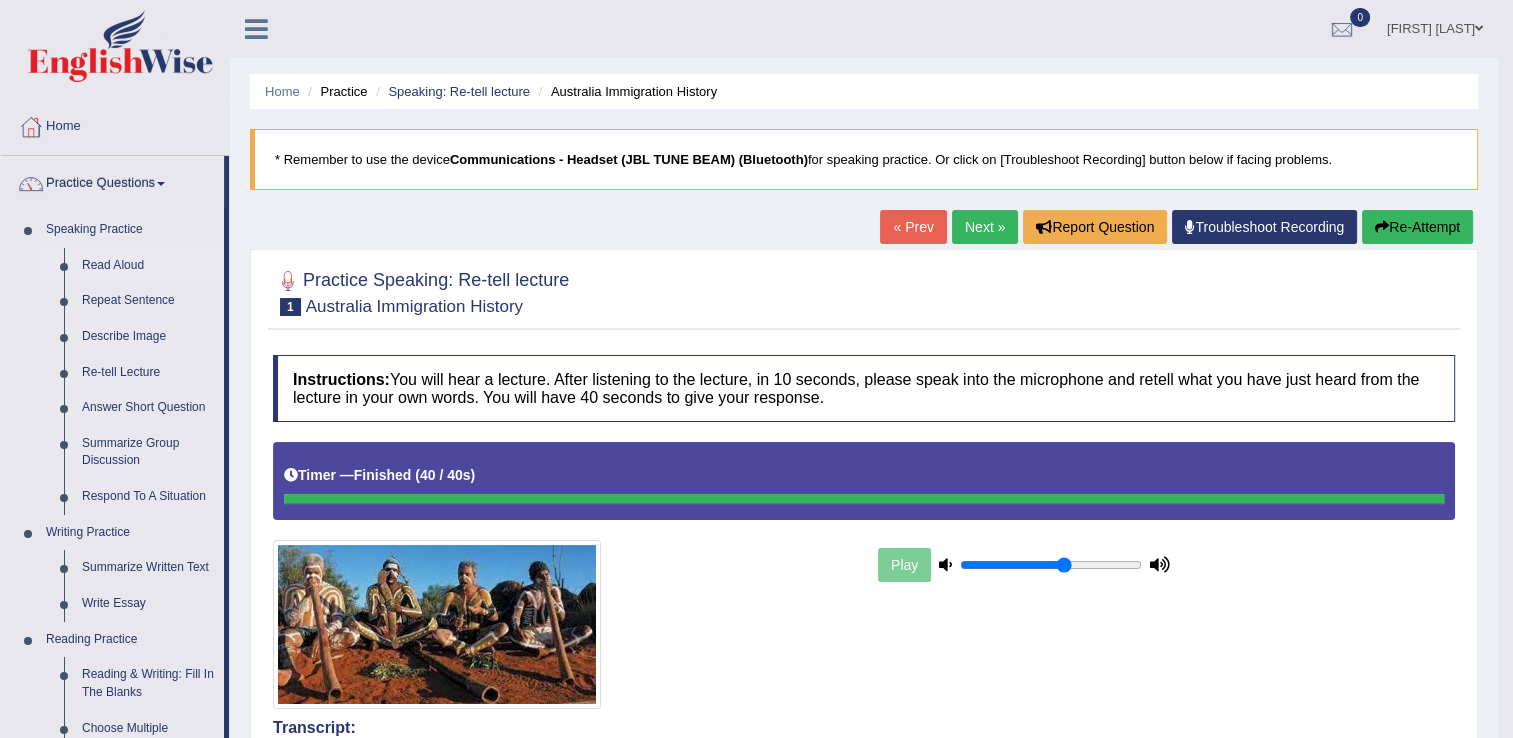 click on "Read Aloud" at bounding box center [148, 266] 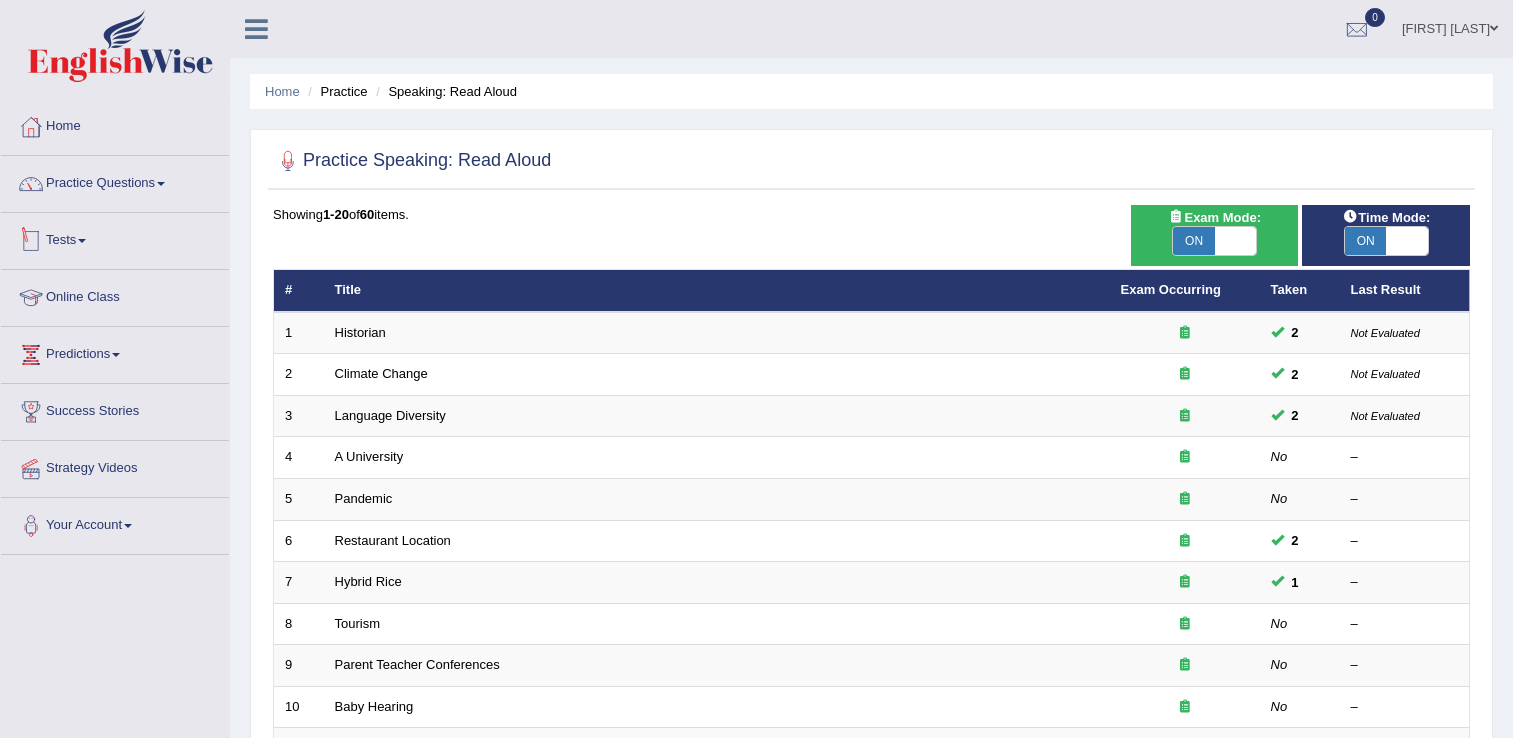 scroll, scrollTop: 0, scrollLeft: 0, axis: both 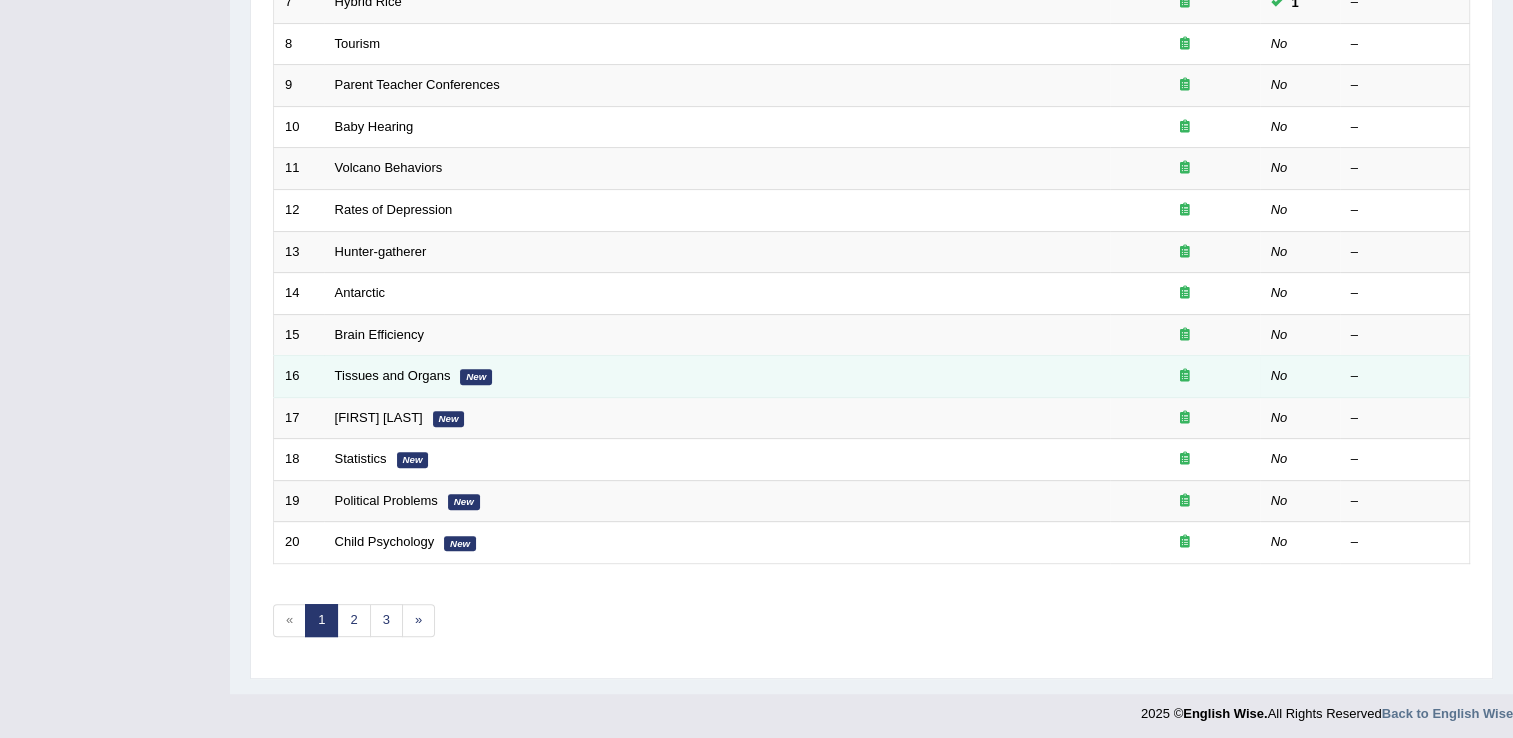 click on "New" at bounding box center (476, 377) 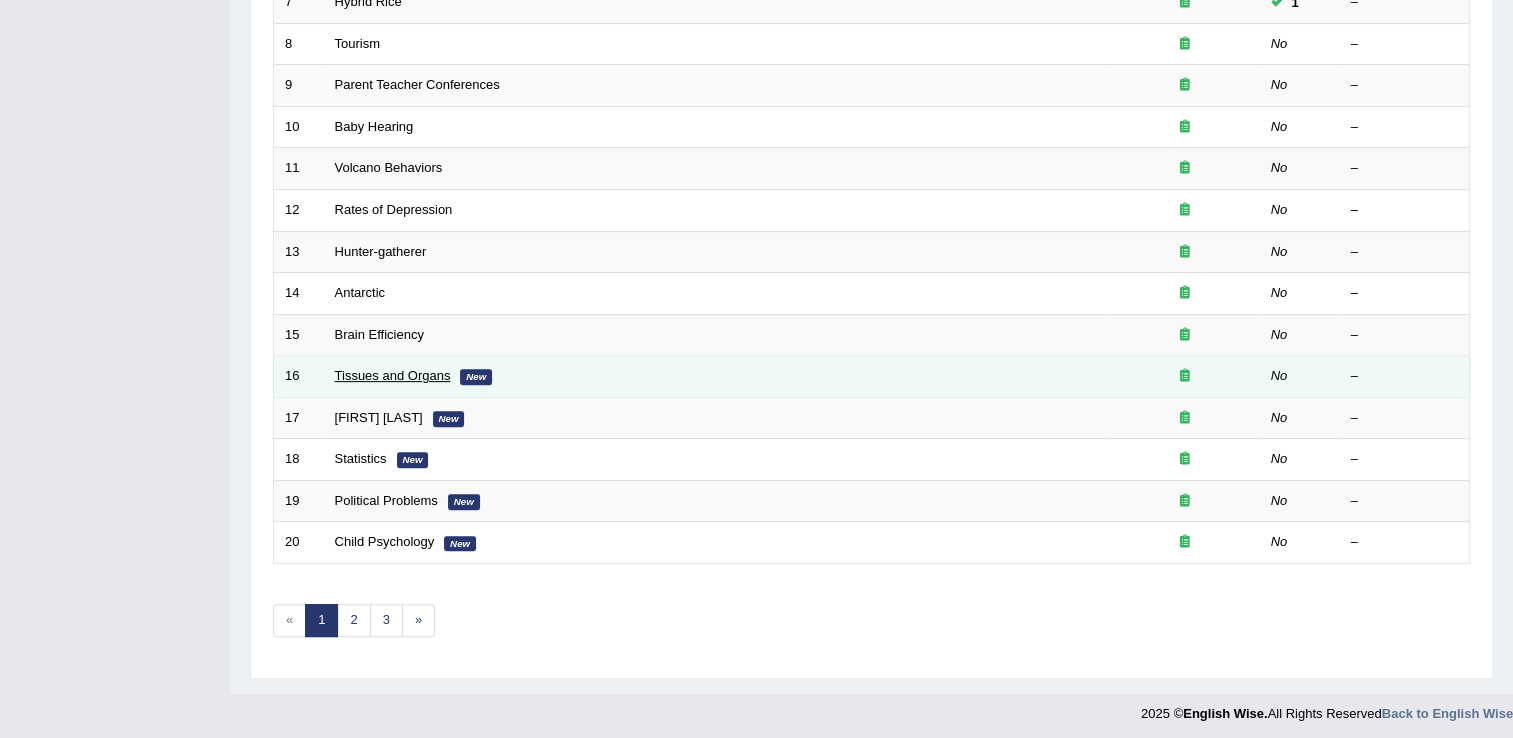 click on "Tissues and Organs" at bounding box center (393, 375) 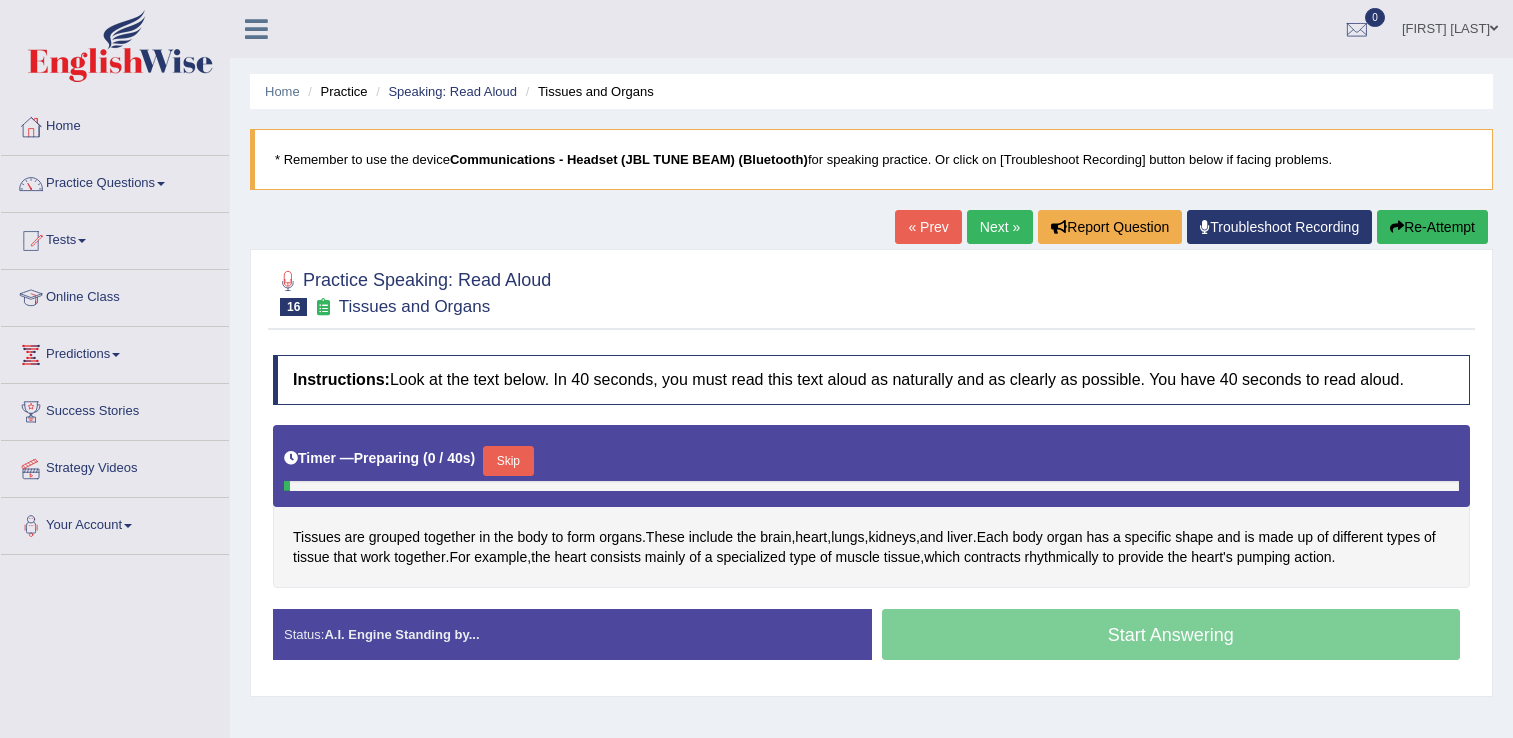 scroll, scrollTop: 0, scrollLeft: 0, axis: both 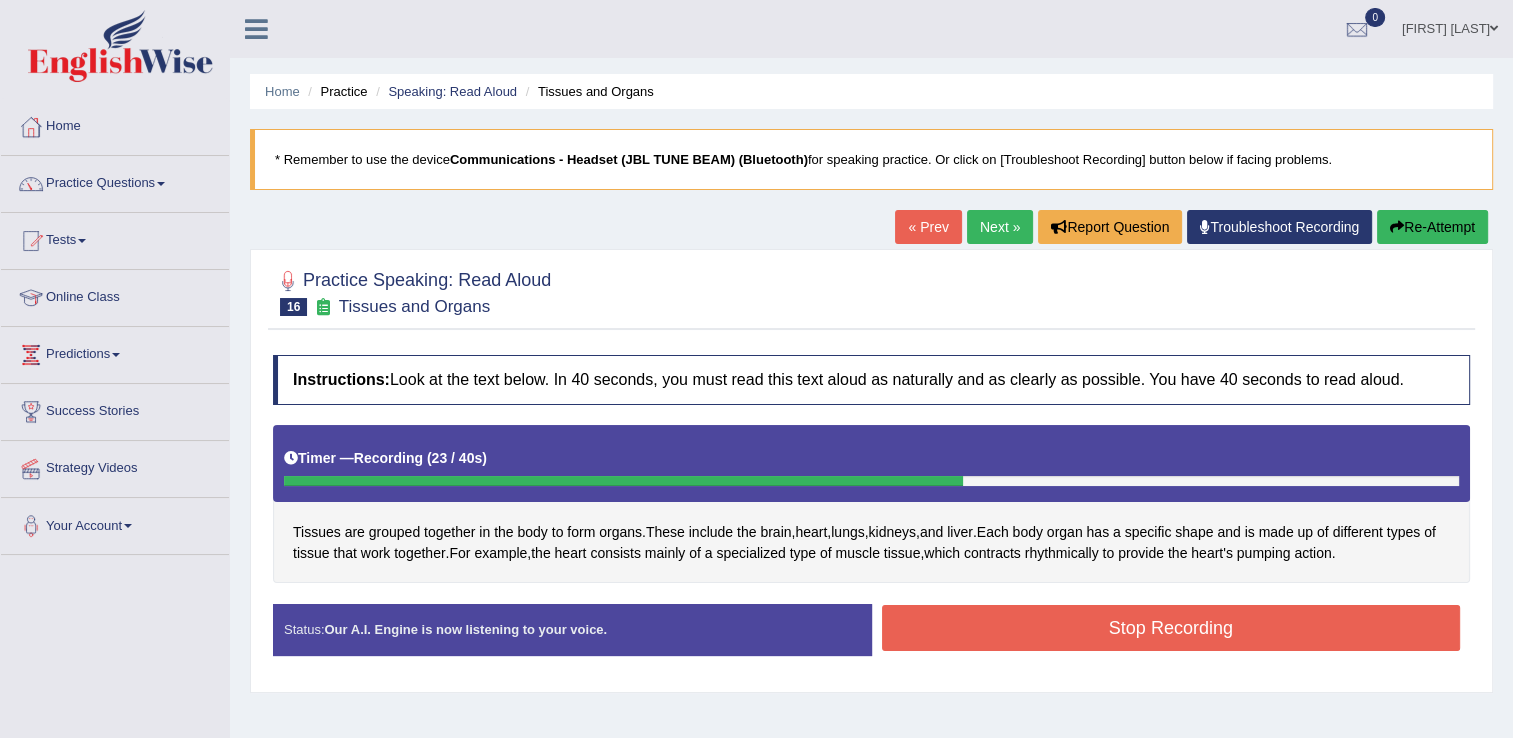 click on "Stop Recording" at bounding box center [1171, 628] 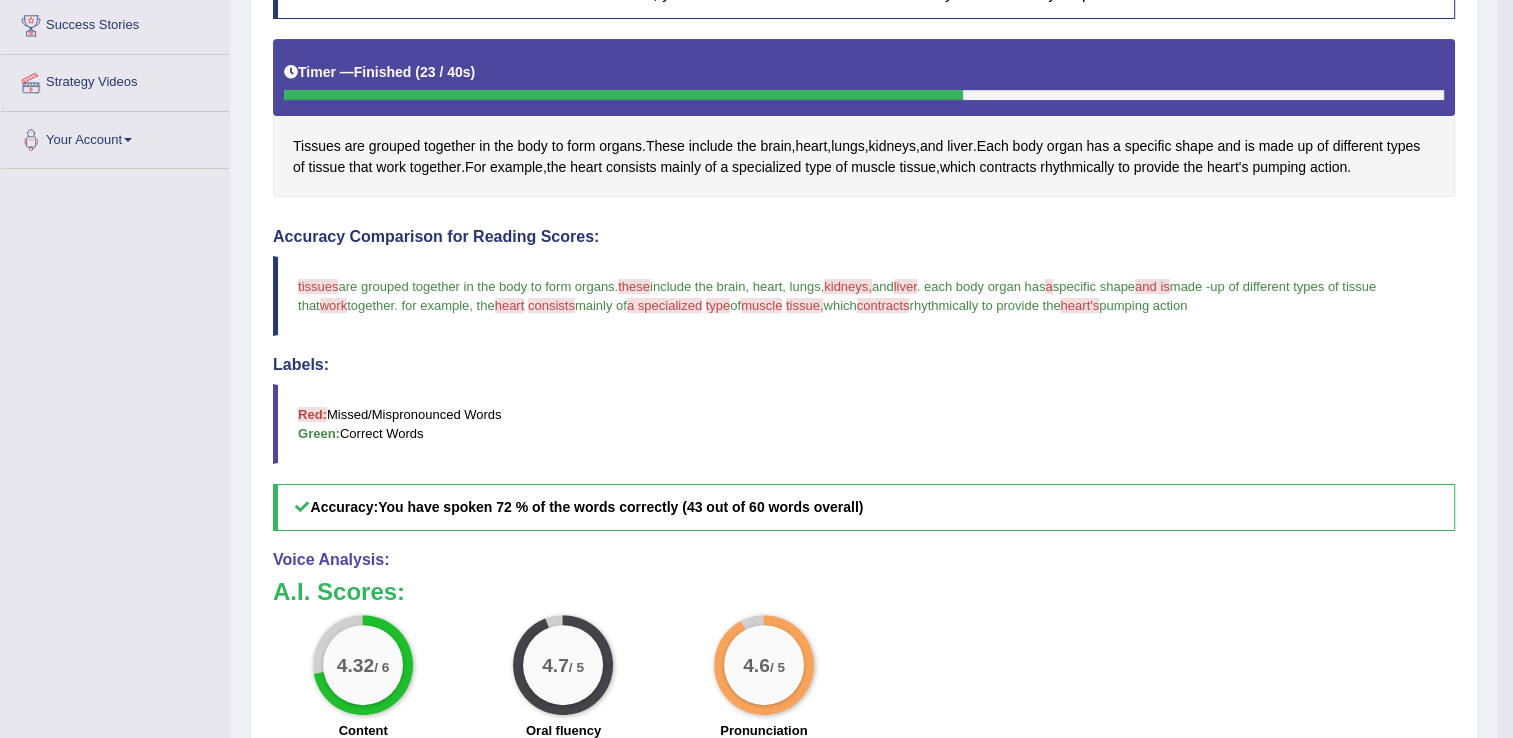 scroll, scrollTop: 439, scrollLeft: 0, axis: vertical 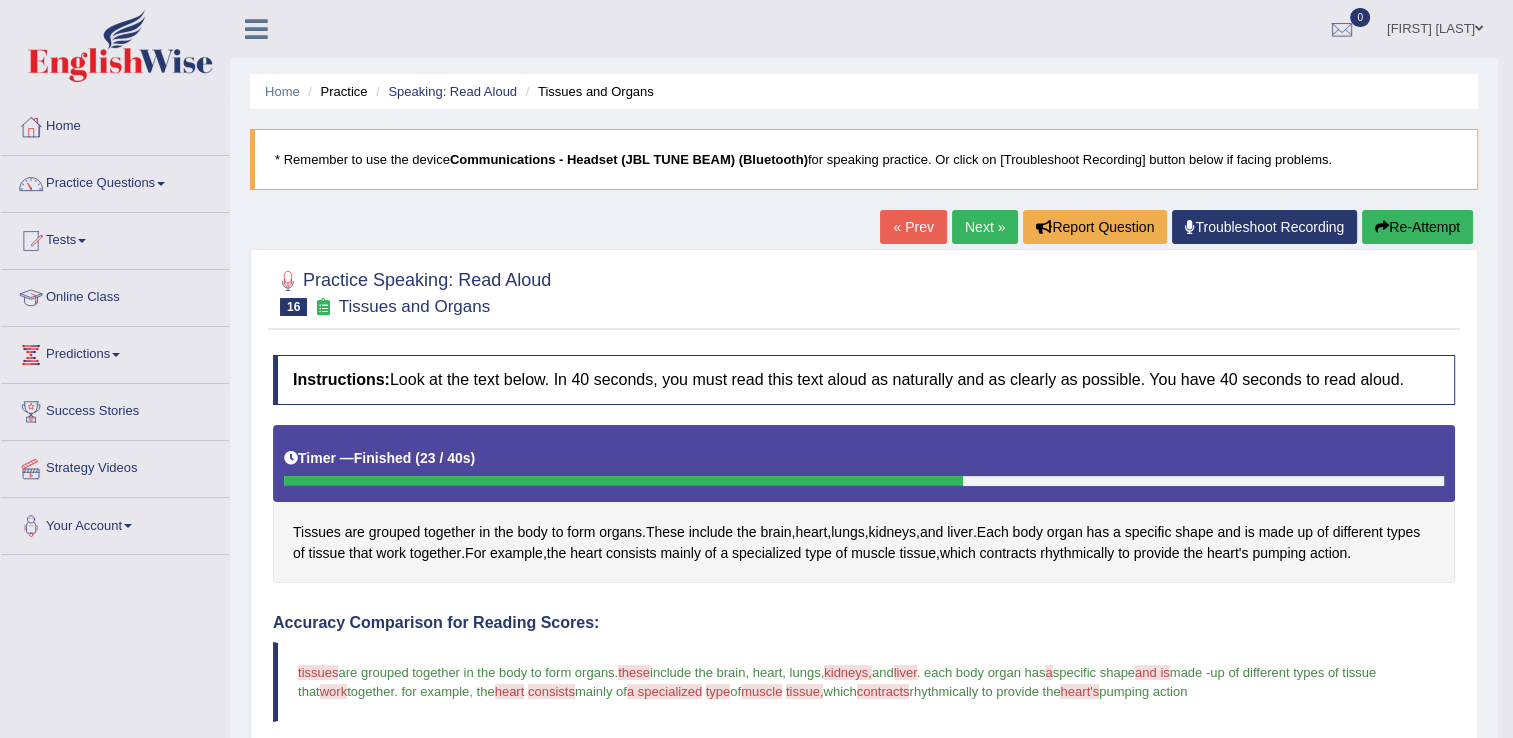 click on "Re-Attempt" at bounding box center (1417, 227) 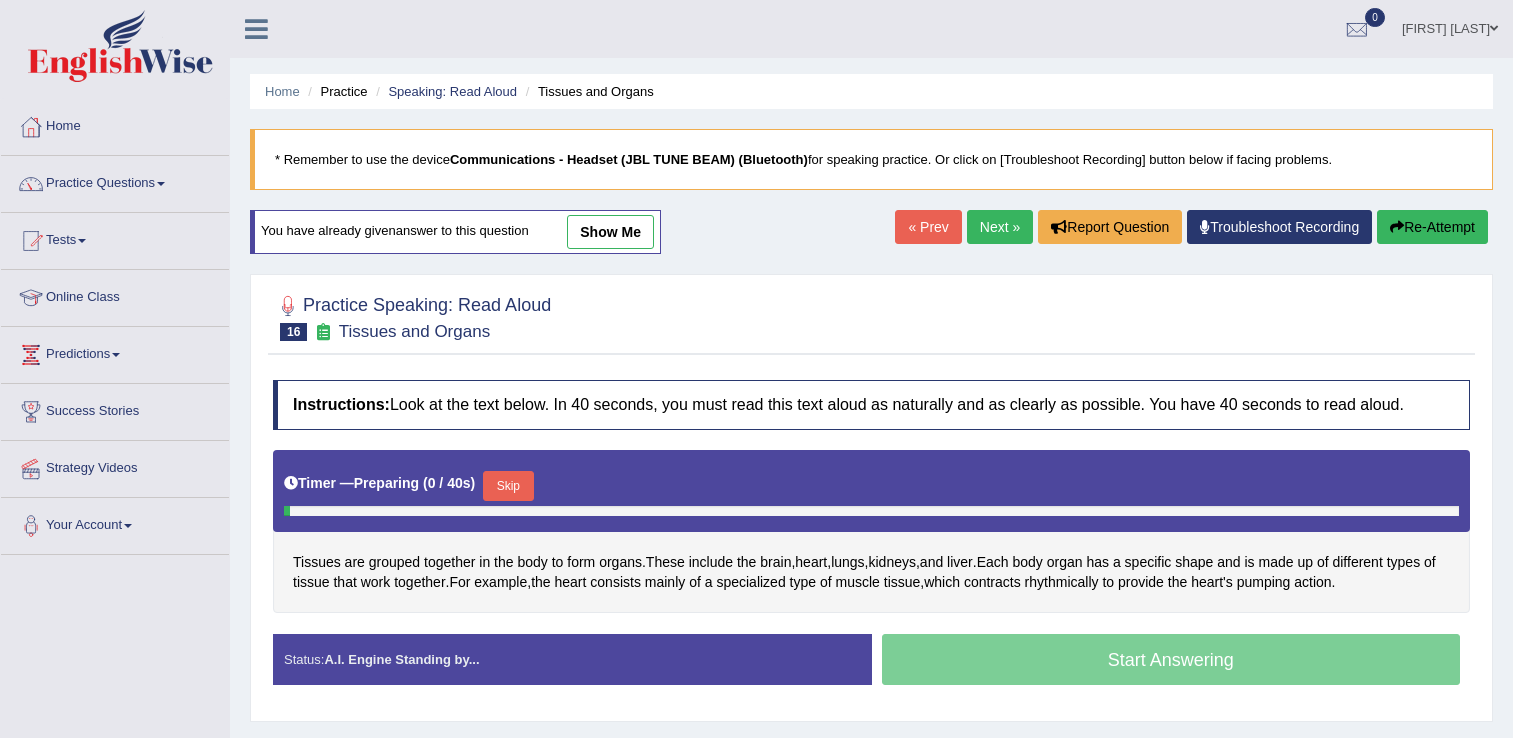 scroll, scrollTop: 0, scrollLeft: 0, axis: both 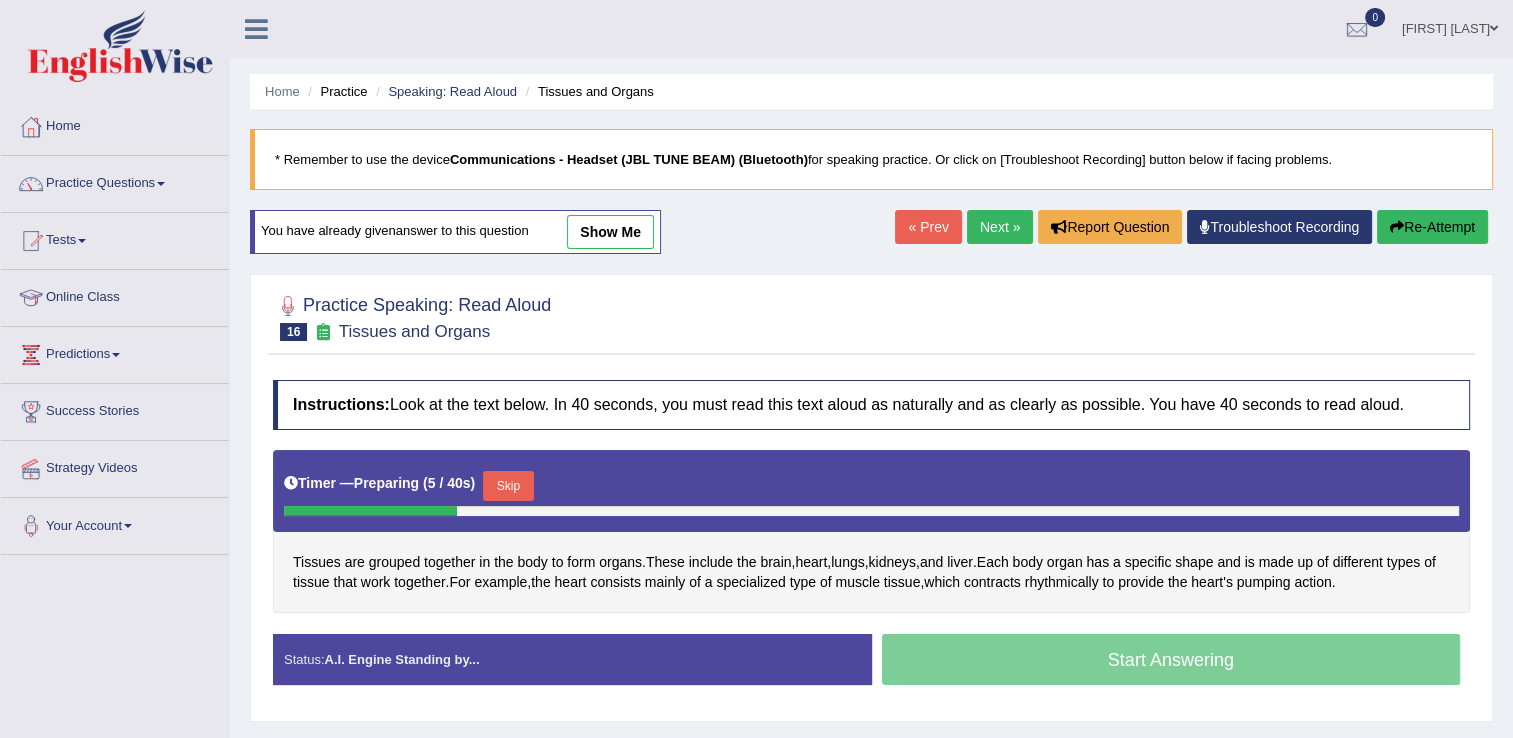 click on "Next »" at bounding box center (1000, 227) 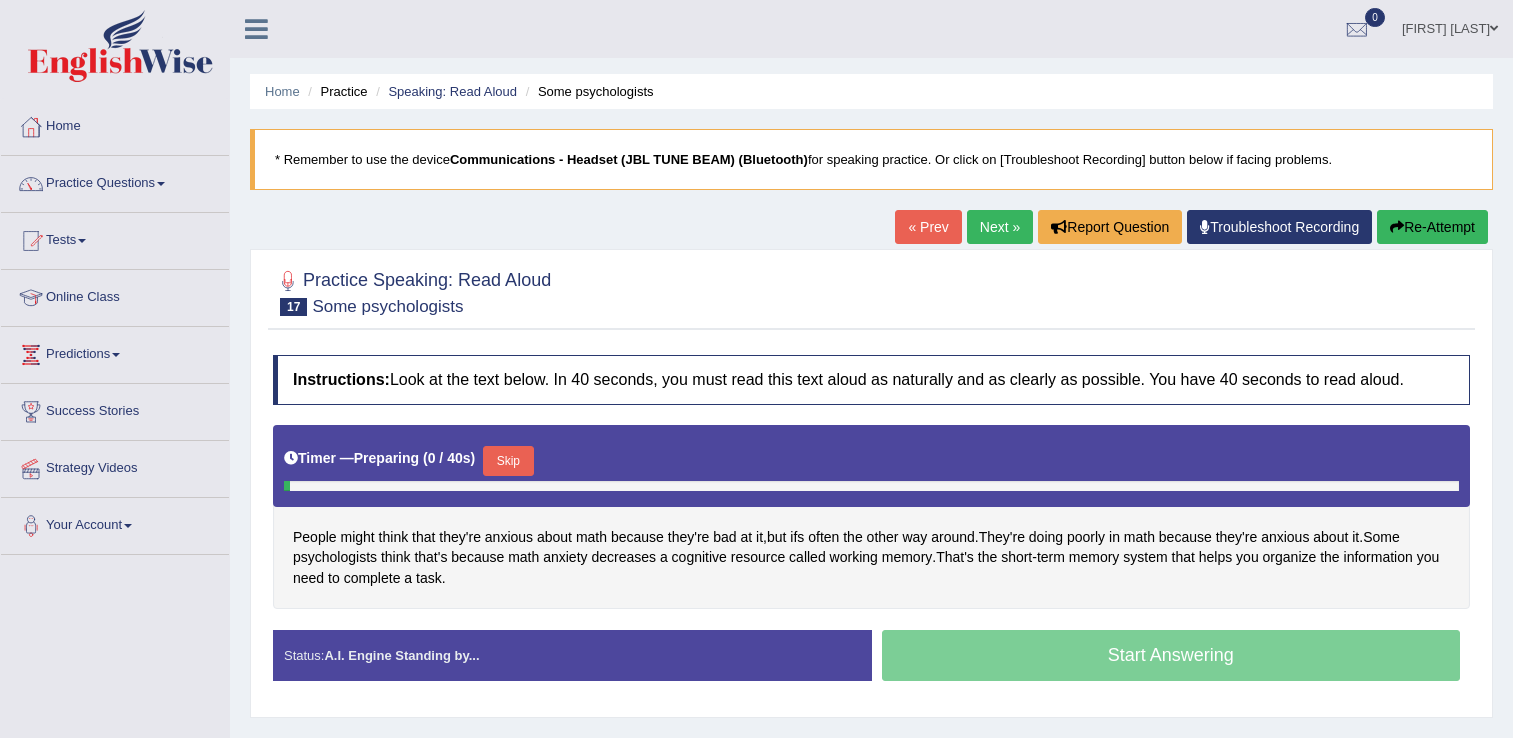scroll, scrollTop: 0, scrollLeft: 0, axis: both 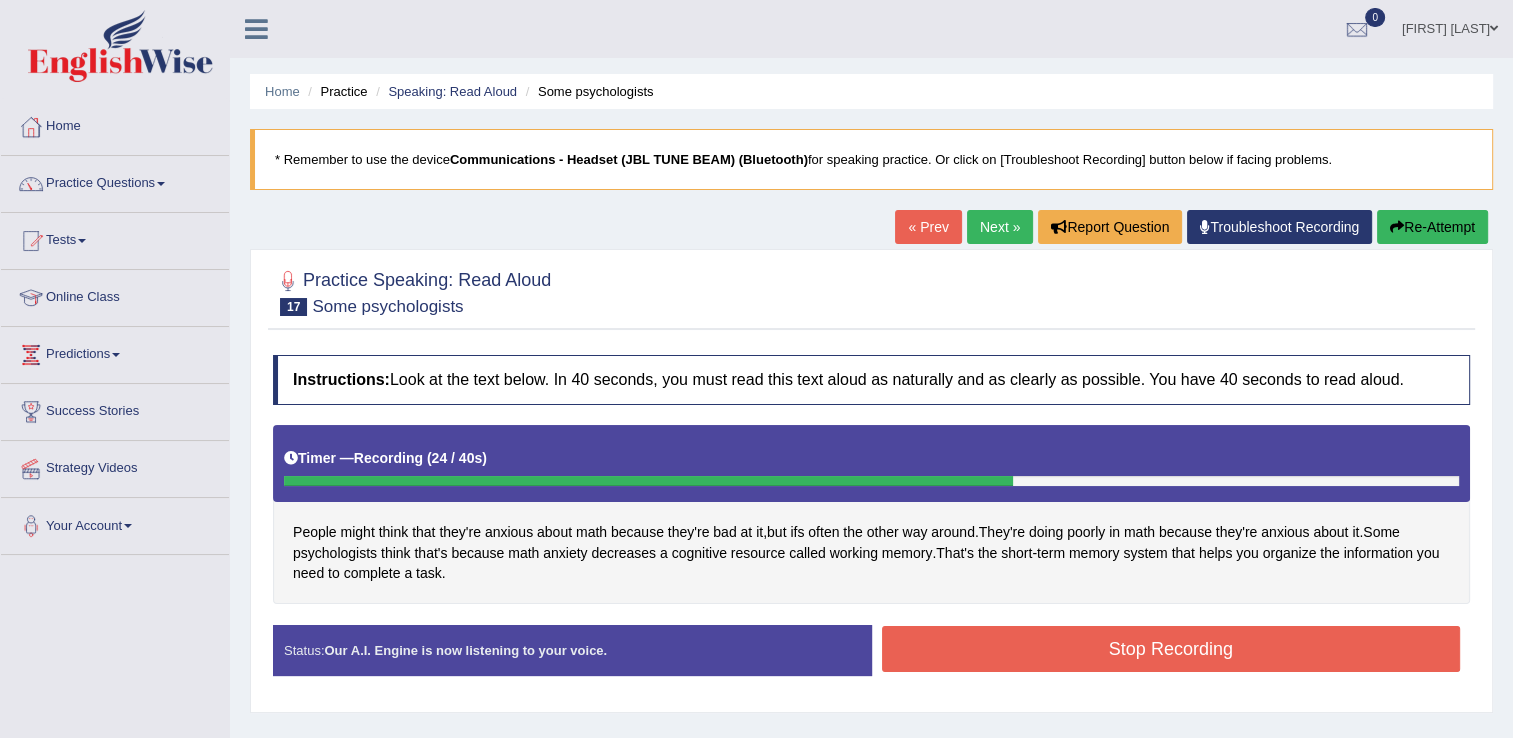 click on "Stop Recording" at bounding box center (1171, 649) 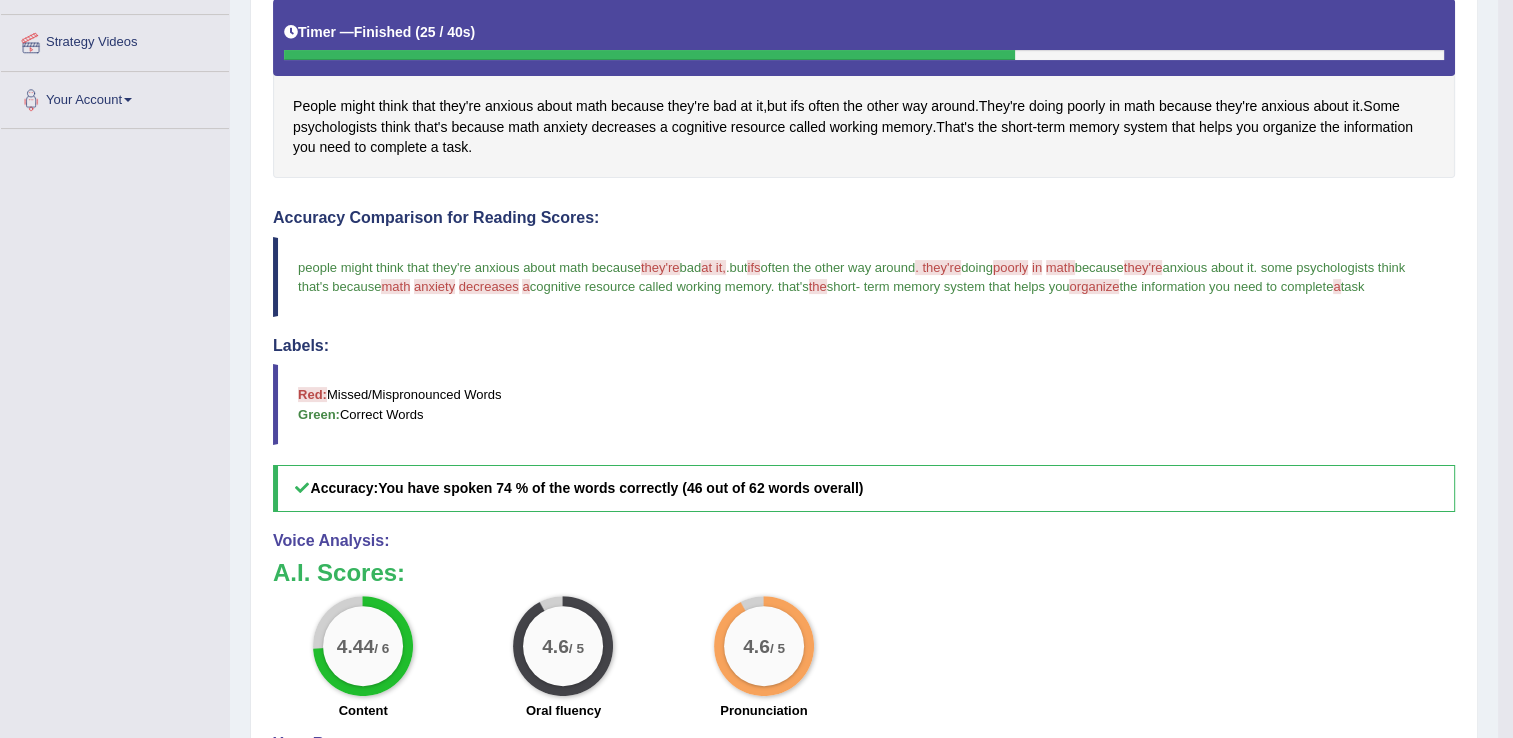 scroll, scrollTop: 466, scrollLeft: 0, axis: vertical 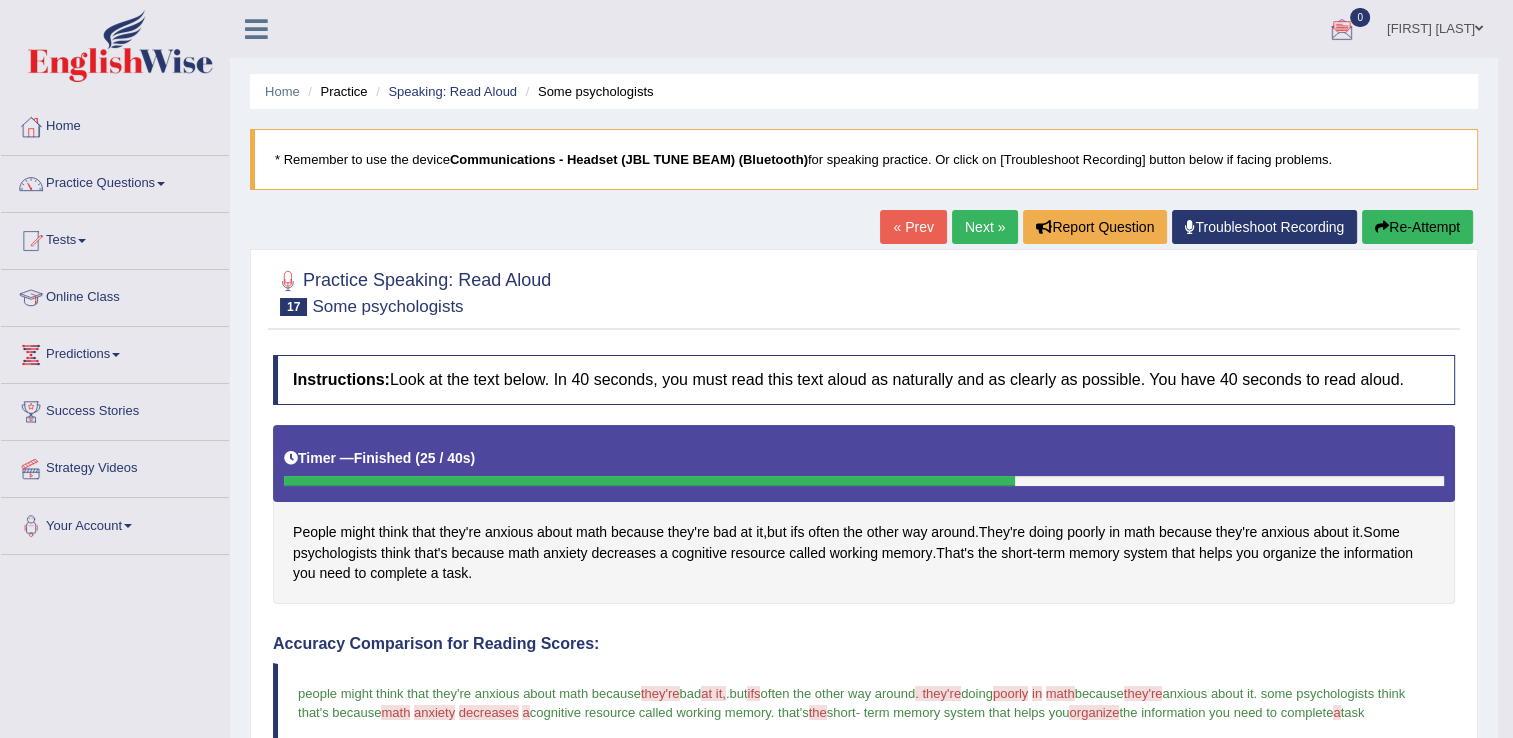 click on "Next »" at bounding box center [985, 227] 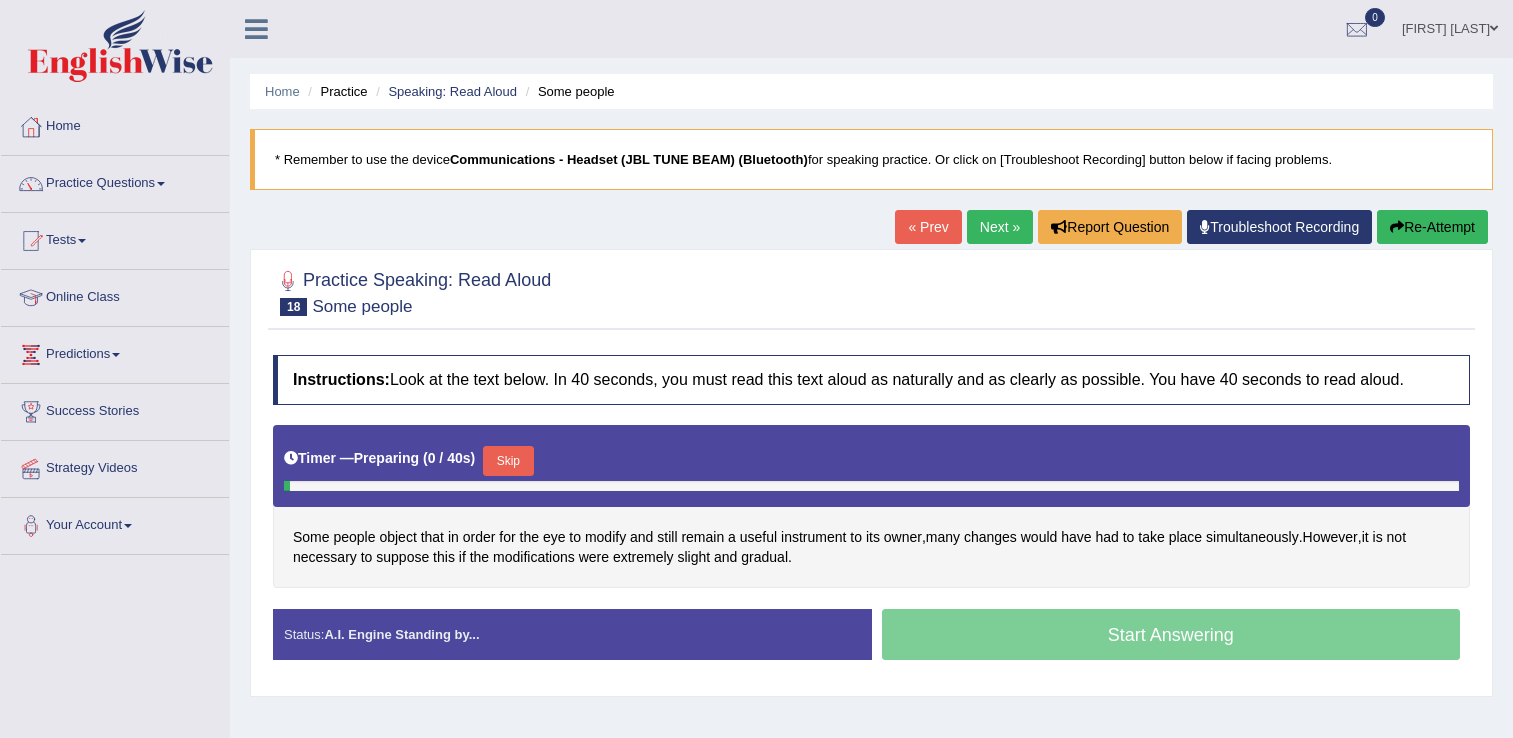 scroll, scrollTop: 0, scrollLeft: 0, axis: both 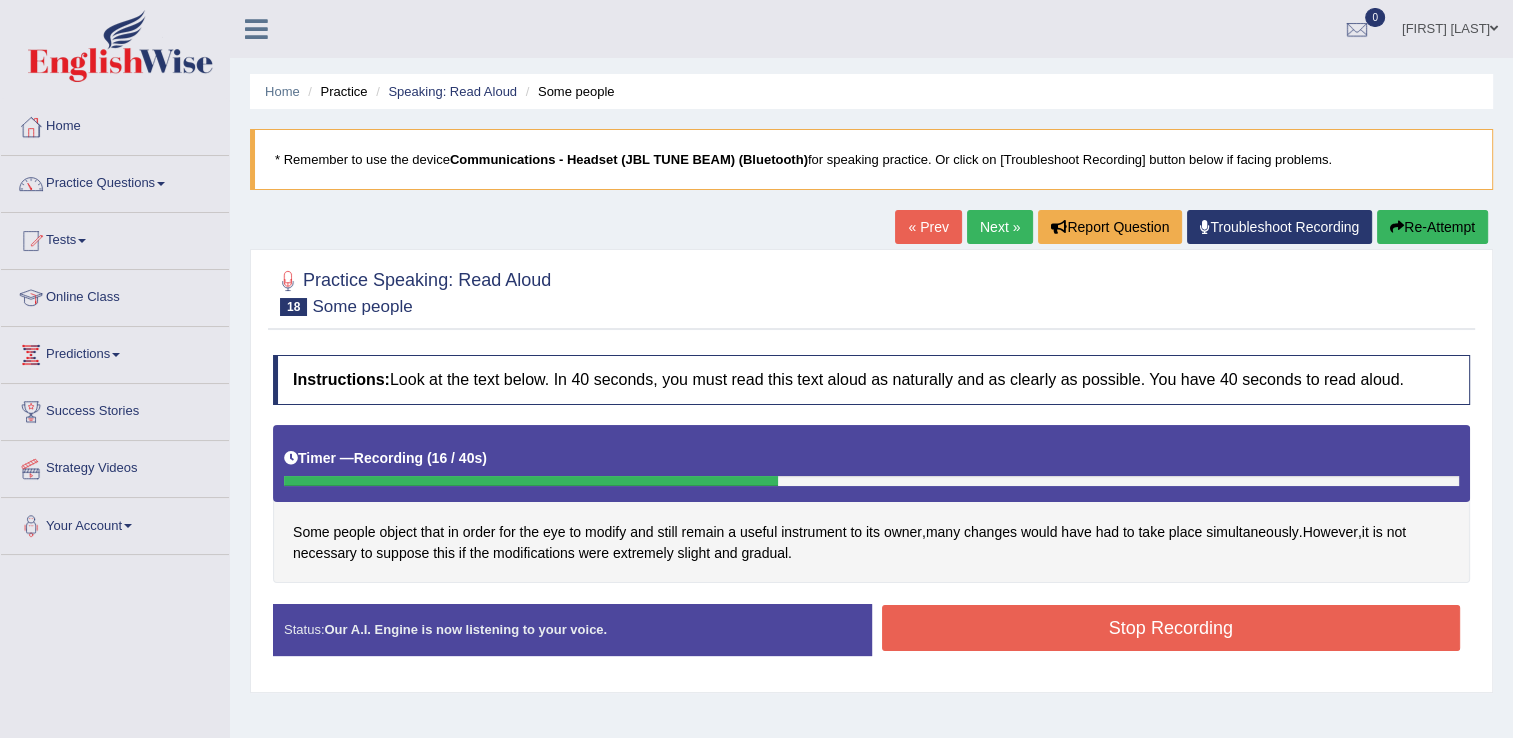 click on "Stop Recording" at bounding box center (1171, 628) 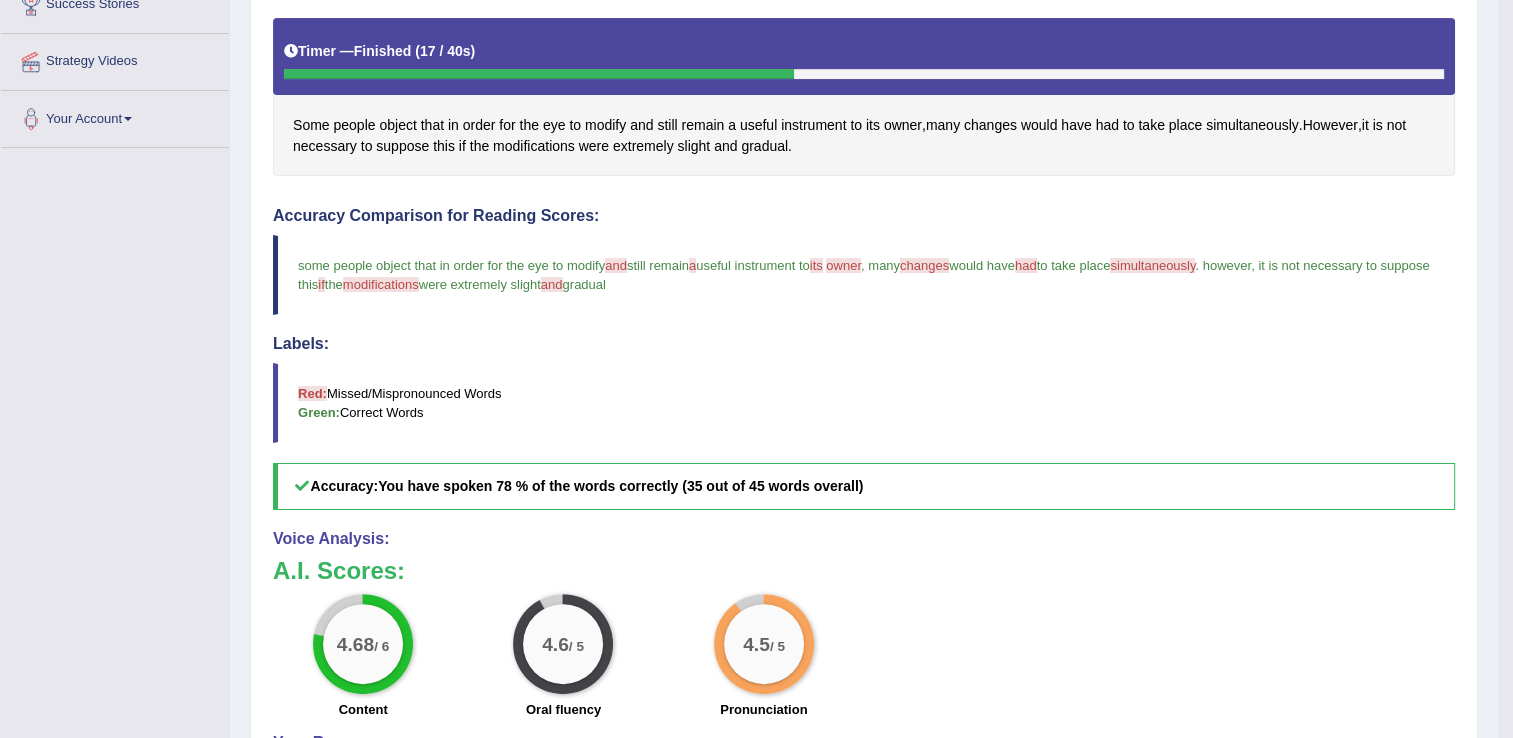 scroll, scrollTop: 426, scrollLeft: 0, axis: vertical 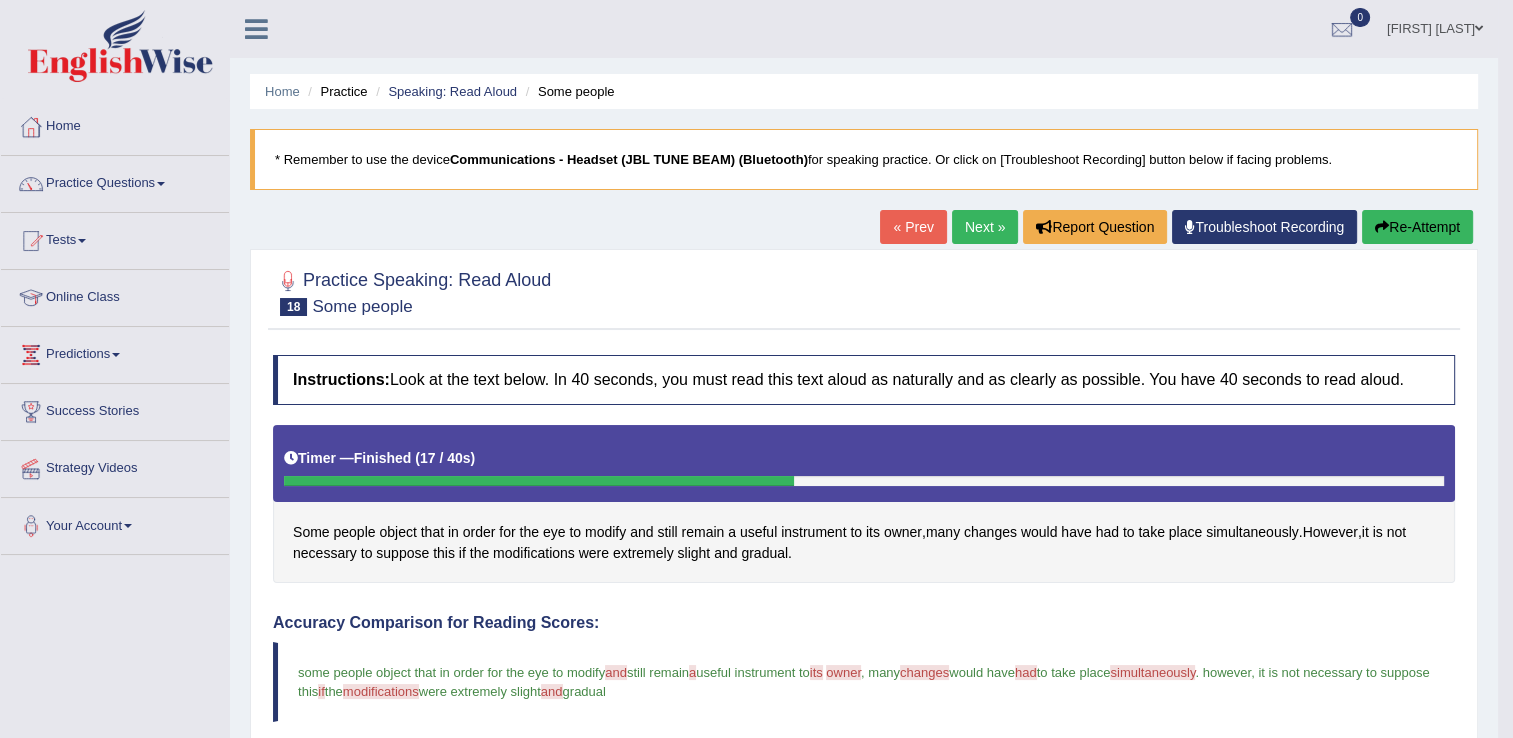 click on "Next »" at bounding box center [985, 227] 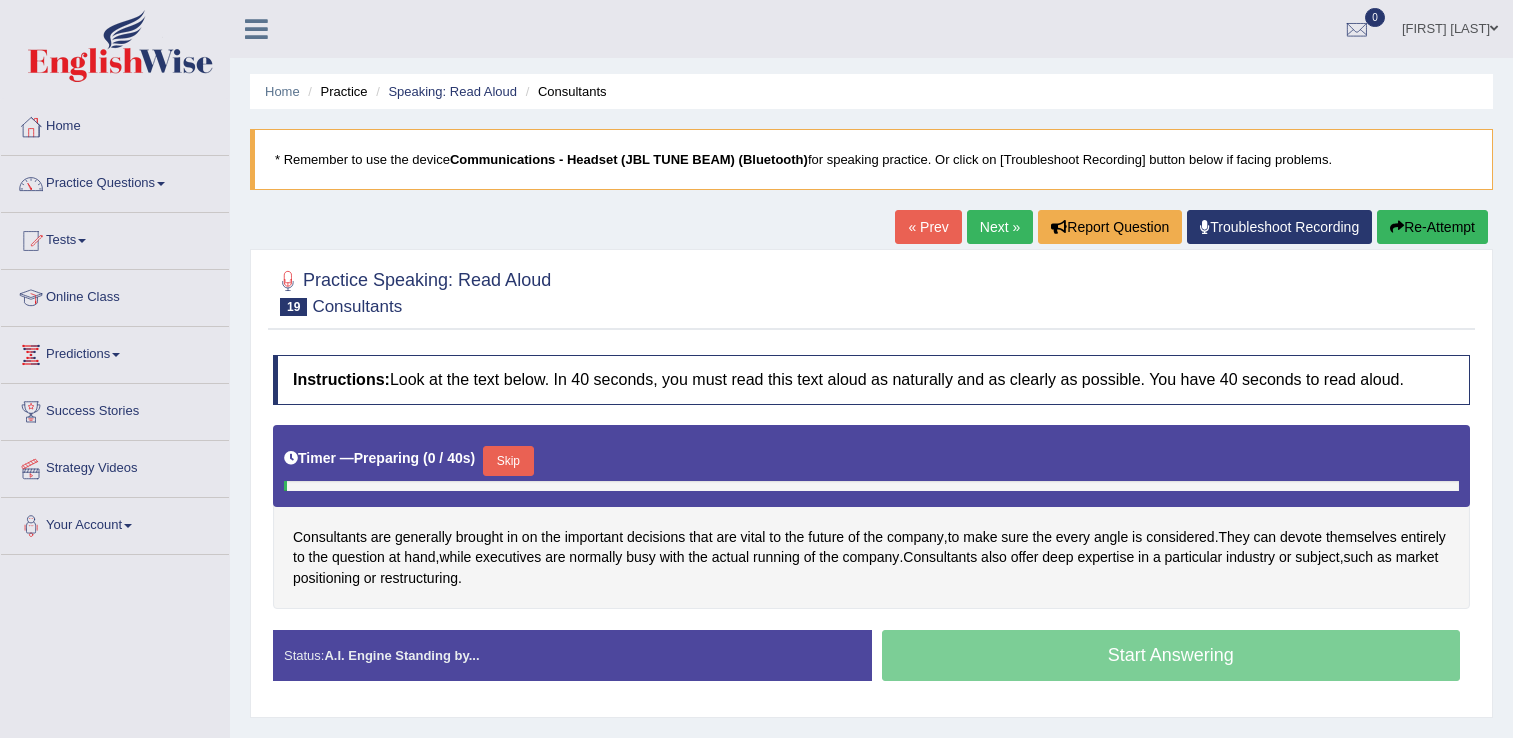 scroll, scrollTop: 0, scrollLeft: 0, axis: both 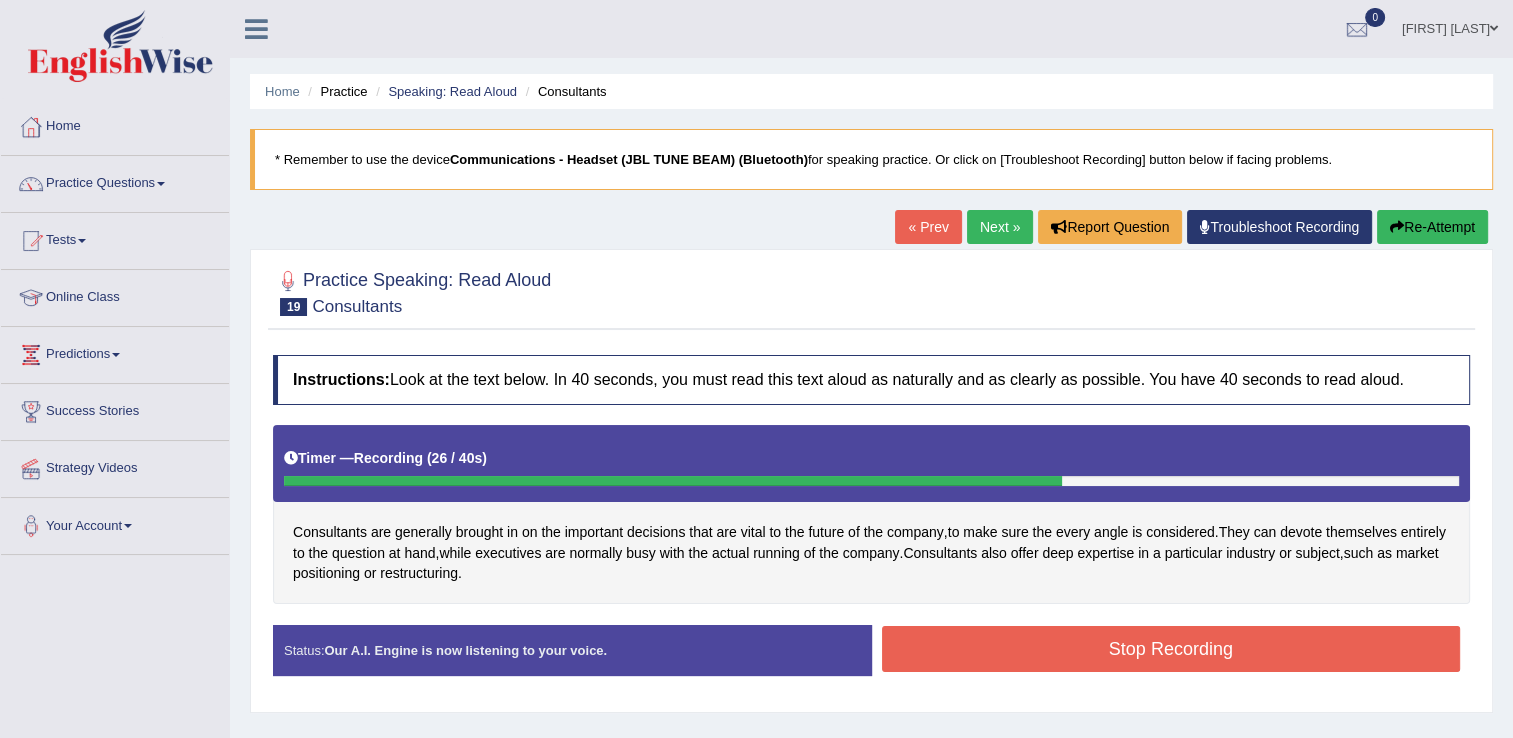 click on "Stop Recording" at bounding box center [1171, 649] 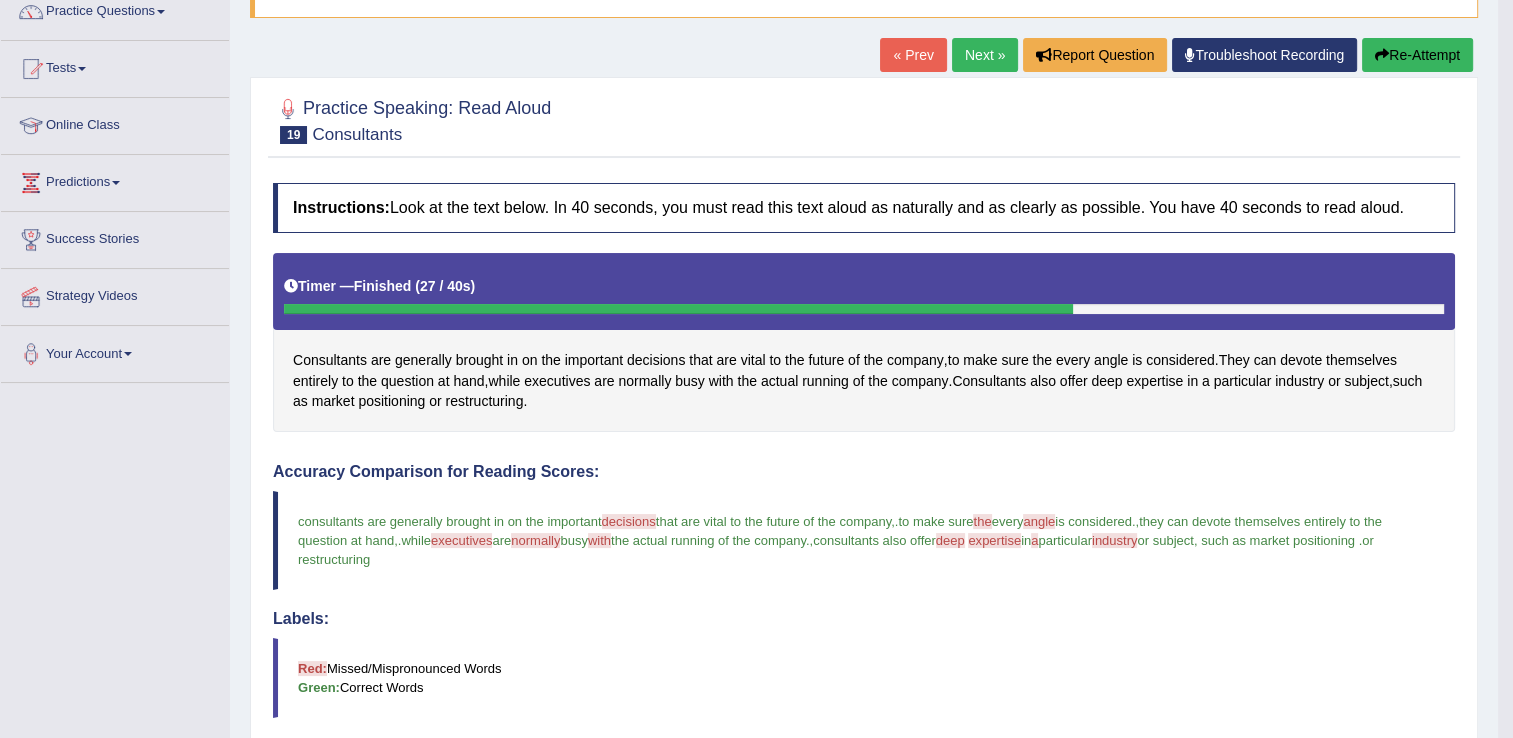 scroll, scrollTop: 212, scrollLeft: 0, axis: vertical 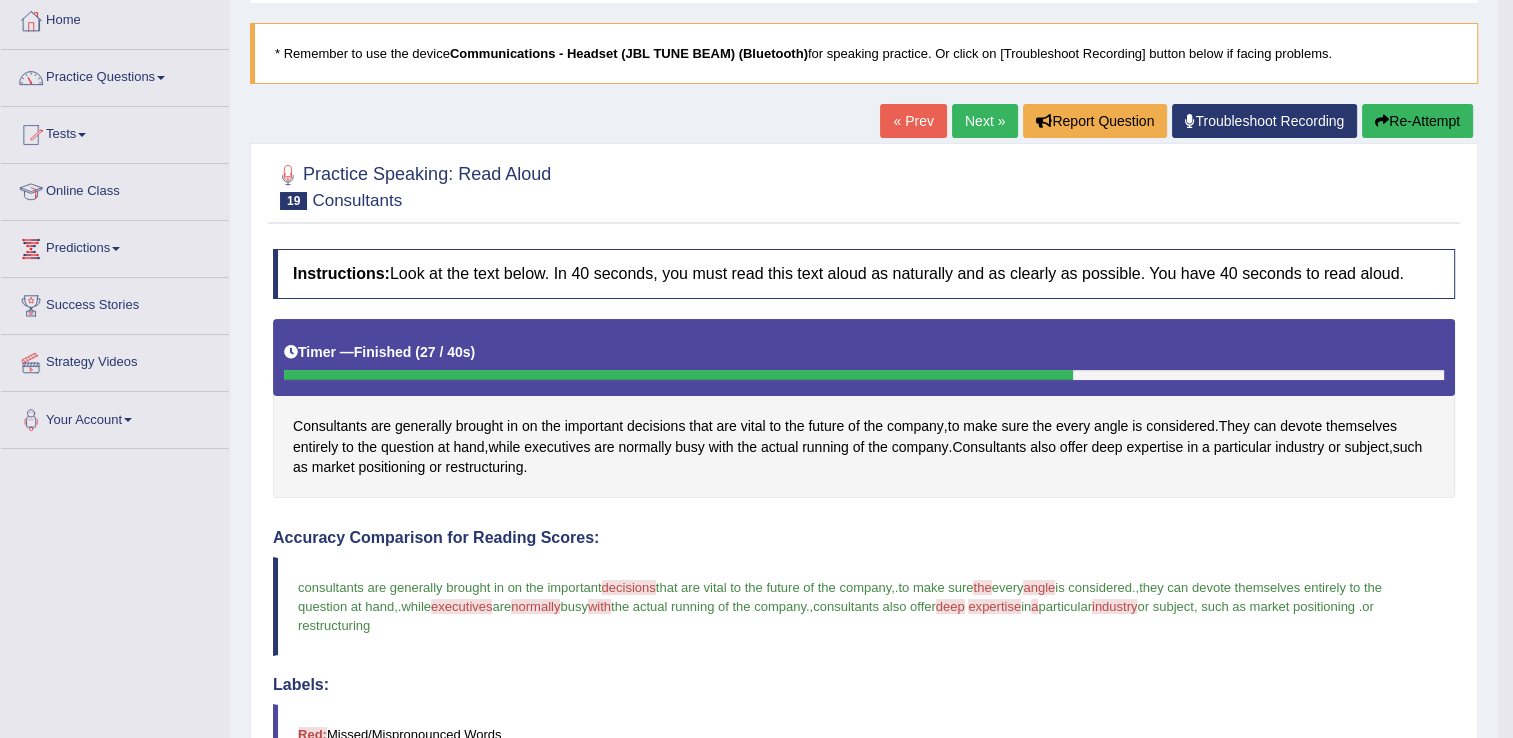 click on "Practice Questions" at bounding box center (115, 75) 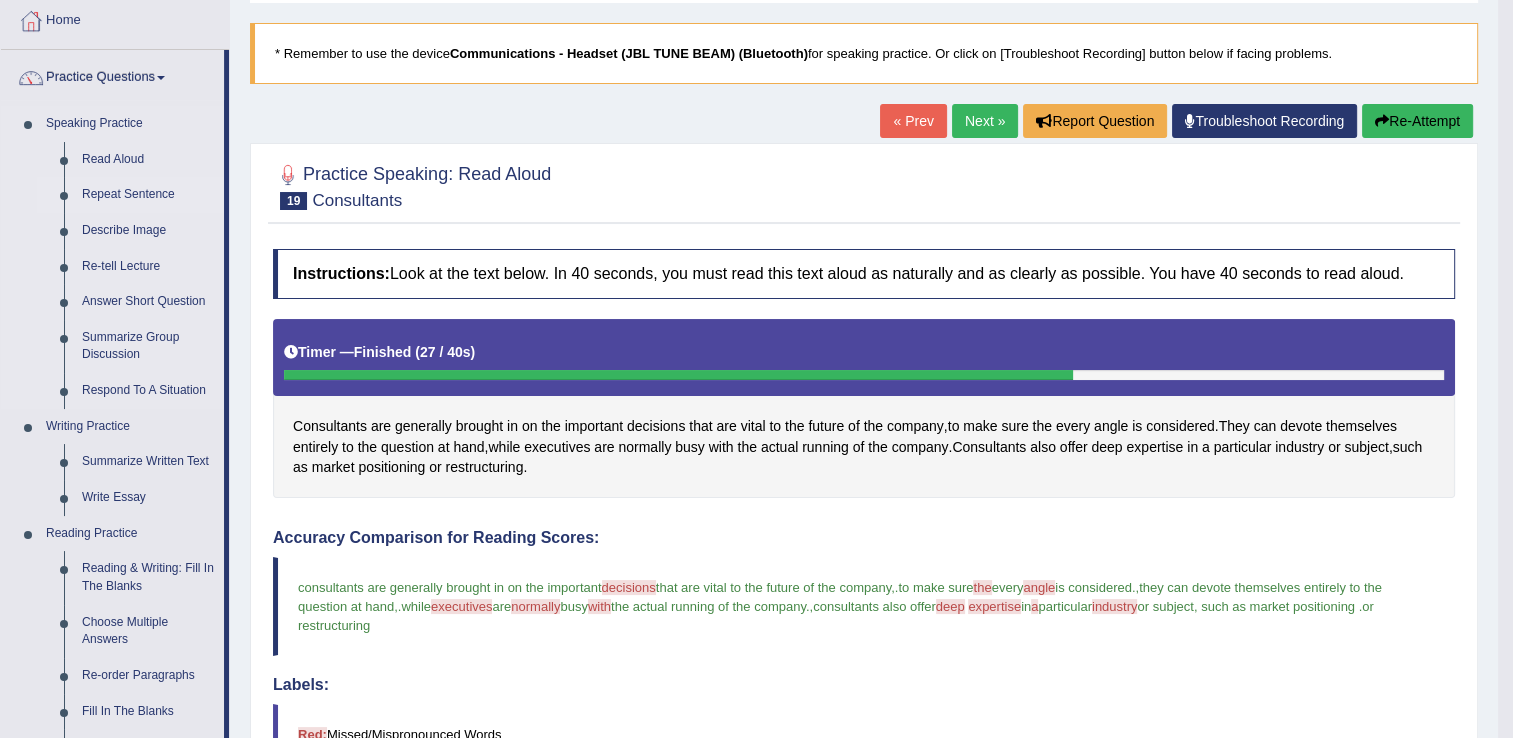click on "Repeat Sentence" at bounding box center [148, 195] 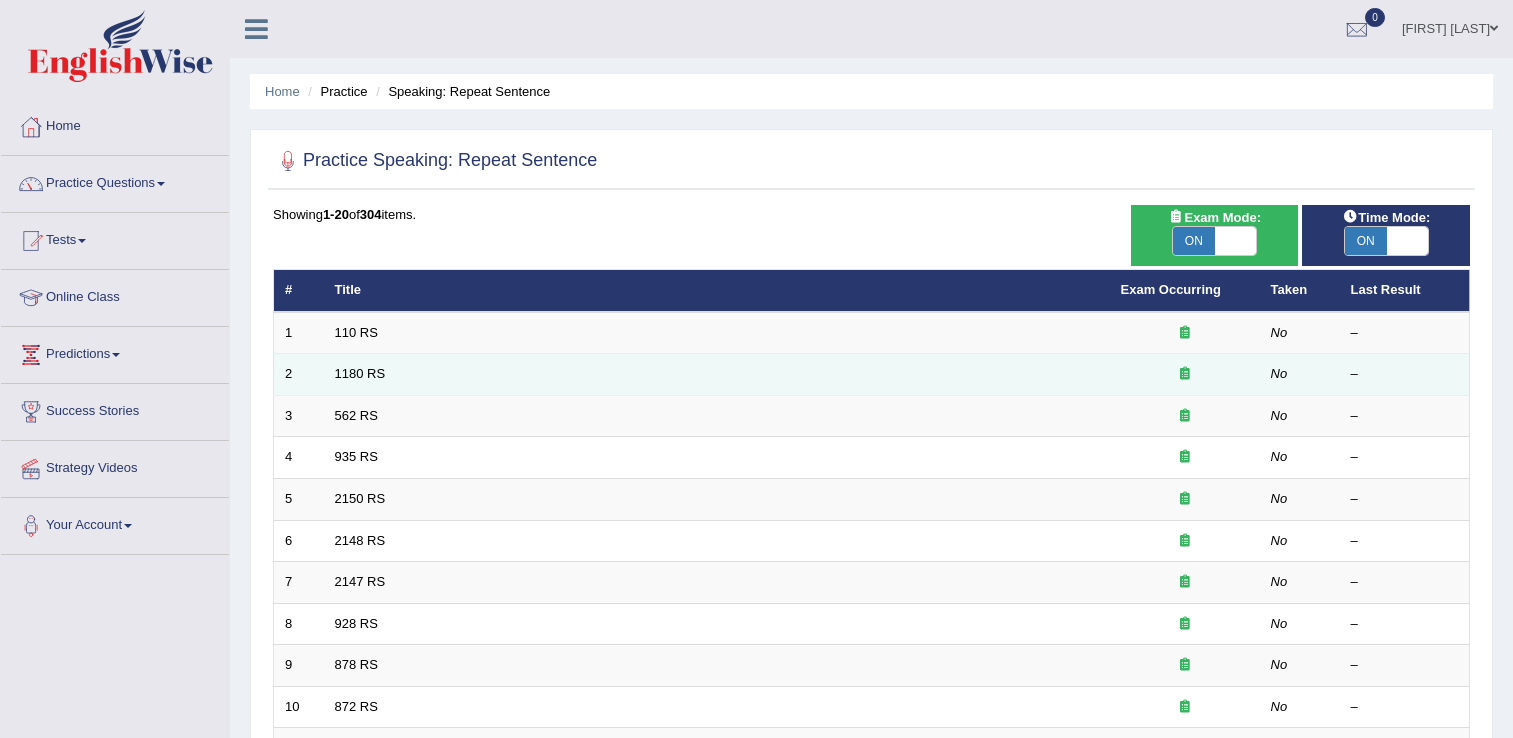 scroll, scrollTop: 0, scrollLeft: 0, axis: both 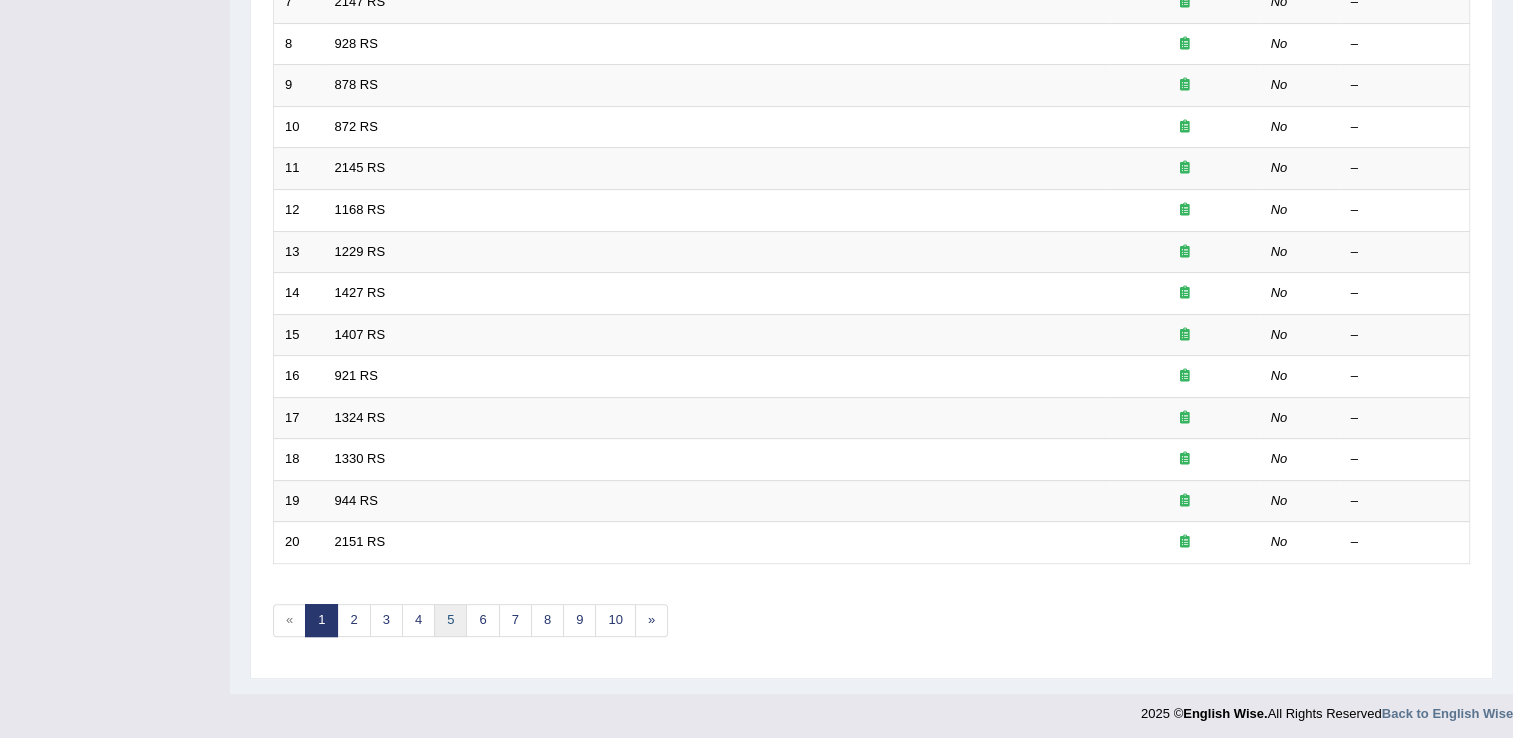 click on "5" at bounding box center [450, 620] 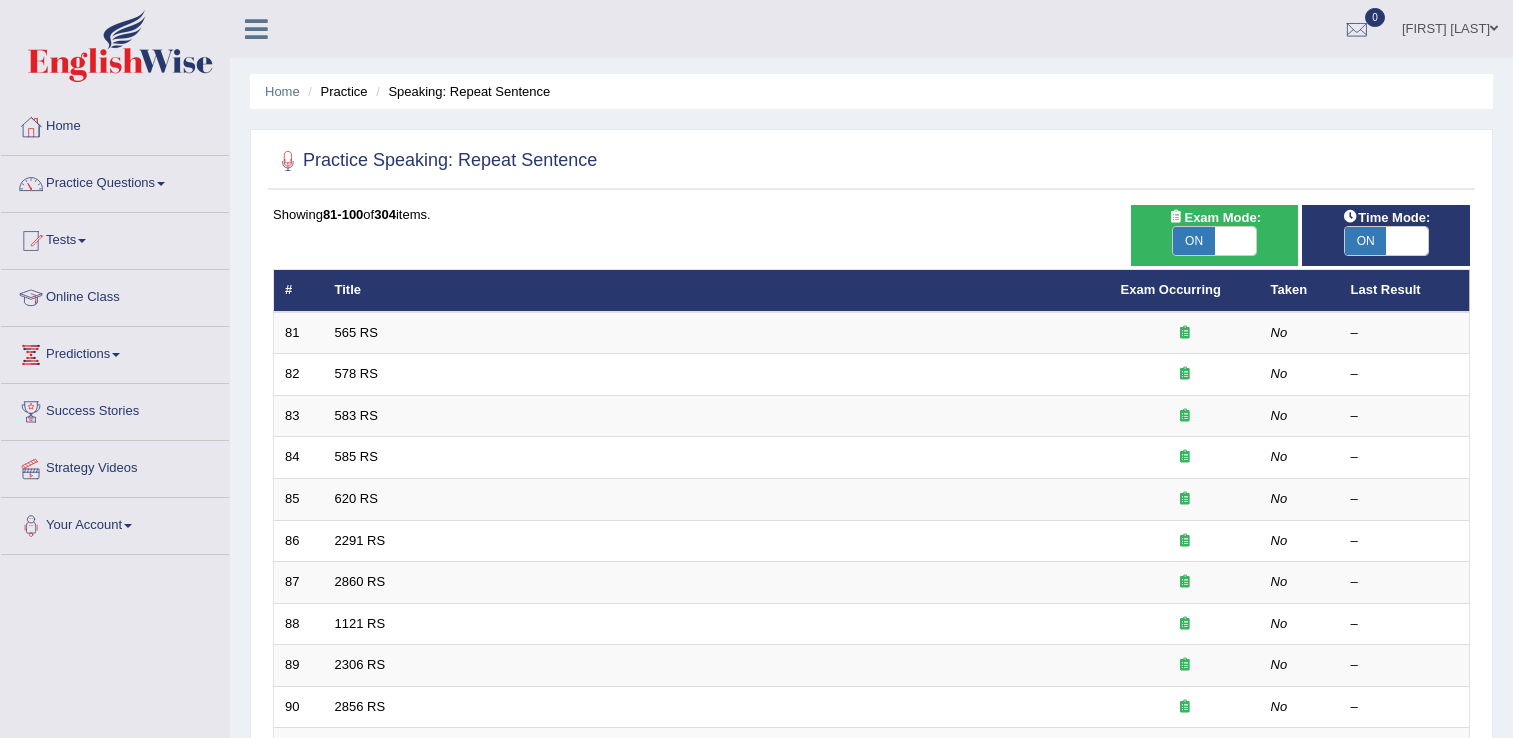 scroll, scrollTop: 0, scrollLeft: 0, axis: both 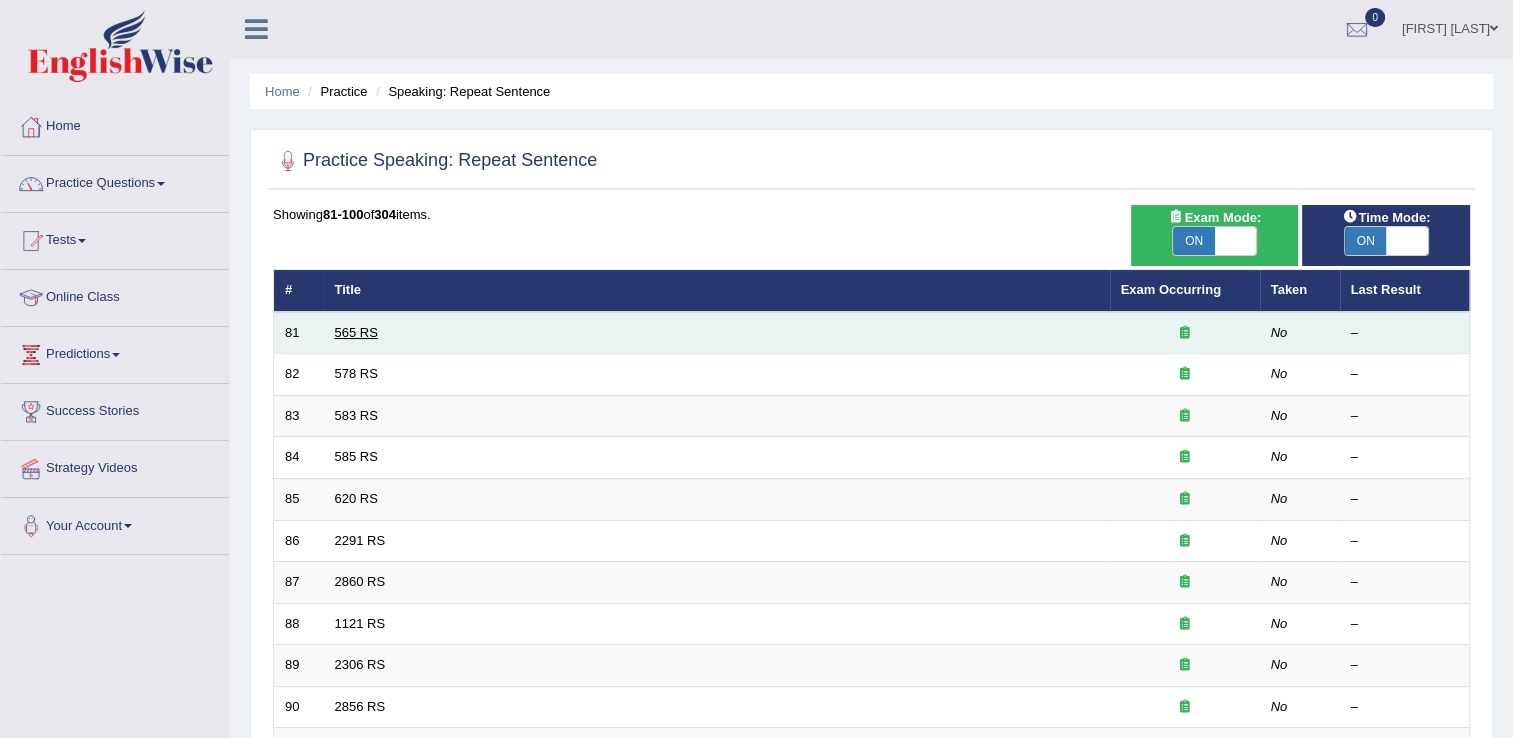 click on "565 RS" at bounding box center (356, 332) 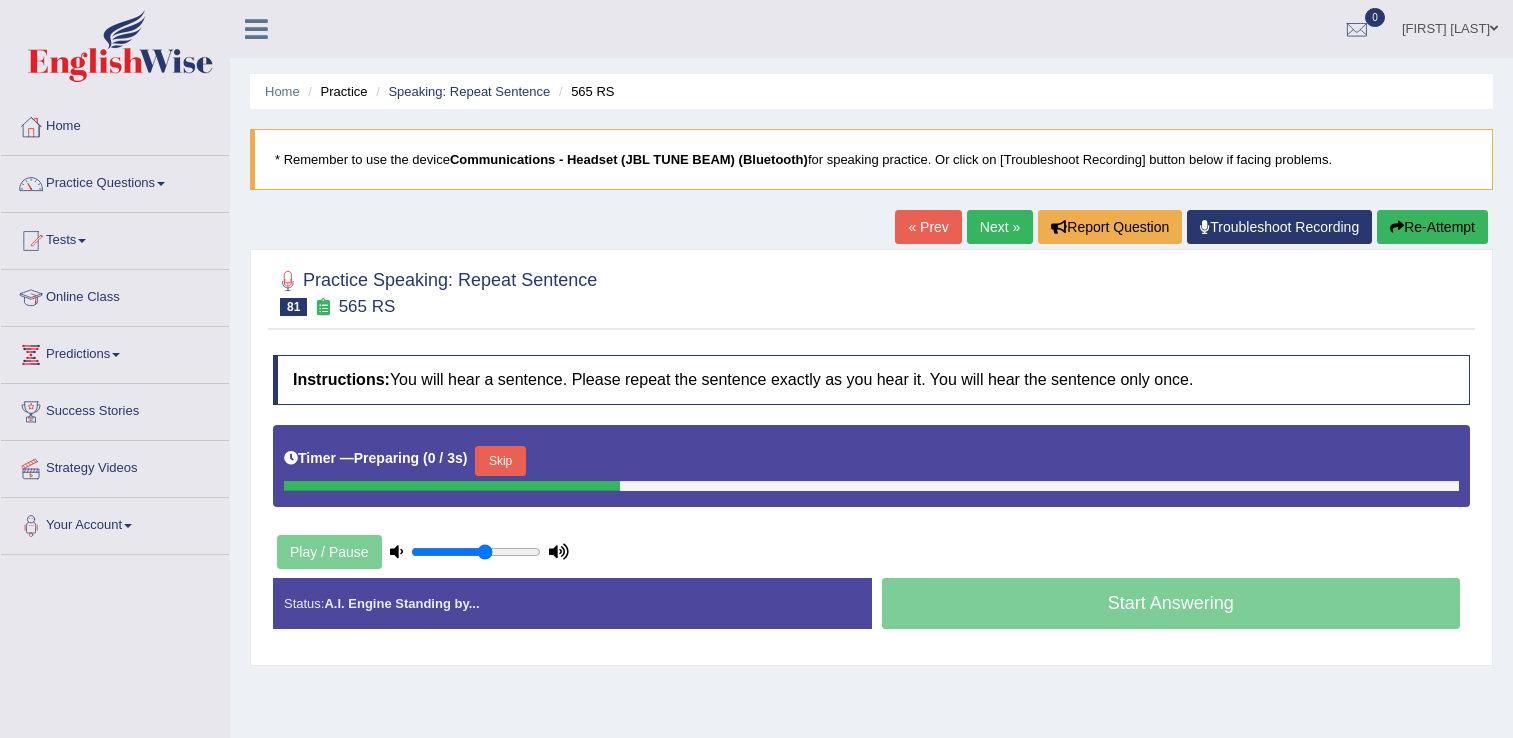 scroll, scrollTop: 0, scrollLeft: 0, axis: both 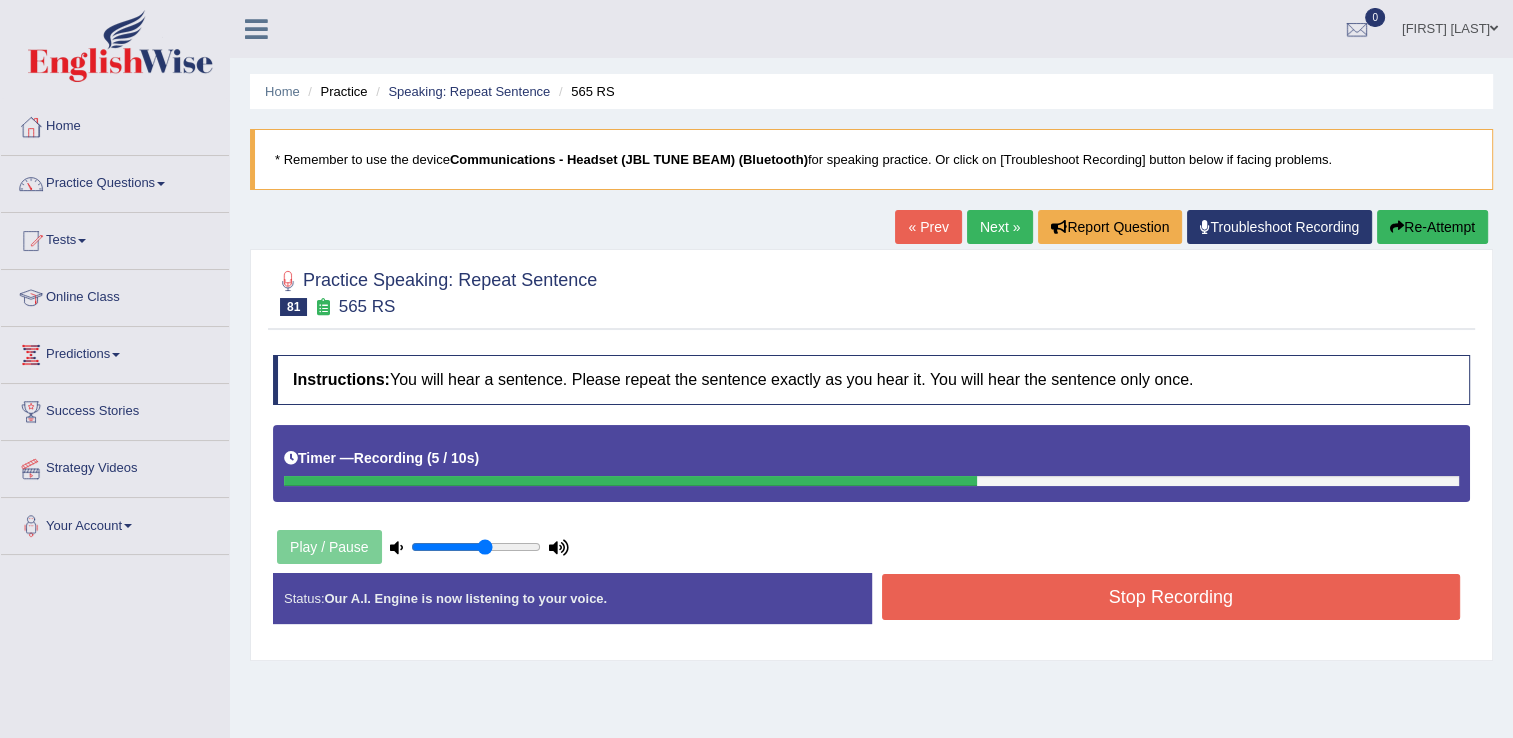 click on "Stop Recording" at bounding box center (1171, 597) 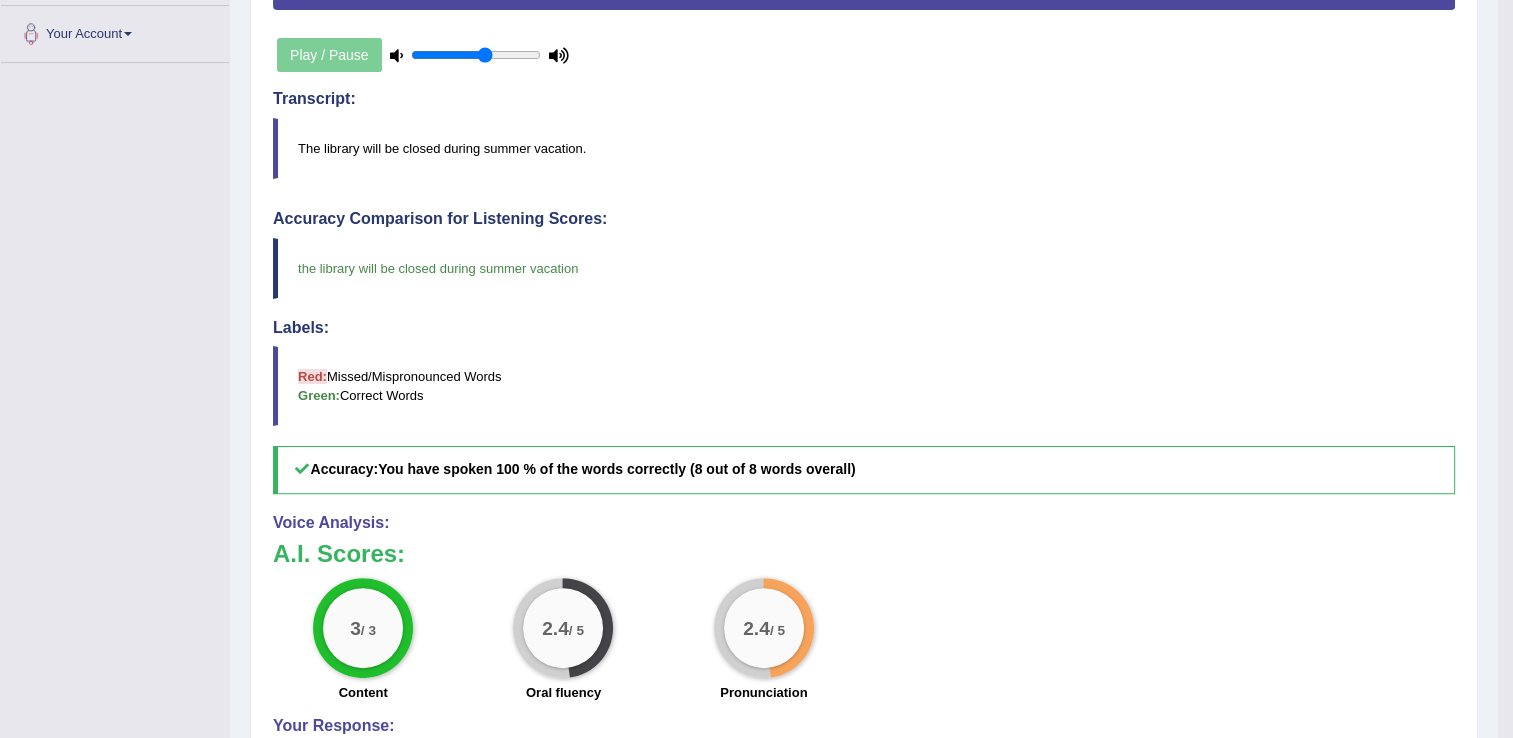 scroll, scrollTop: 586, scrollLeft: 0, axis: vertical 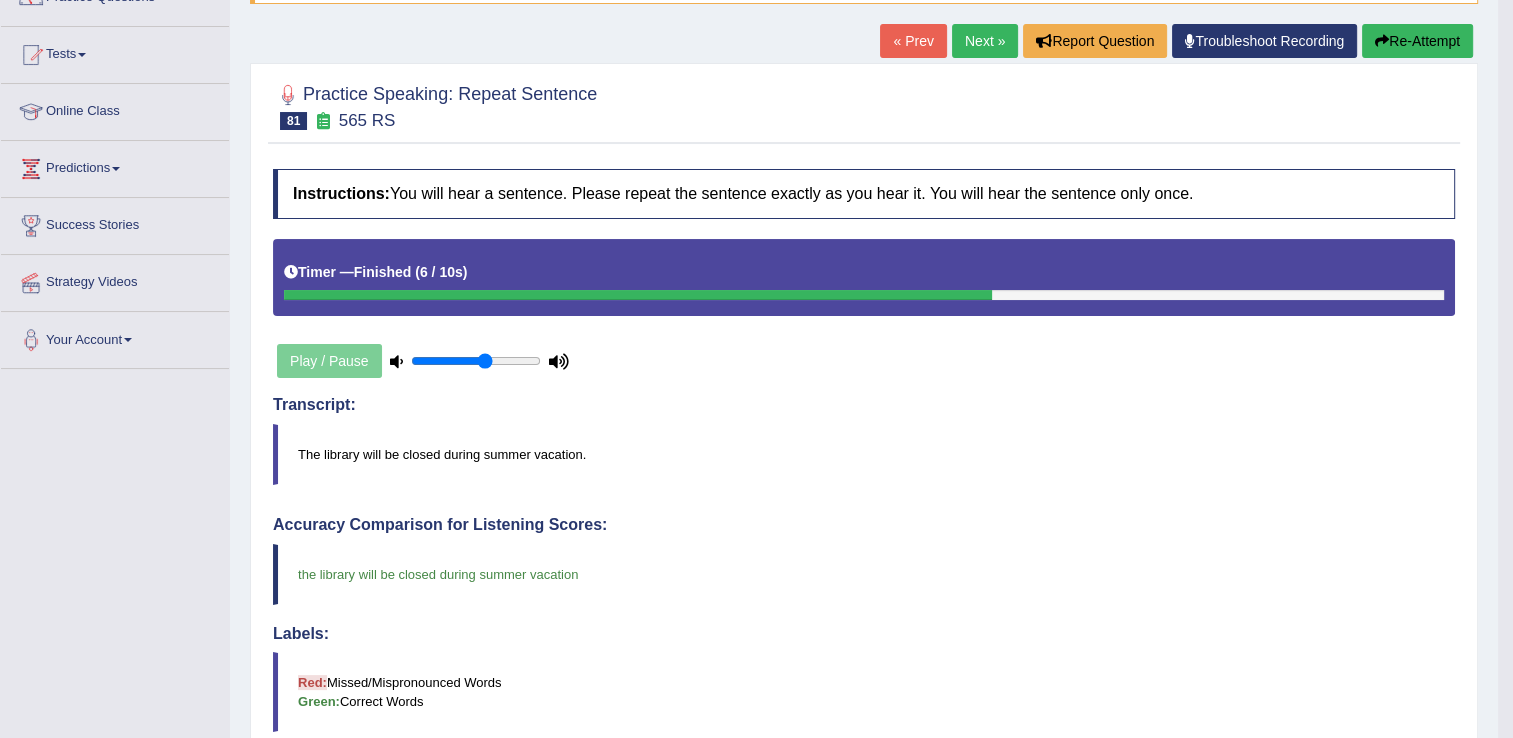 click on "Next »" at bounding box center (985, 41) 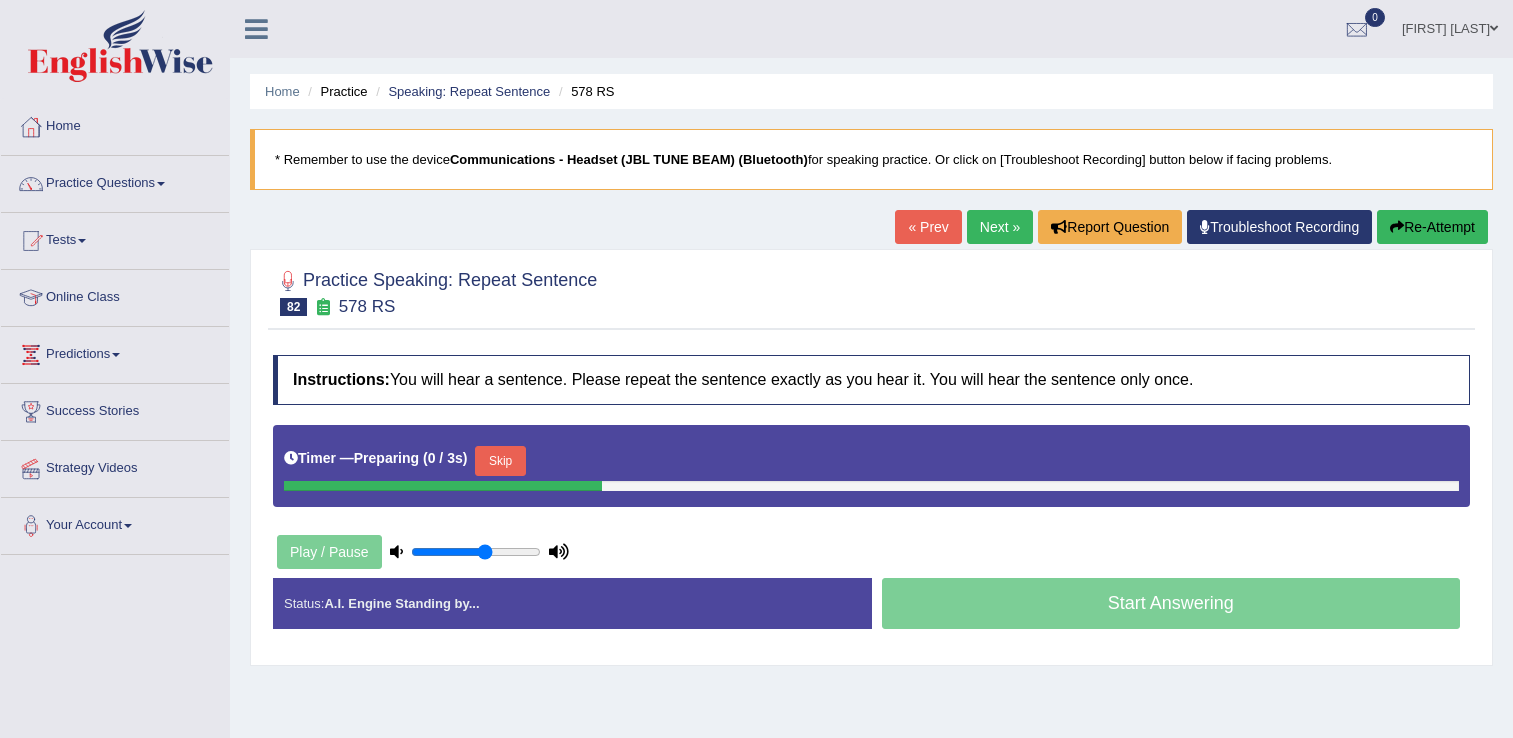 scroll, scrollTop: 0, scrollLeft: 0, axis: both 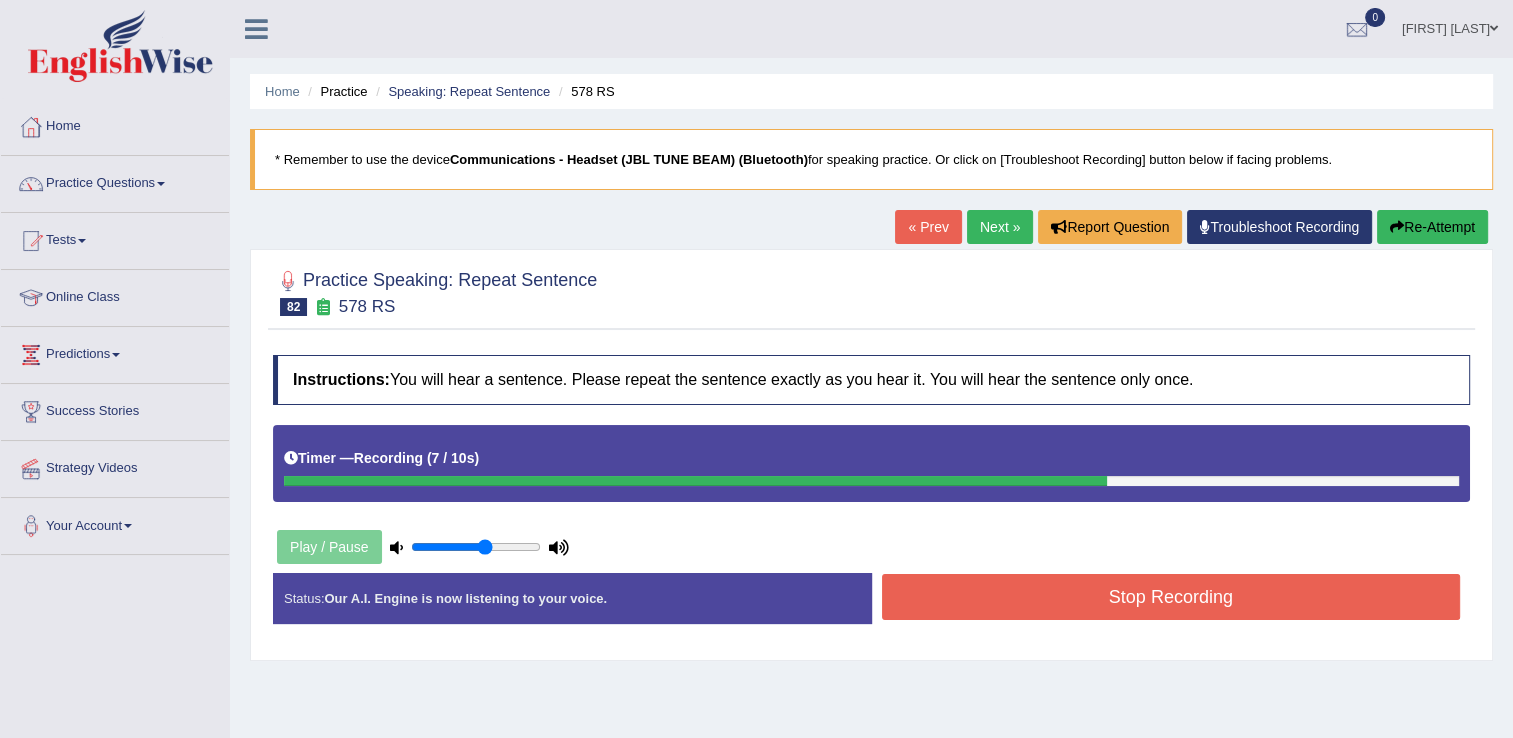 click on "Stop Recording" at bounding box center (1171, 597) 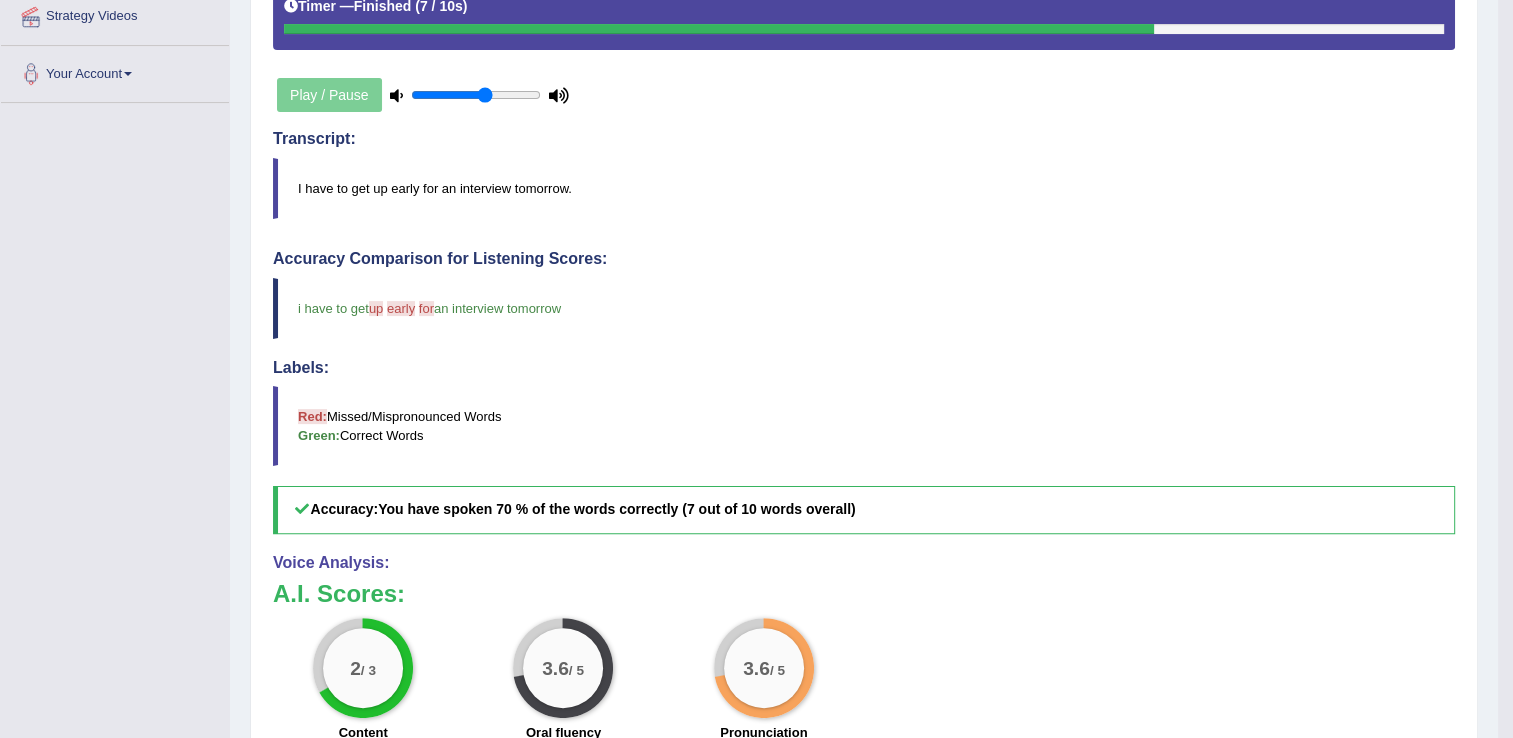 scroll, scrollTop: 480, scrollLeft: 0, axis: vertical 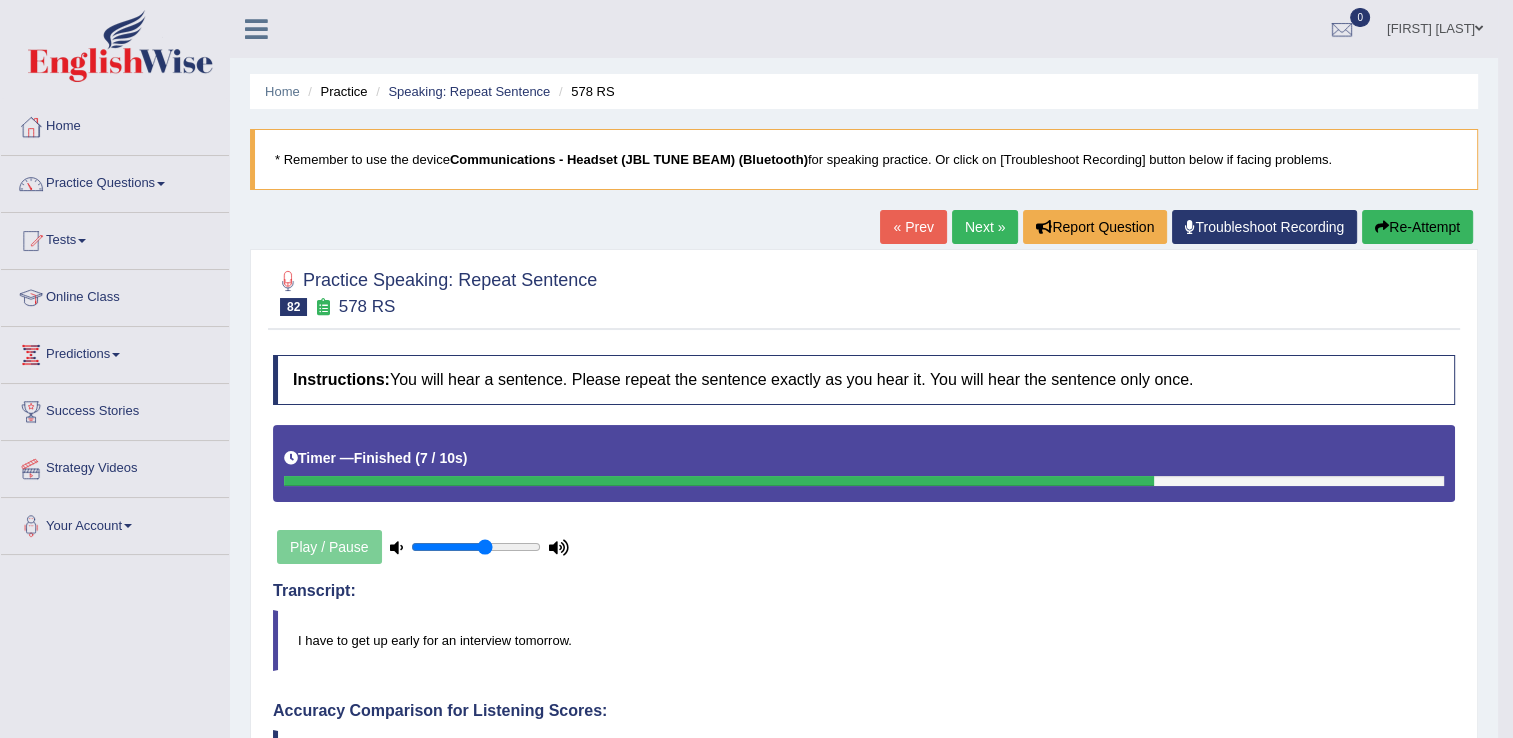 click on "Next »" at bounding box center [985, 227] 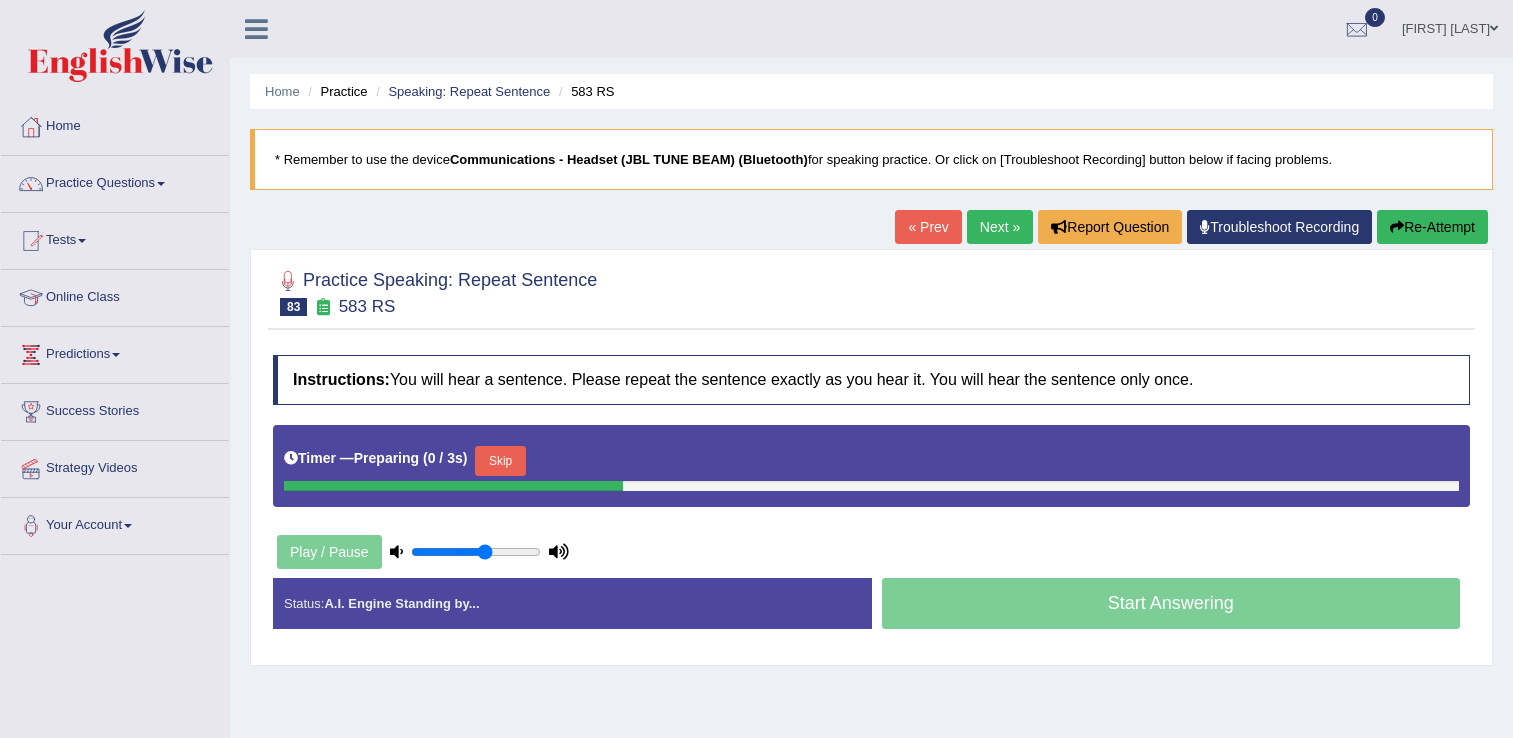 scroll, scrollTop: 0, scrollLeft: 0, axis: both 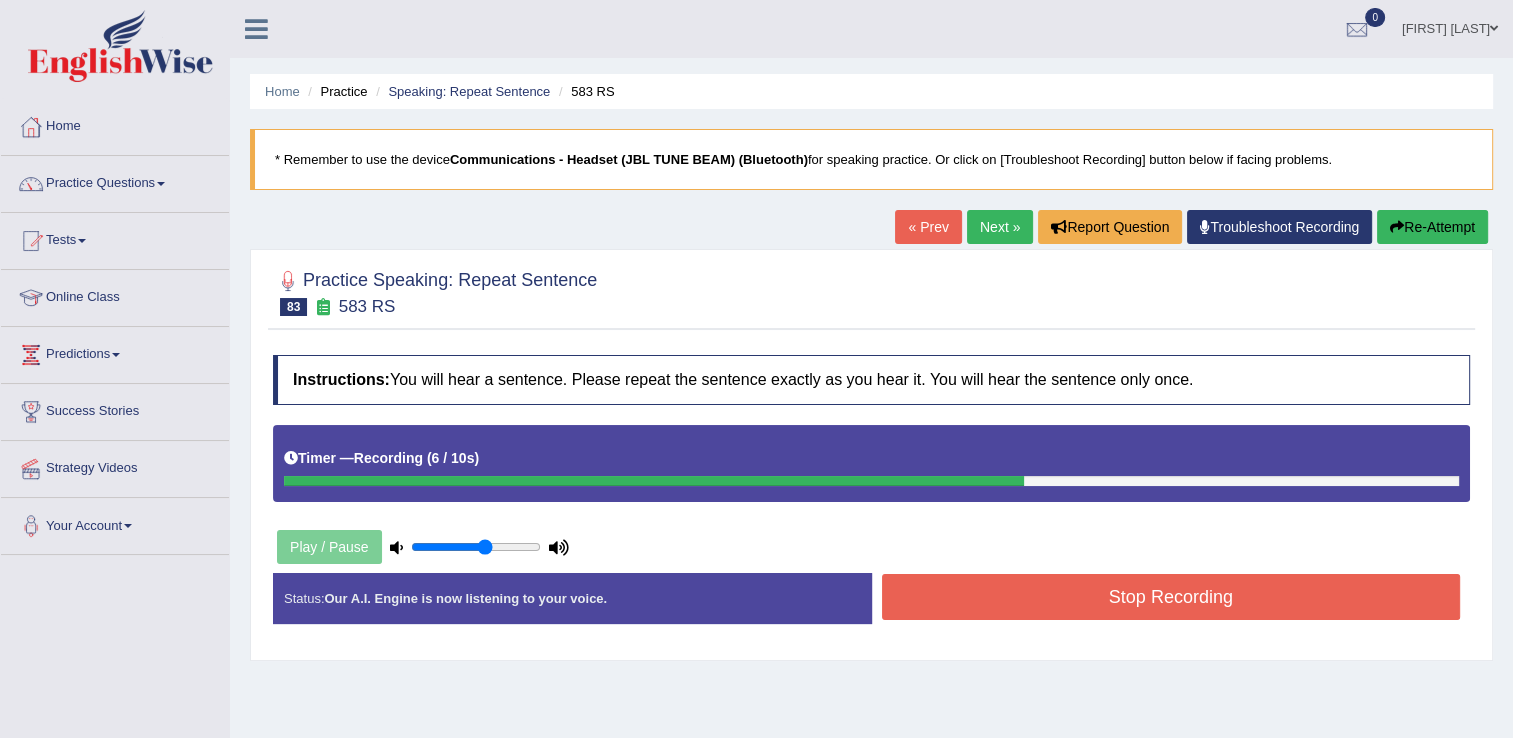 click on "Stop Recording" at bounding box center (1171, 597) 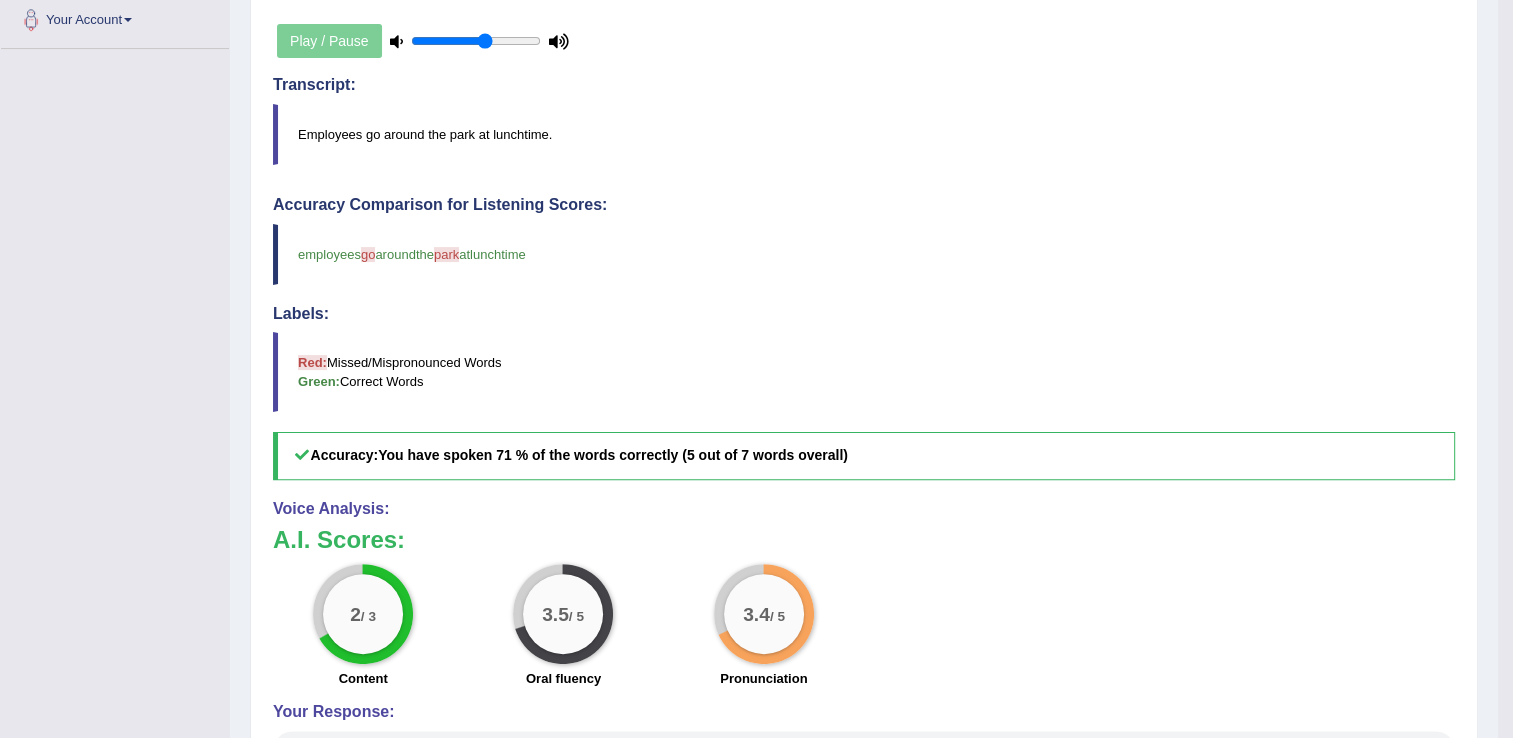 scroll, scrollTop: 532, scrollLeft: 0, axis: vertical 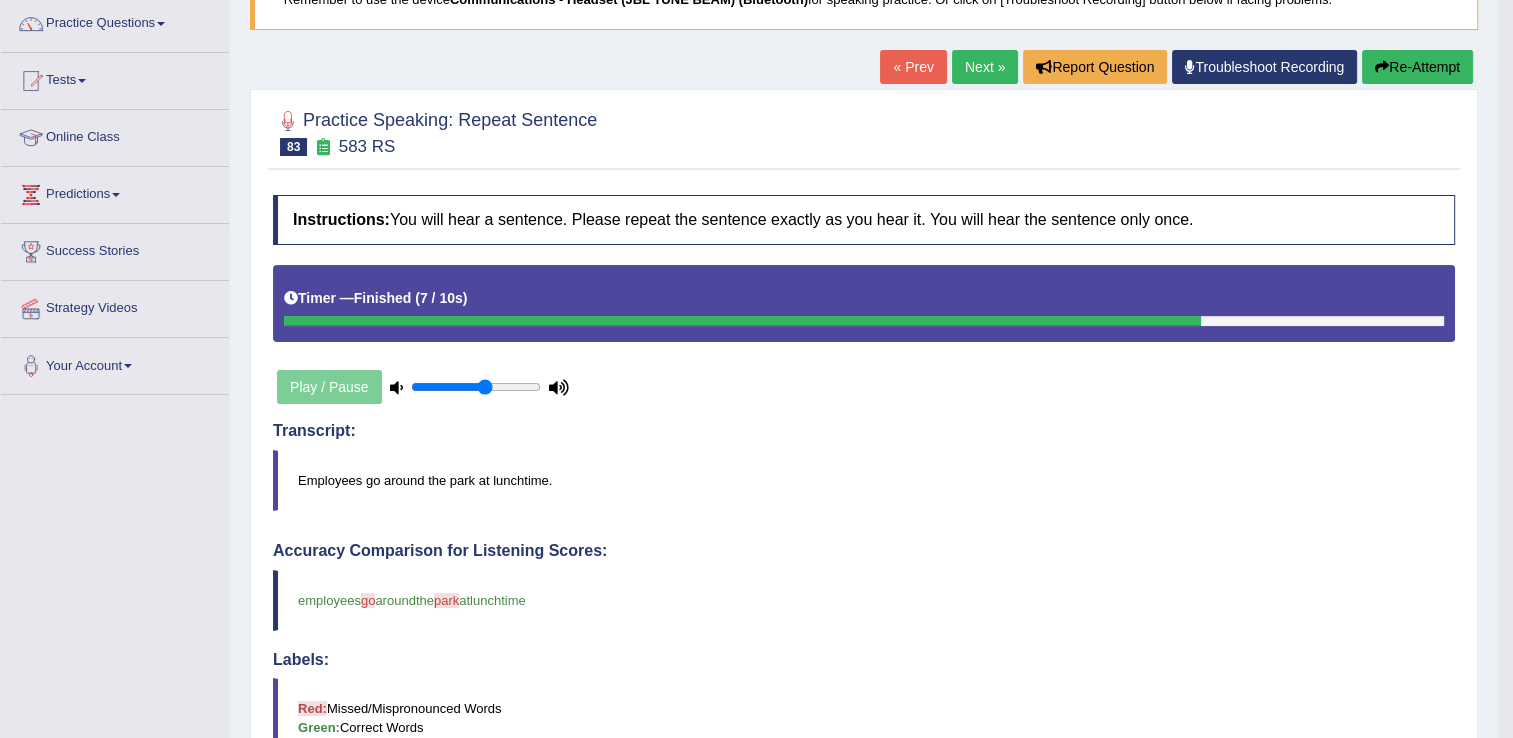 click on "Next »" at bounding box center (985, 67) 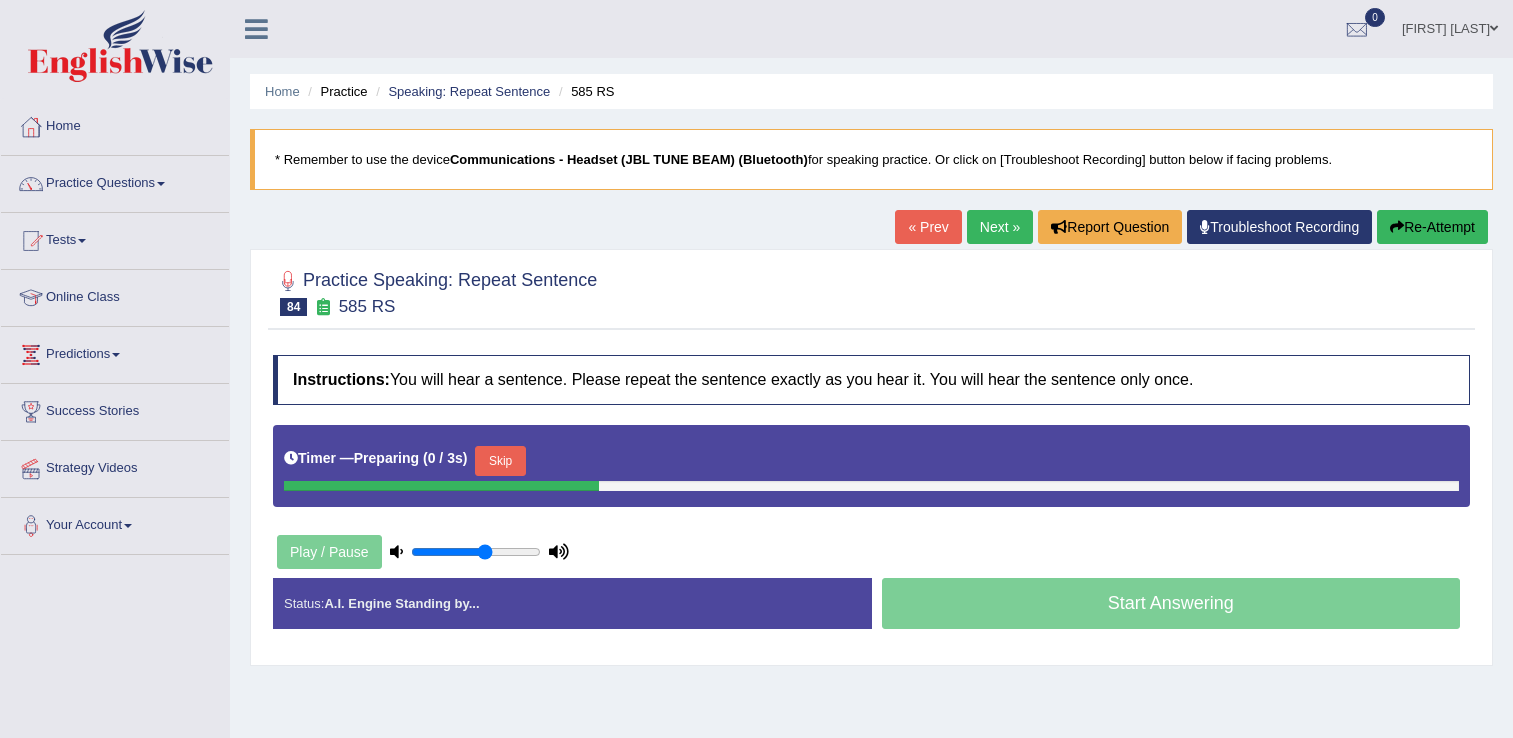 scroll, scrollTop: 0, scrollLeft: 0, axis: both 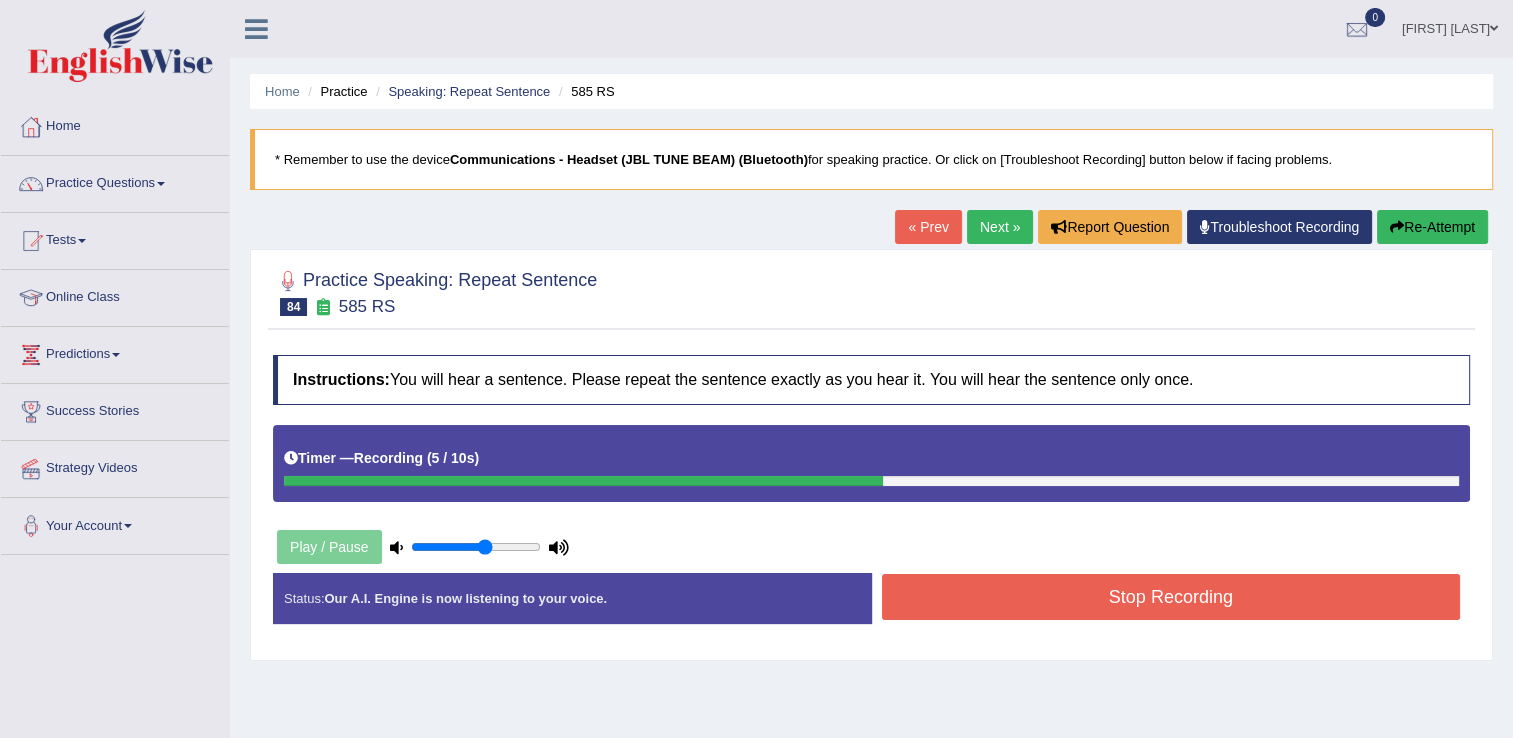 click on "Stop Recording" at bounding box center (1171, 597) 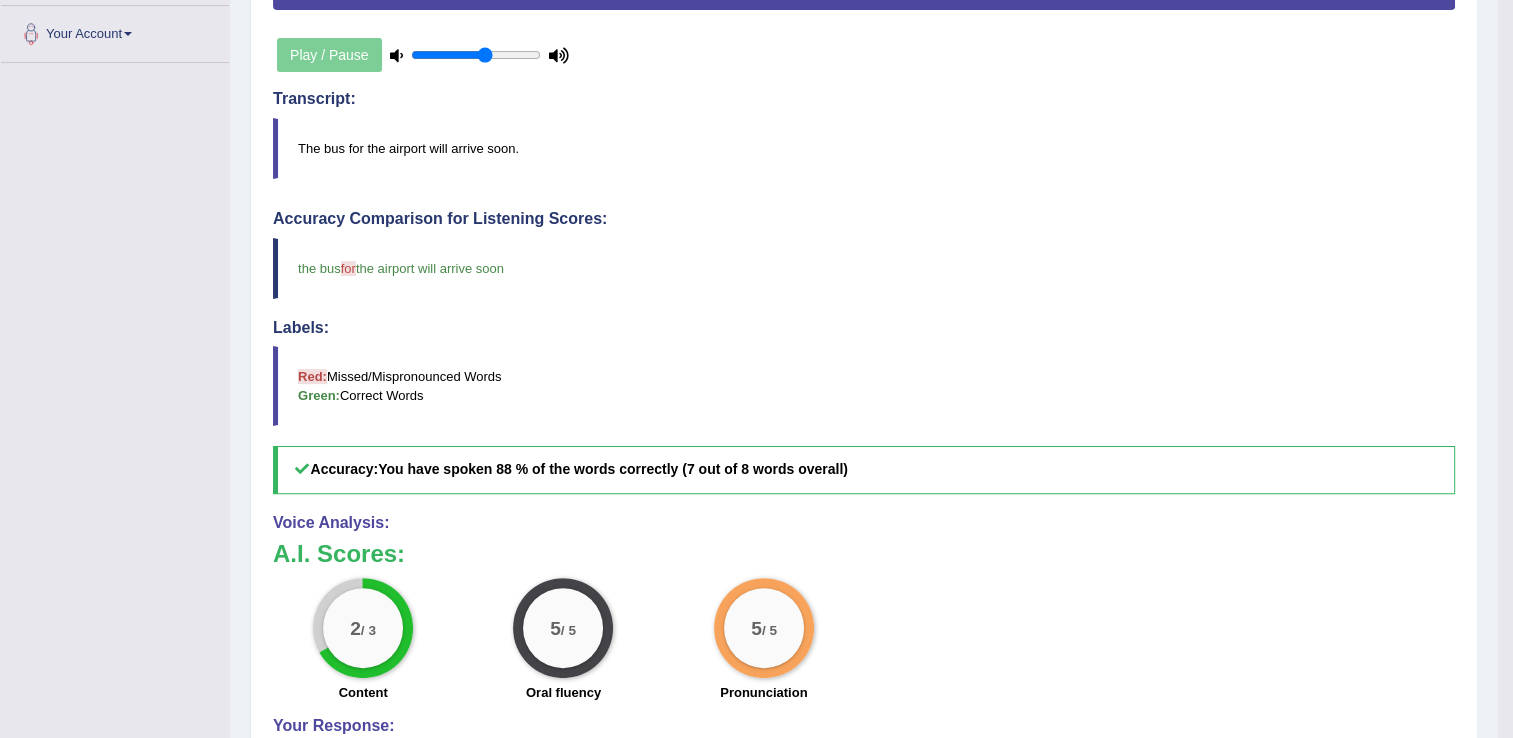 scroll, scrollTop: 532, scrollLeft: 0, axis: vertical 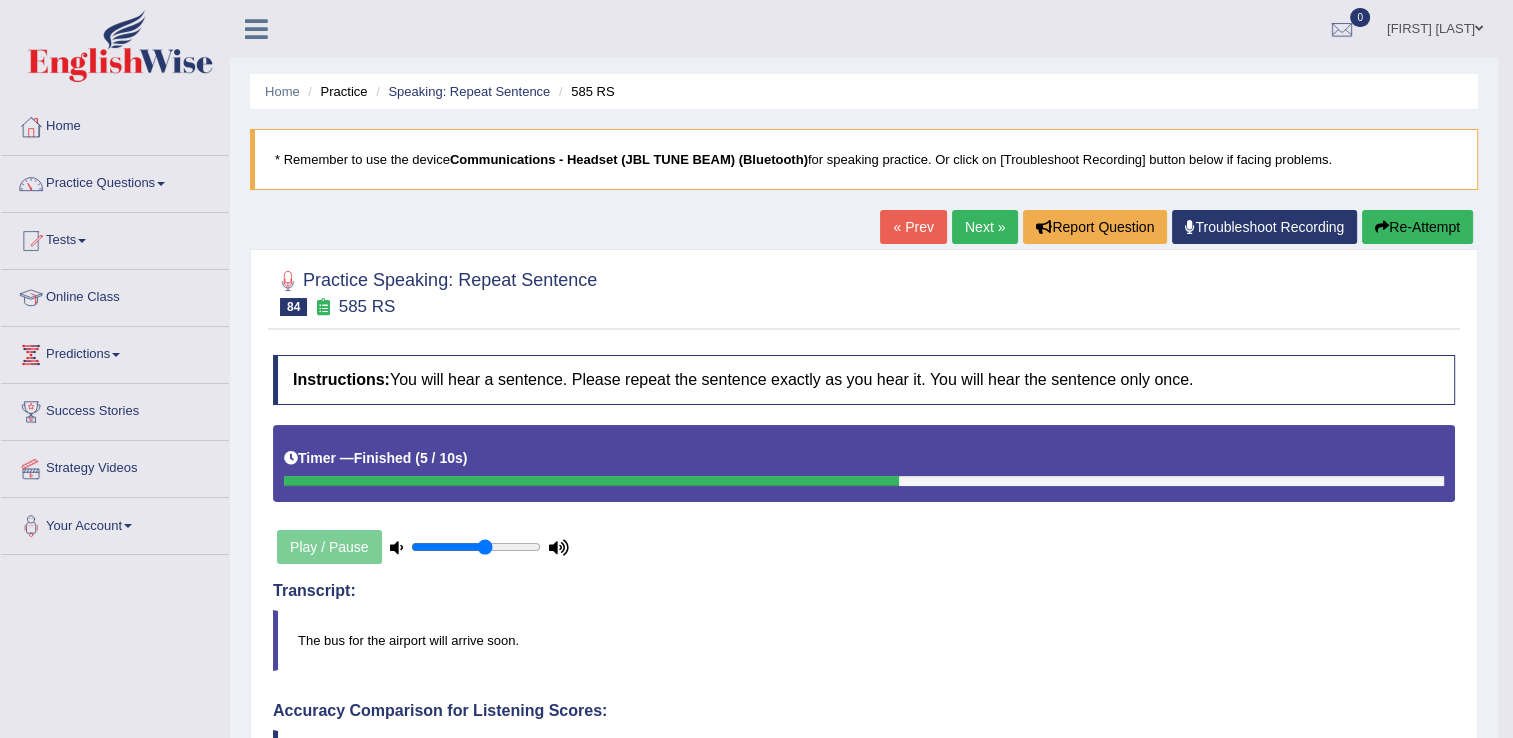 click on "Next »" at bounding box center (985, 227) 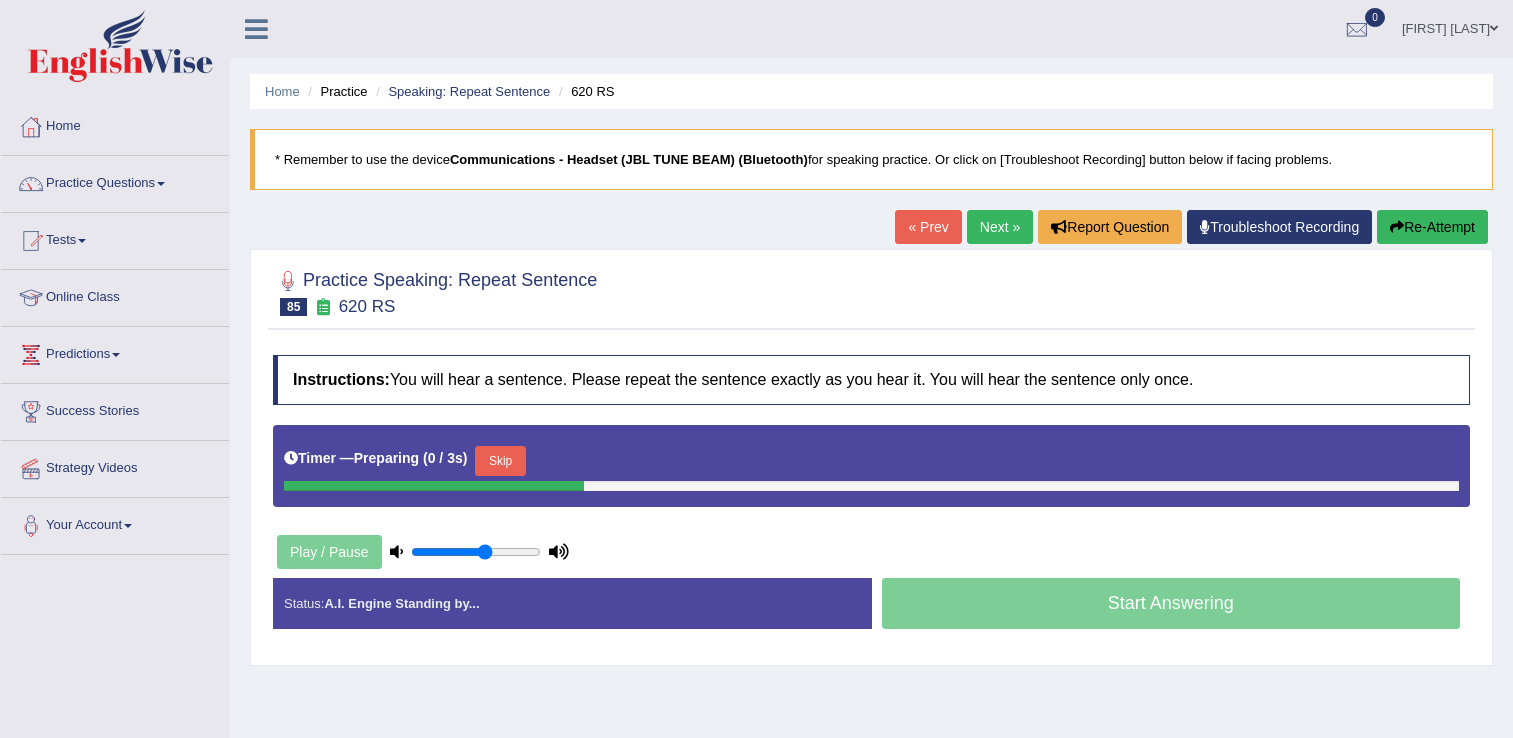scroll, scrollTop: 0, scrollLeft: 0, axis: both 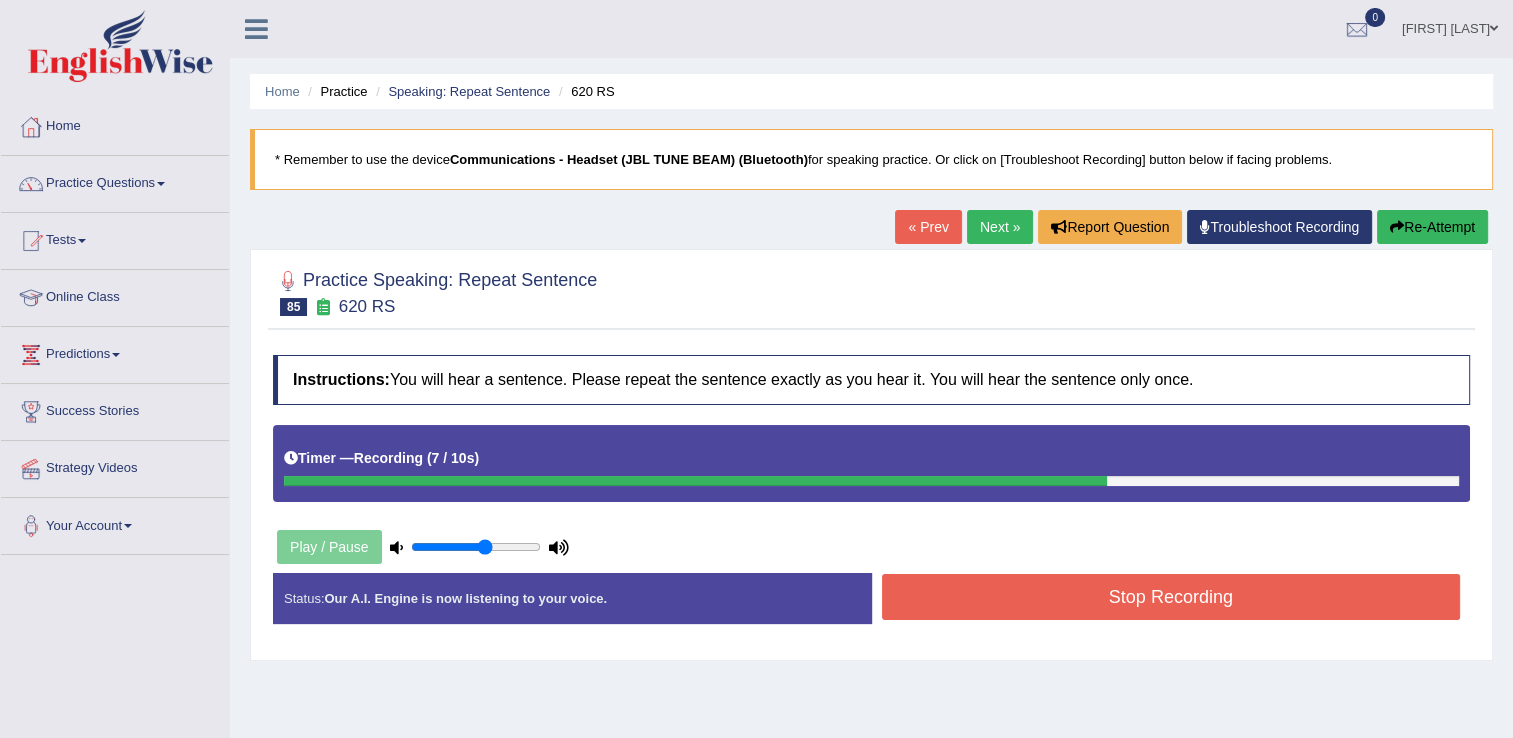 click on "Stop Recording" at bounding box center [1171, 597] 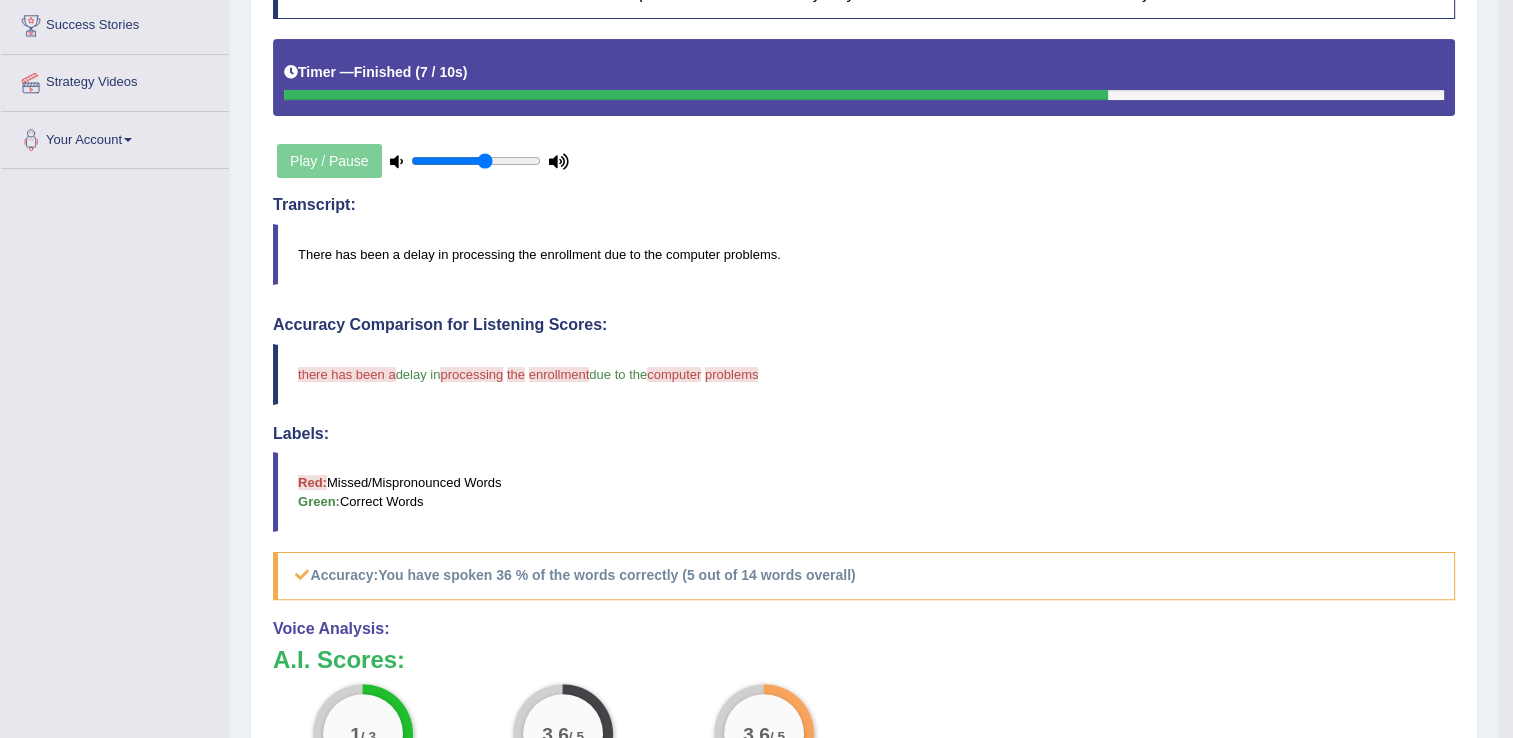 scroll, scrollTop: 479, scrollLeft: 0, axis: vertical 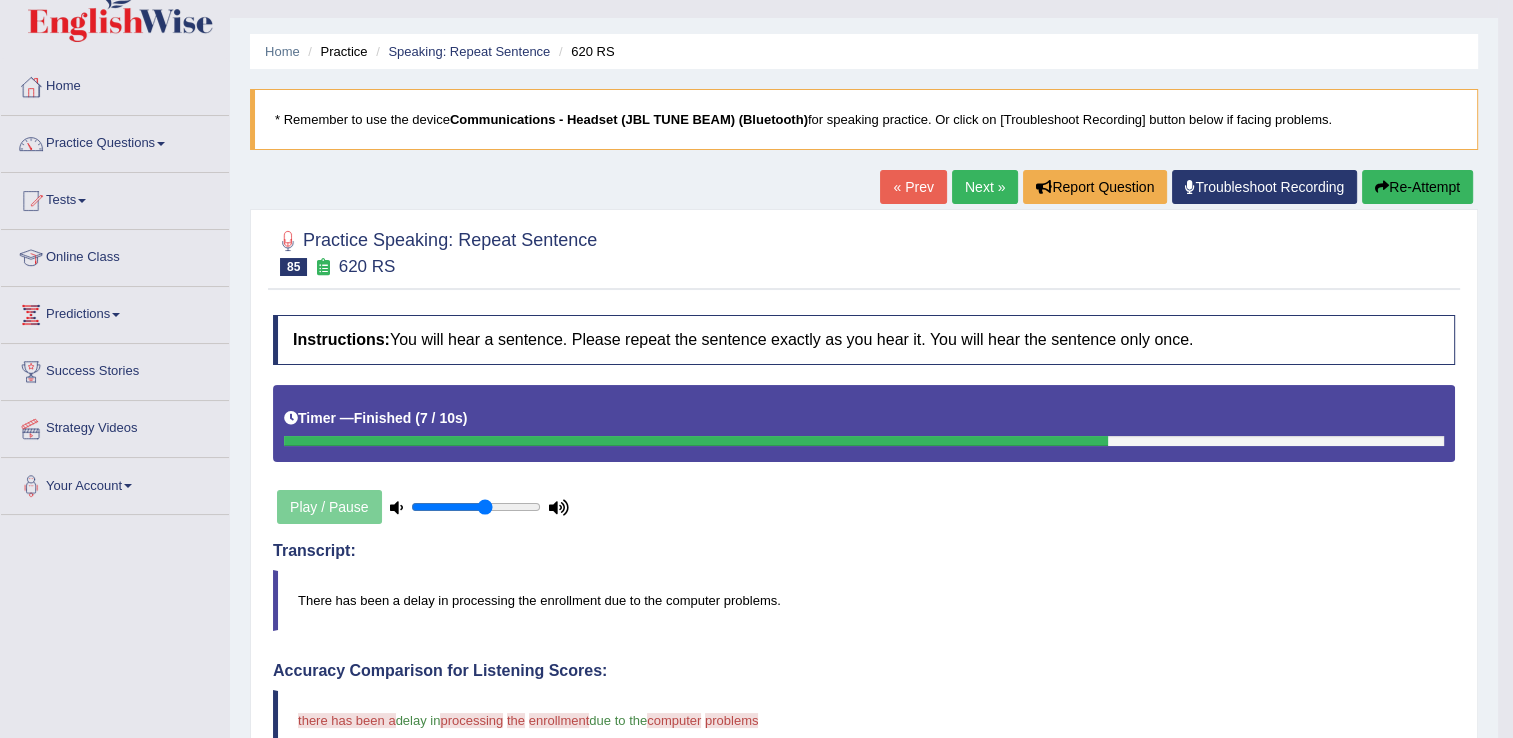 click on "Next »" at bounding box center [985, 187] 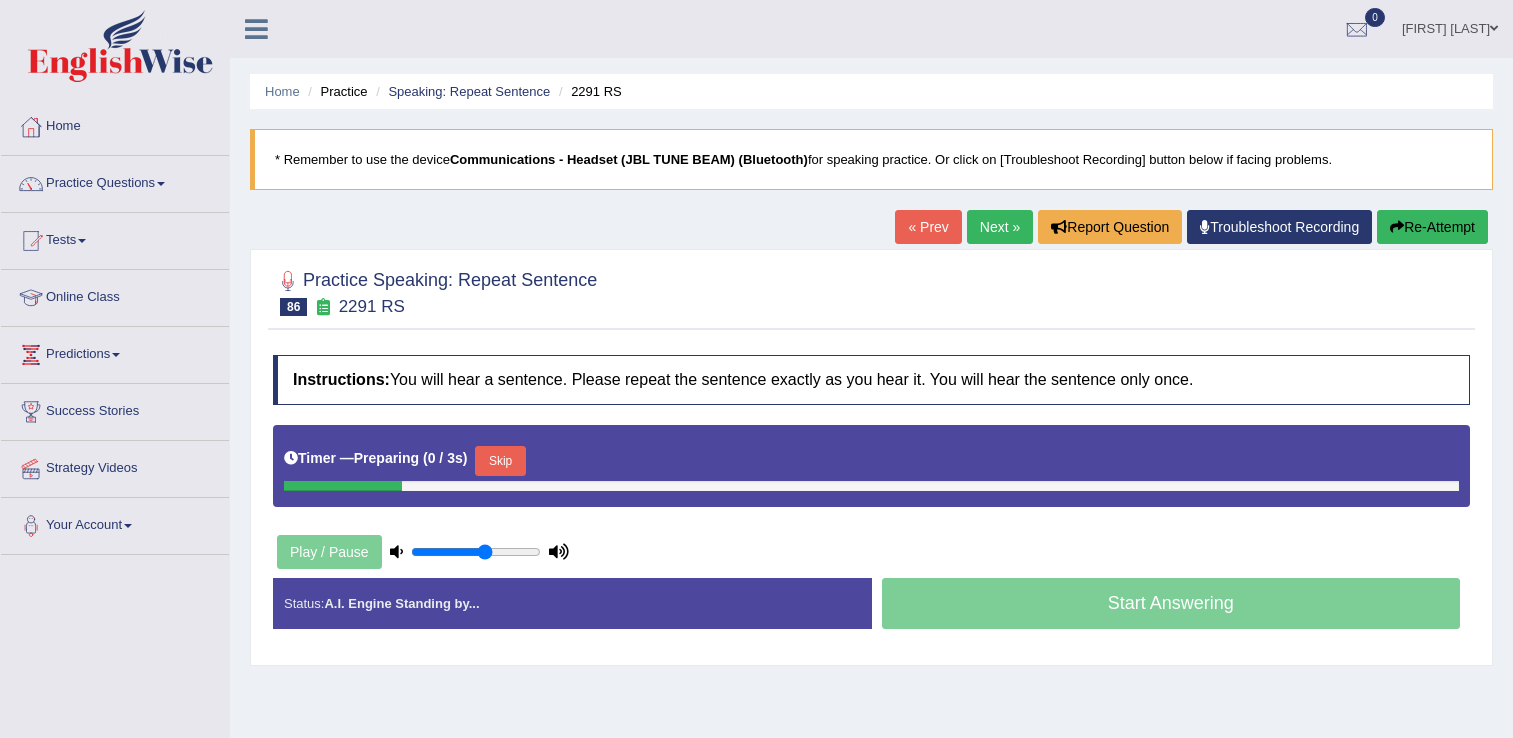 scroll, scrollTop: 0, scrollLeft: 0, axis: both 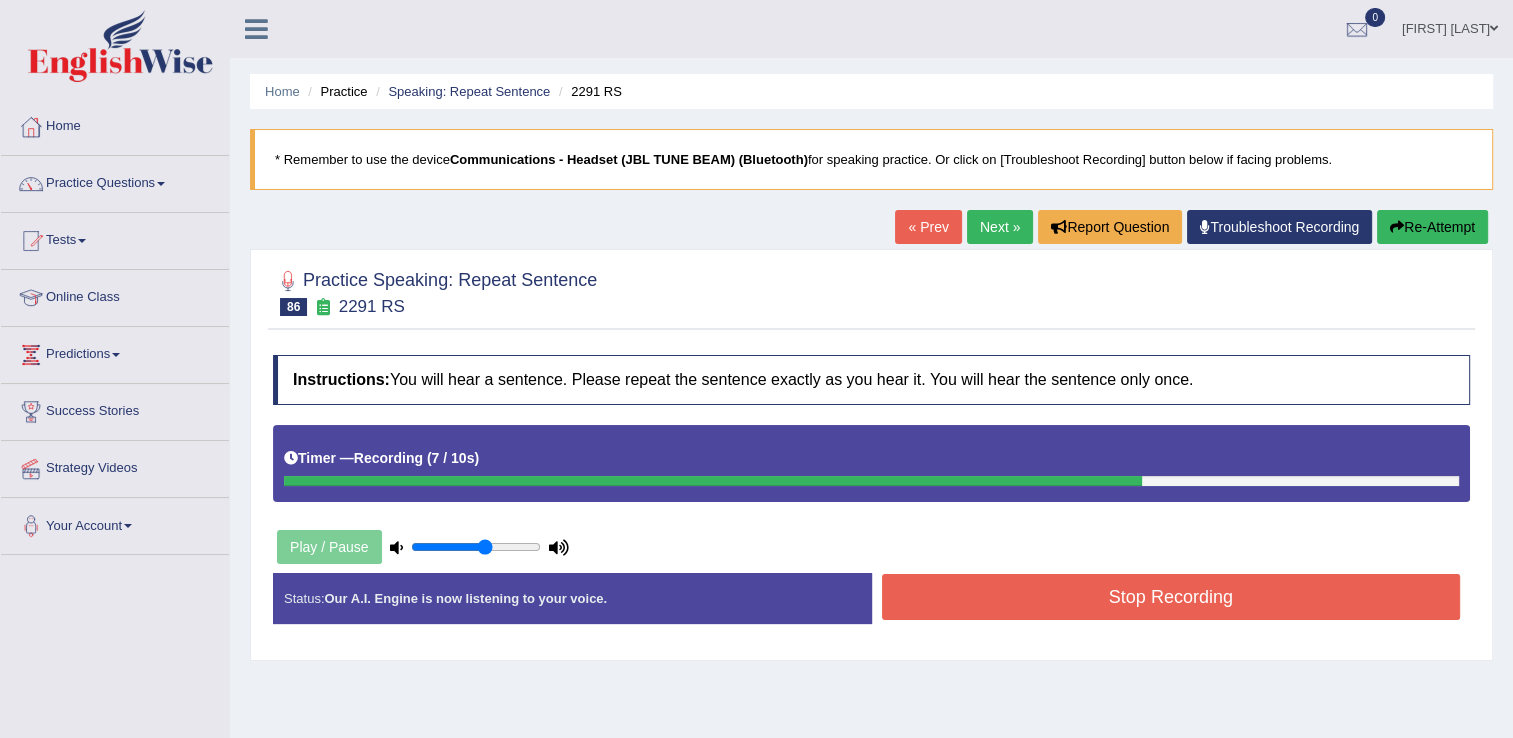 click on "Stop Recording" at bounding box center [1171, 597] 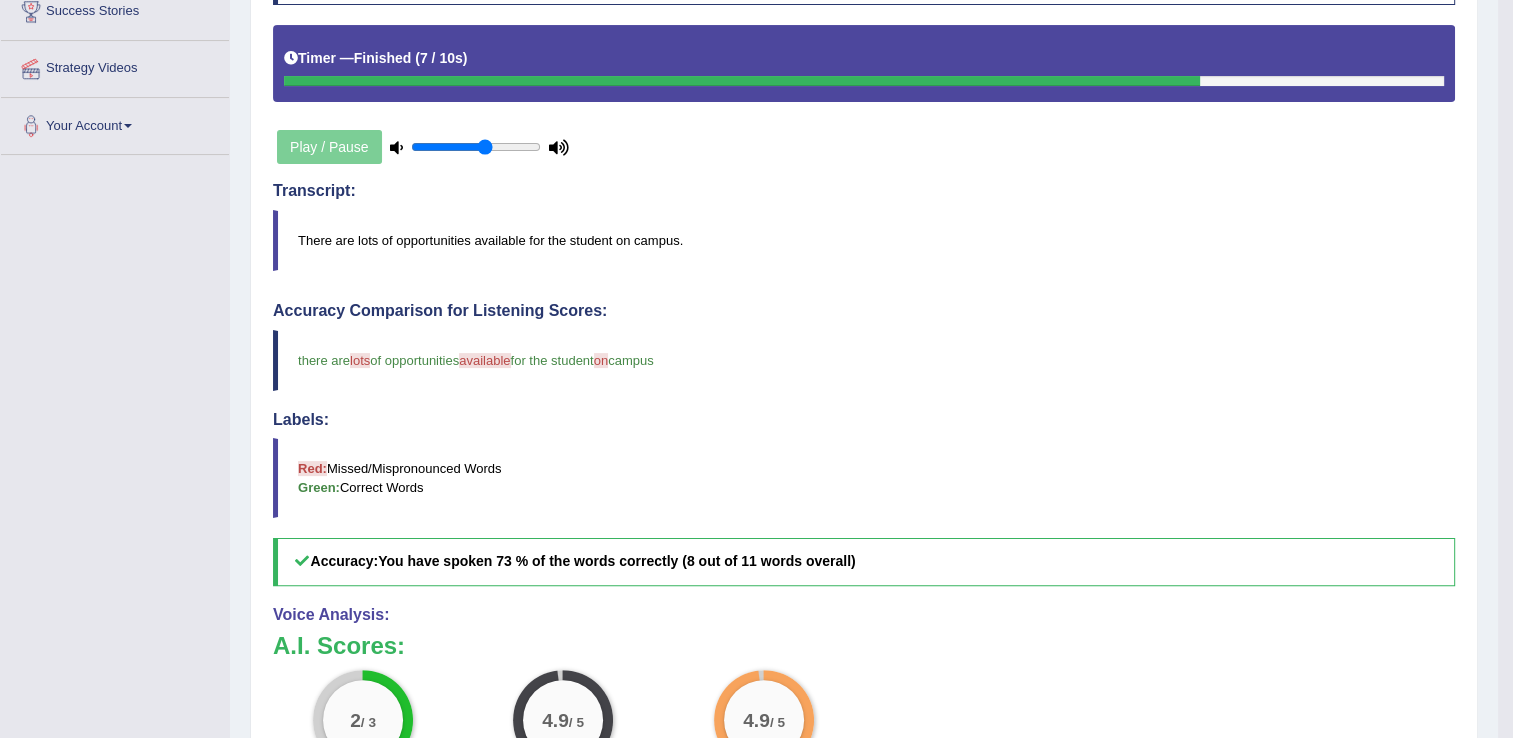 scroll, scrollTop: 479, scrollLeft: 0, axis: vertical 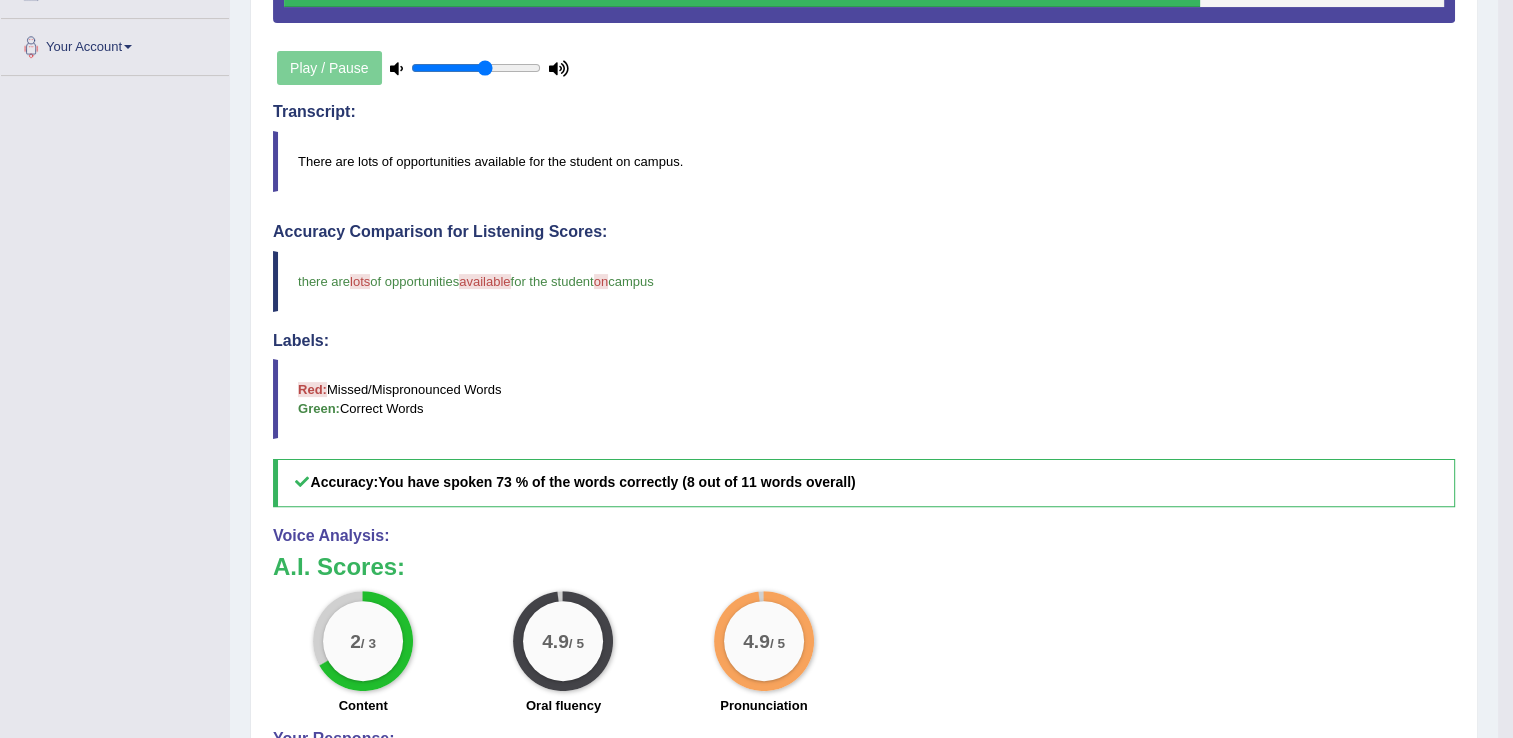 click on "Play / Pause" at bounding box center [423, 68] 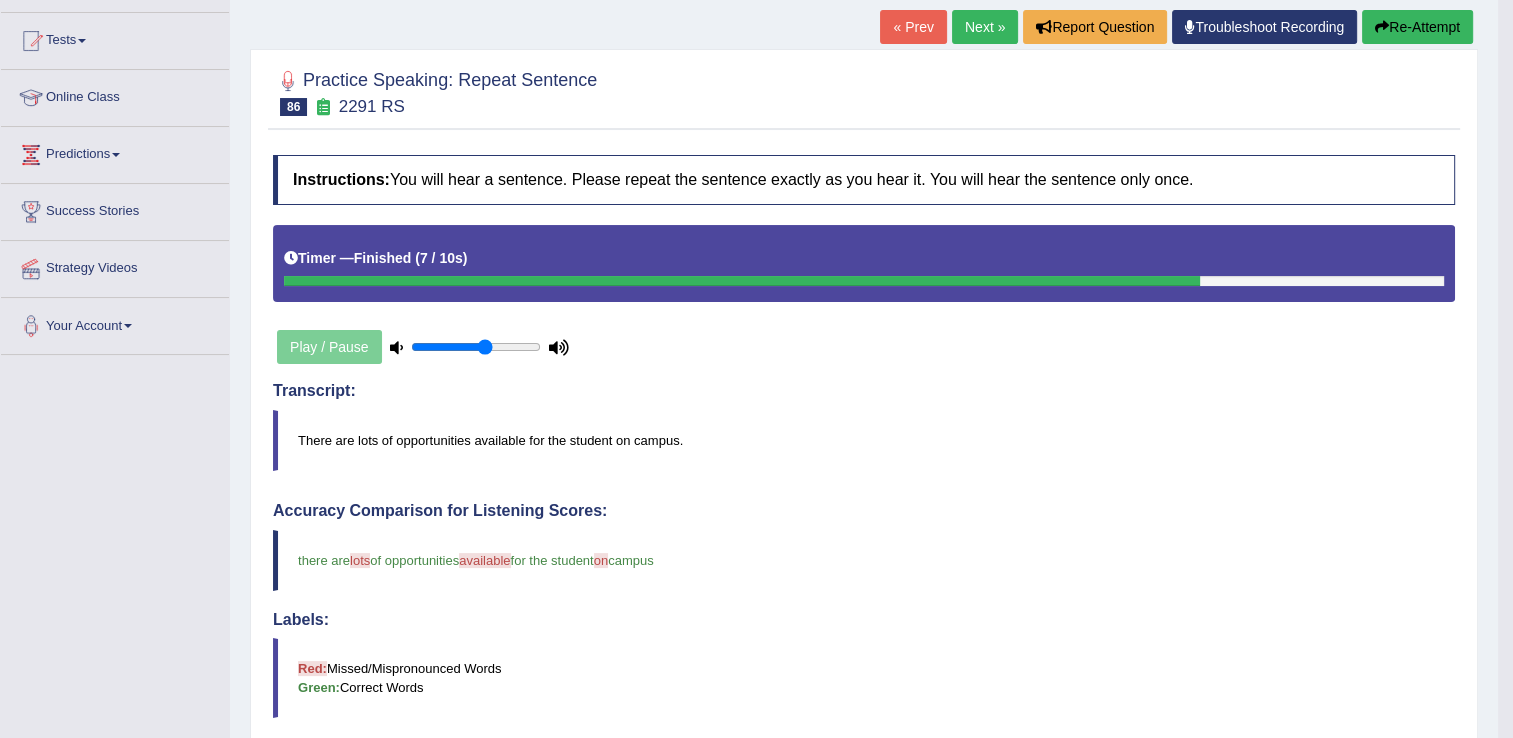 scroll, scrollTop: 106, scrollLeft: 0, axis: vertical 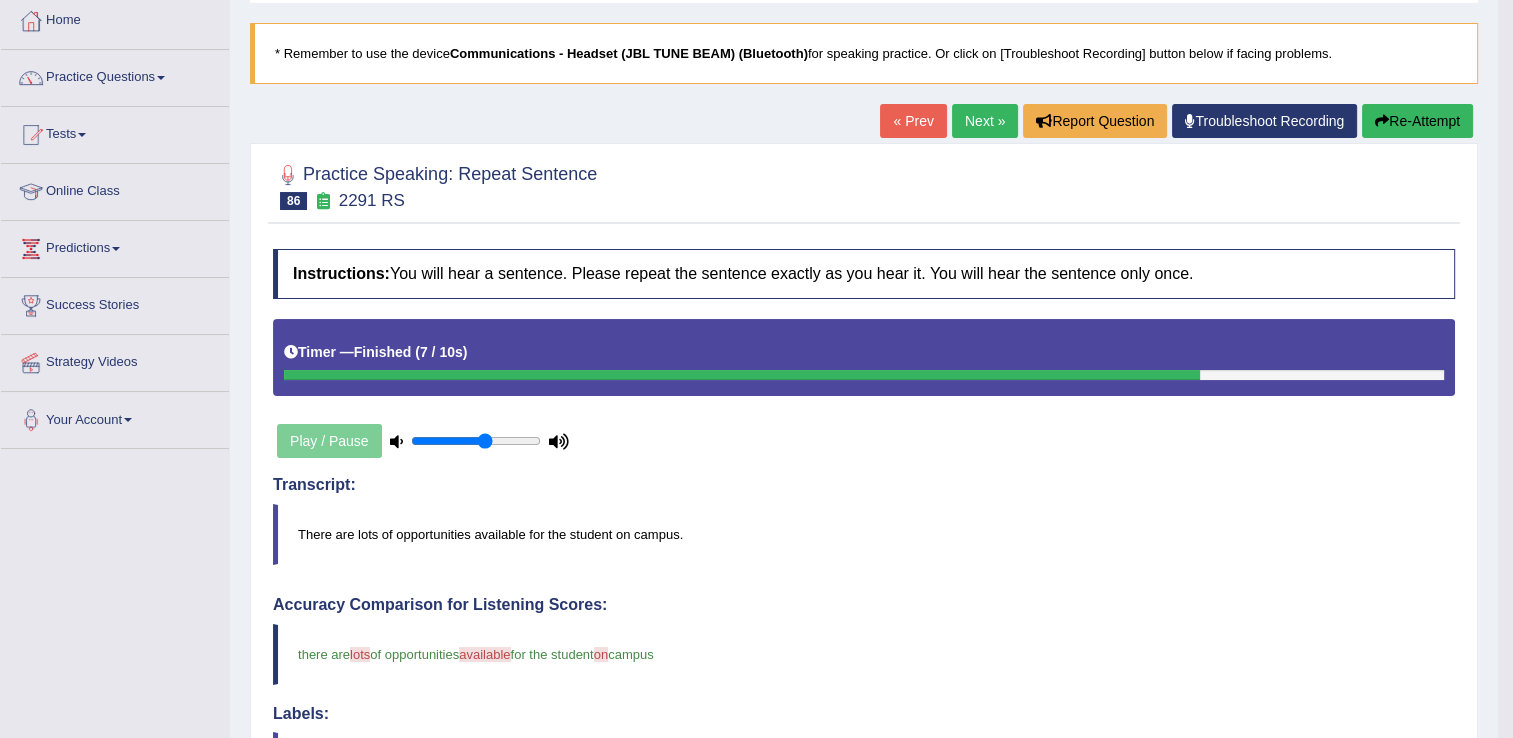 click on "Next »" at bounding box center [985, 121] 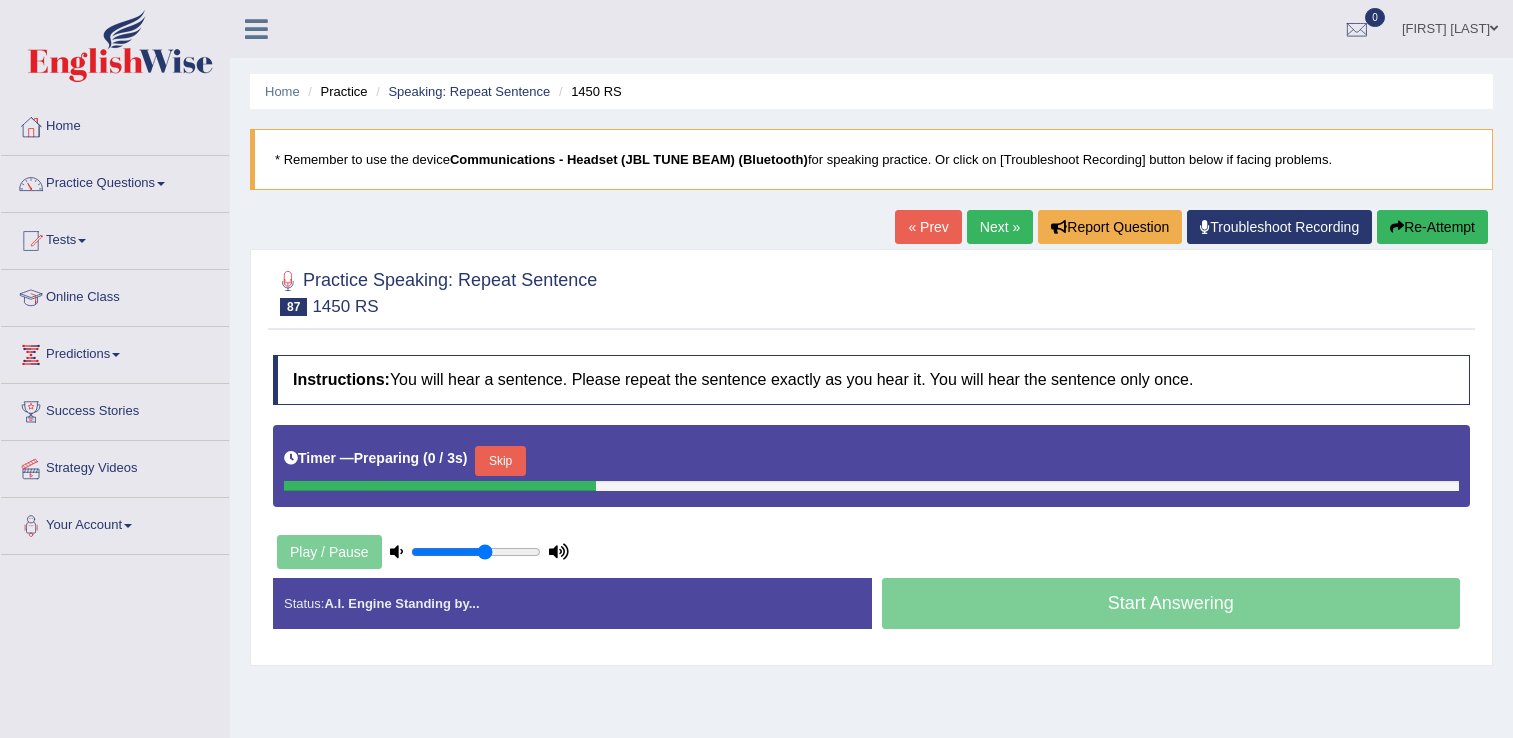 scroll, scrollTop: 0, scrollLeft: 0, axis: both 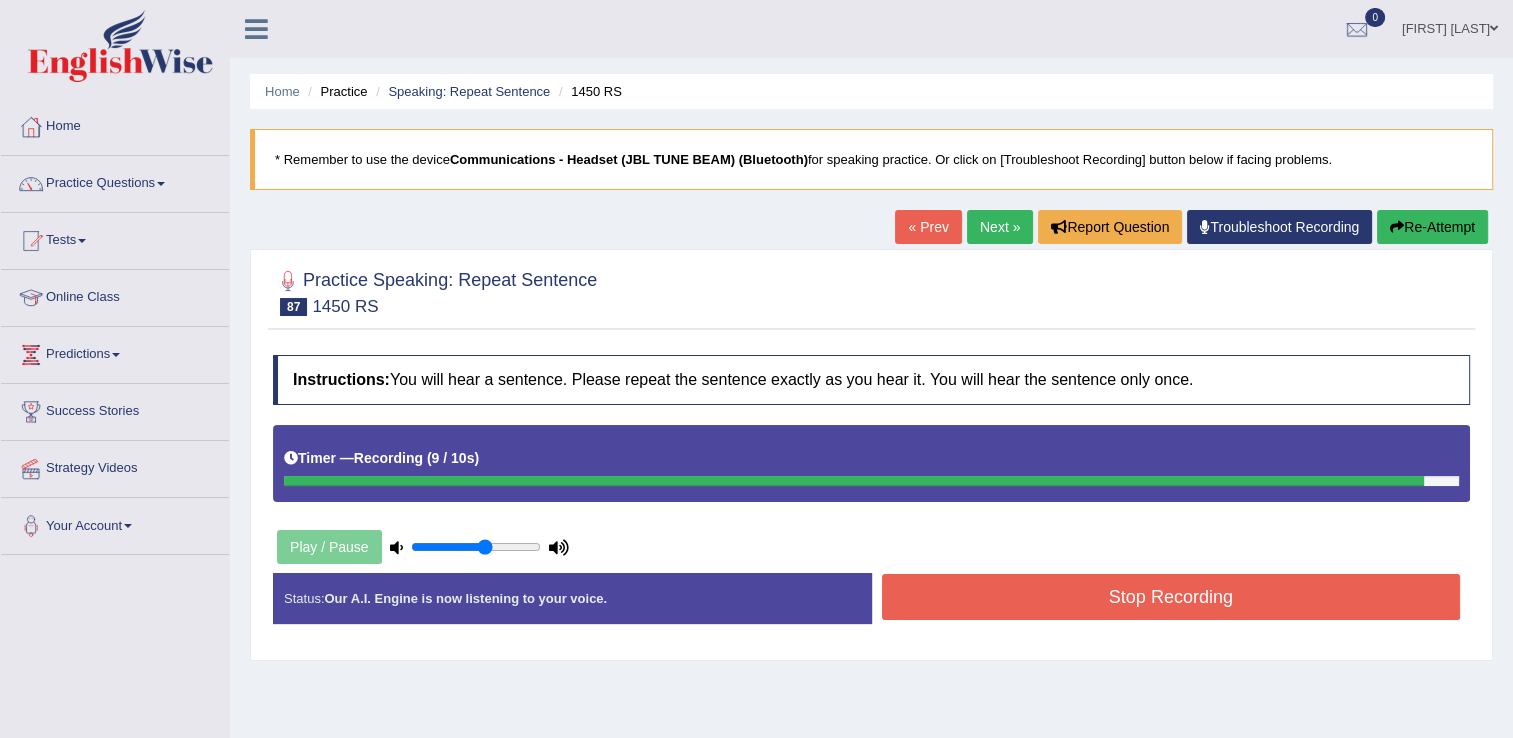 click on "Stop Recording" at bounding box center (1171, 597) 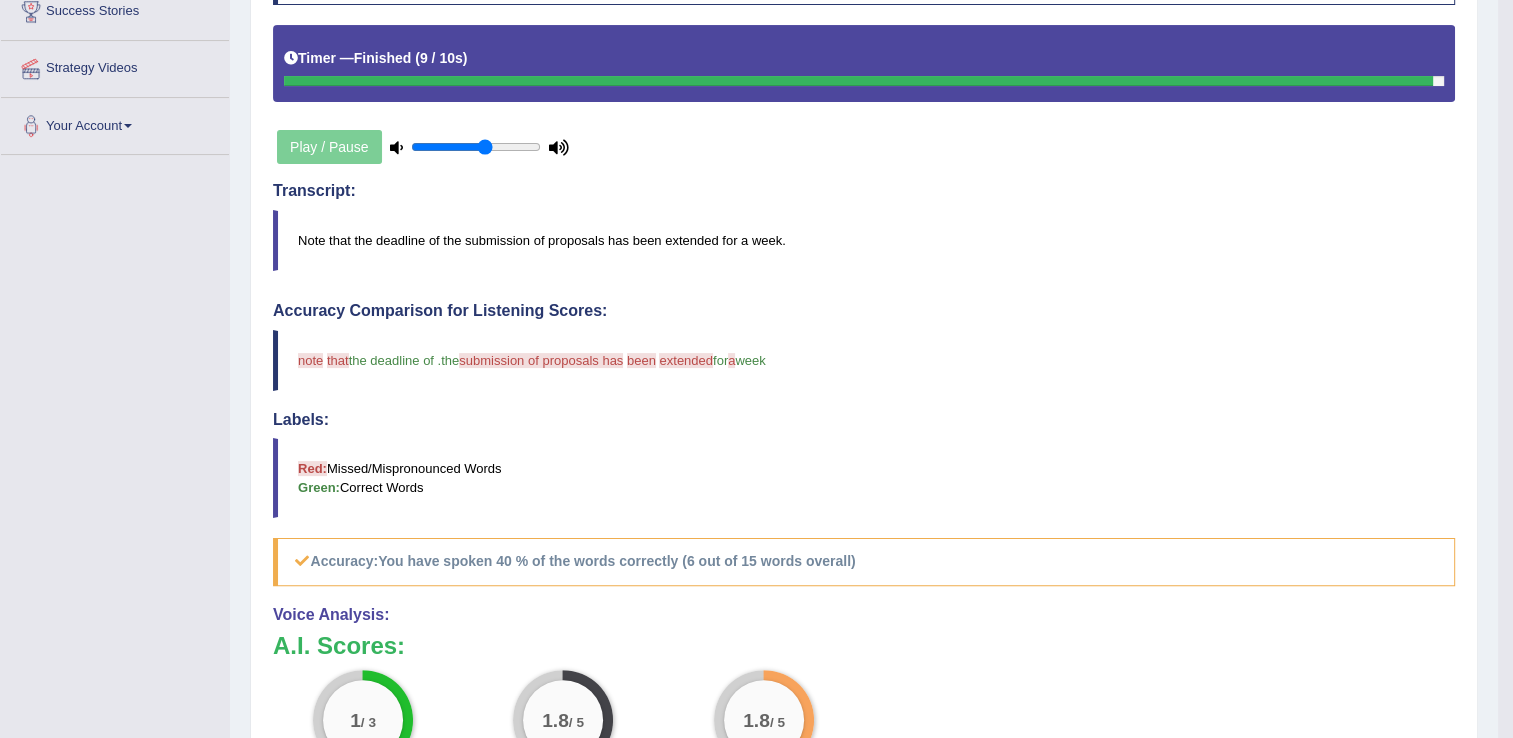 scroll, scrollTop: 480, scrollLeft: 0, axis: vertical 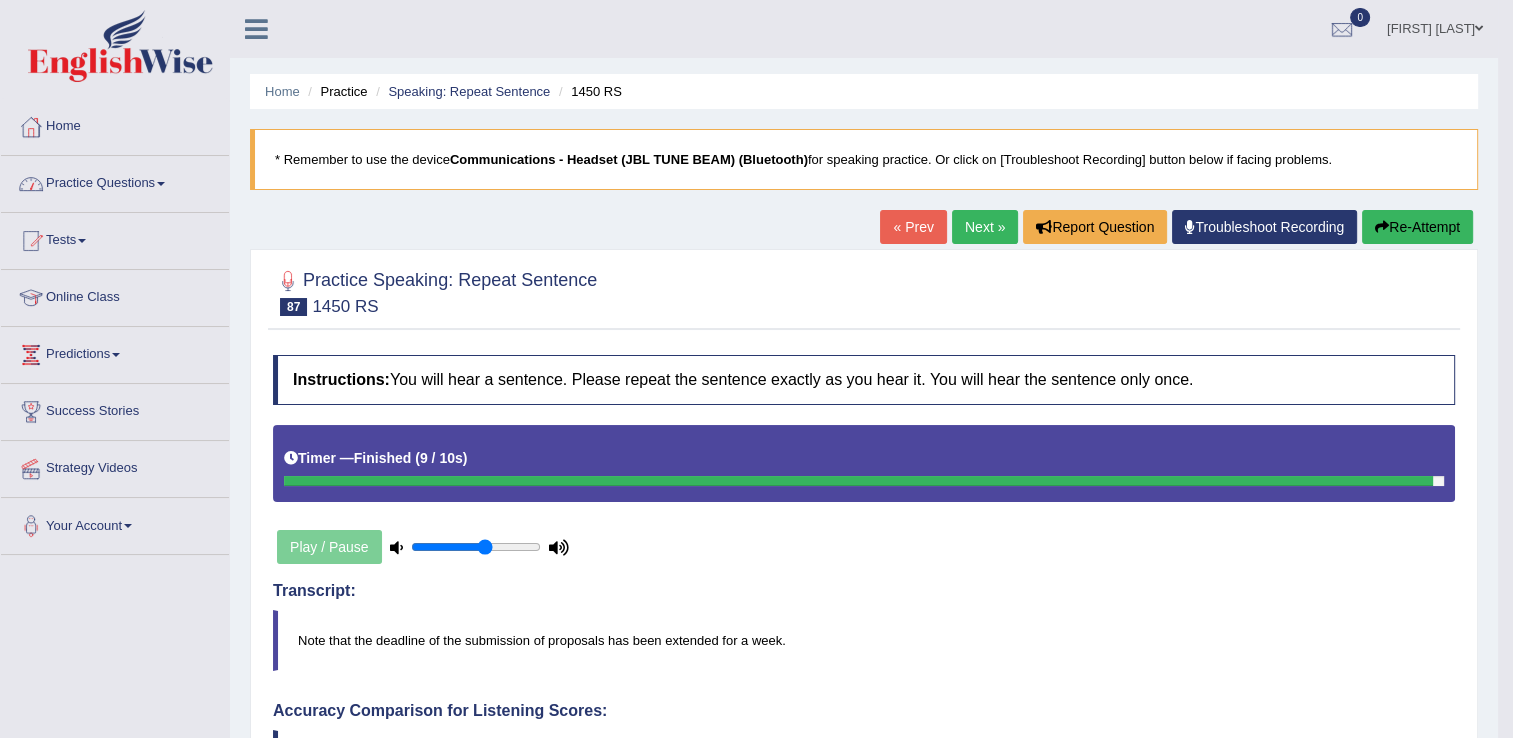 click on "Practice Questions" at bounding box center [115, 181] 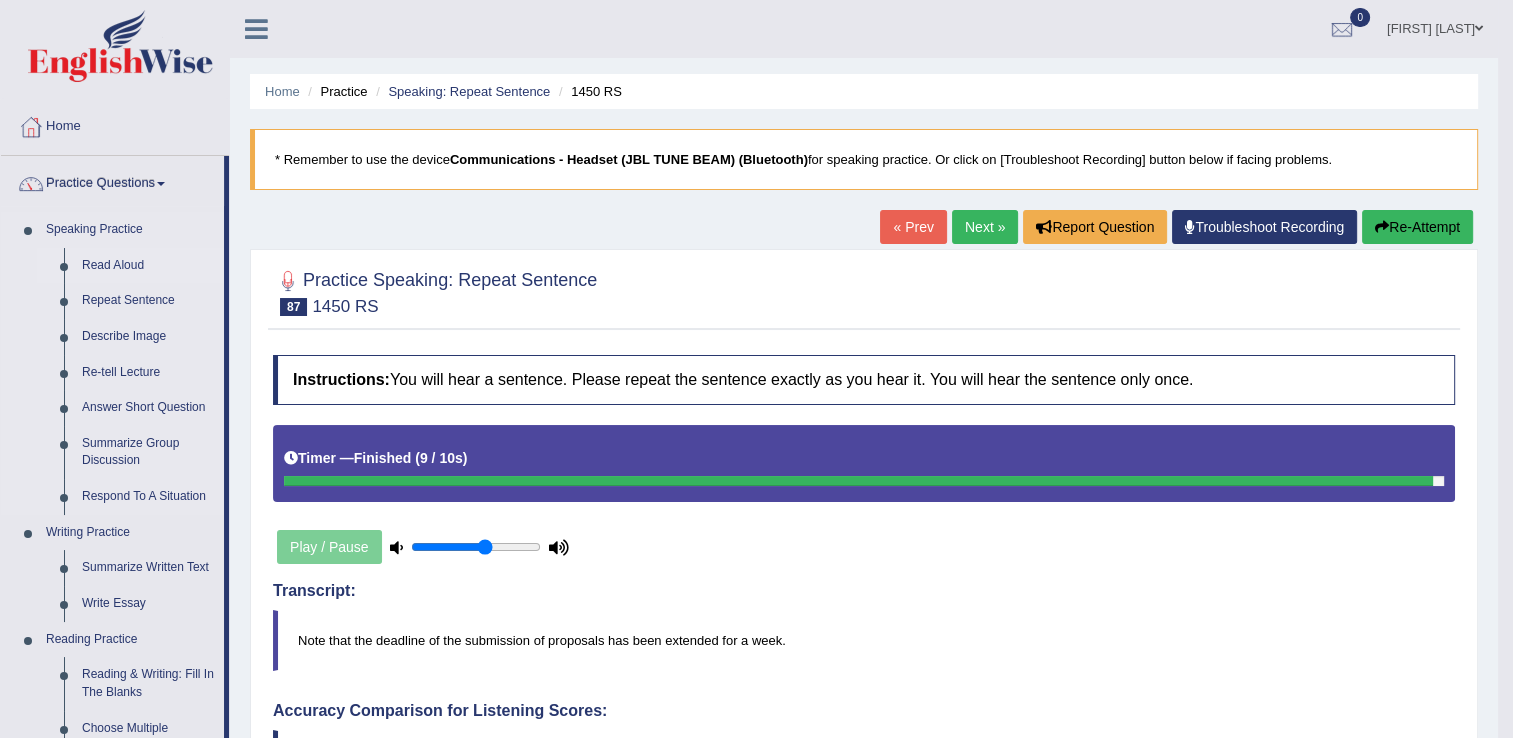 click on "Read Aloud" at bounding box center [148, 266] 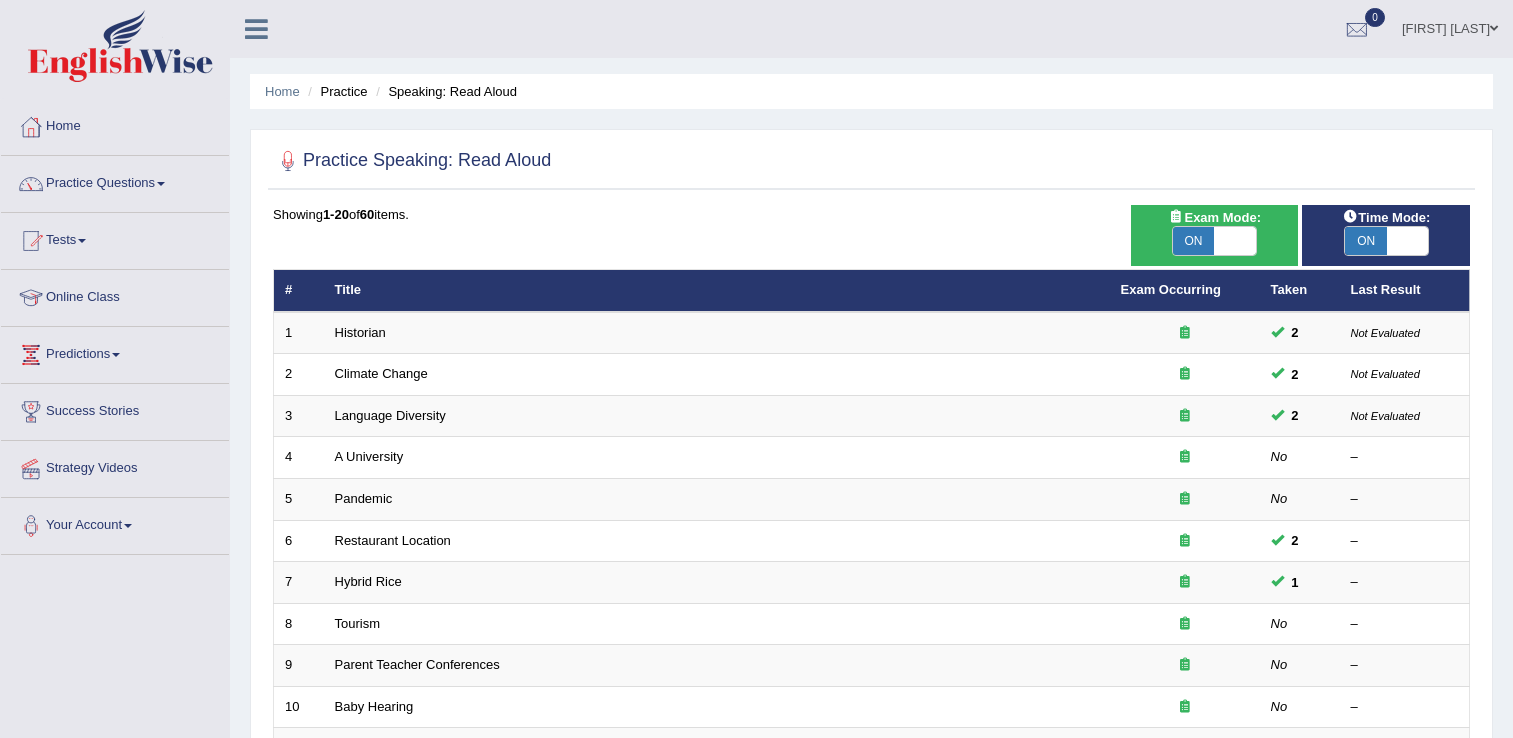 scroll, scrollTop: 0, scrollLeft: 0, axis: both 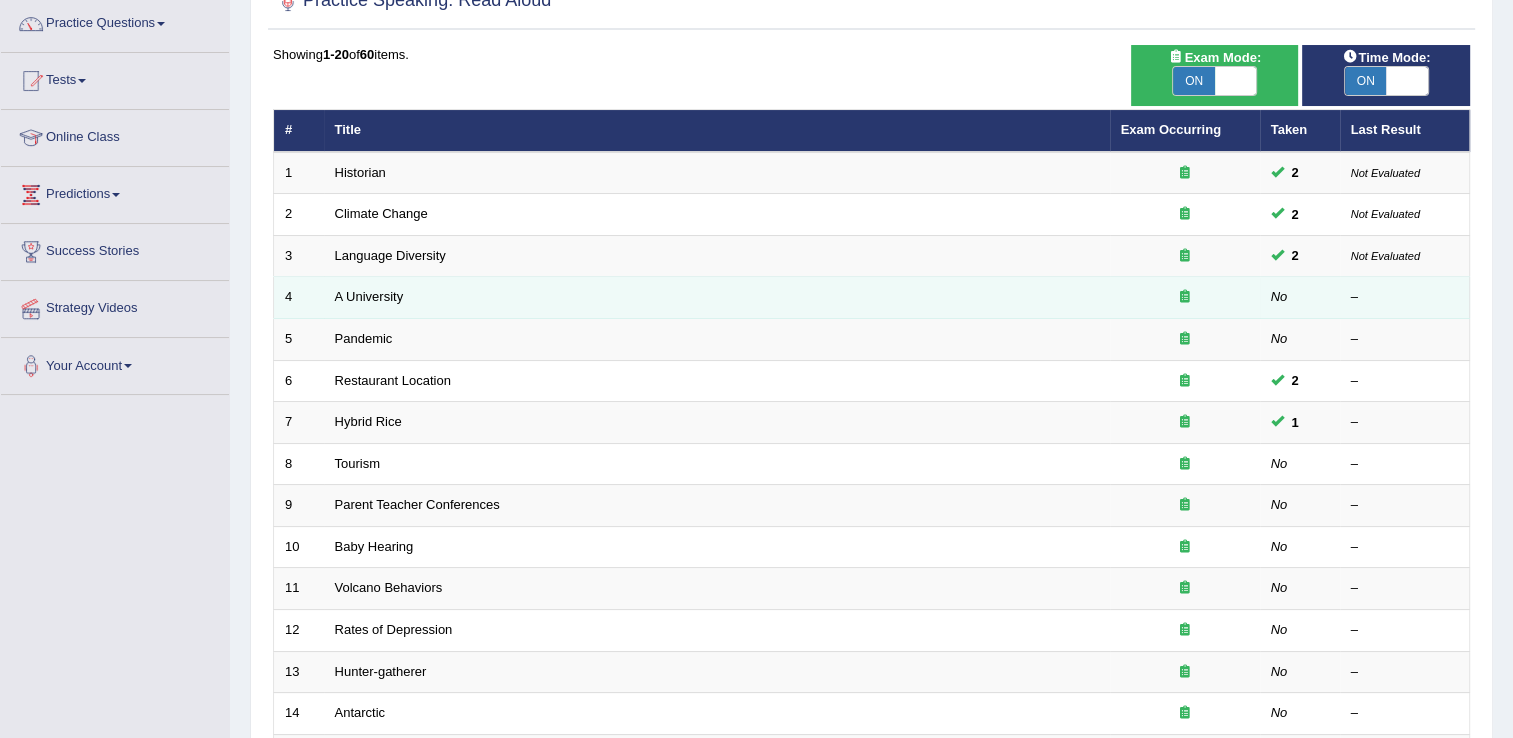 click at bounding box center (1185, 296) 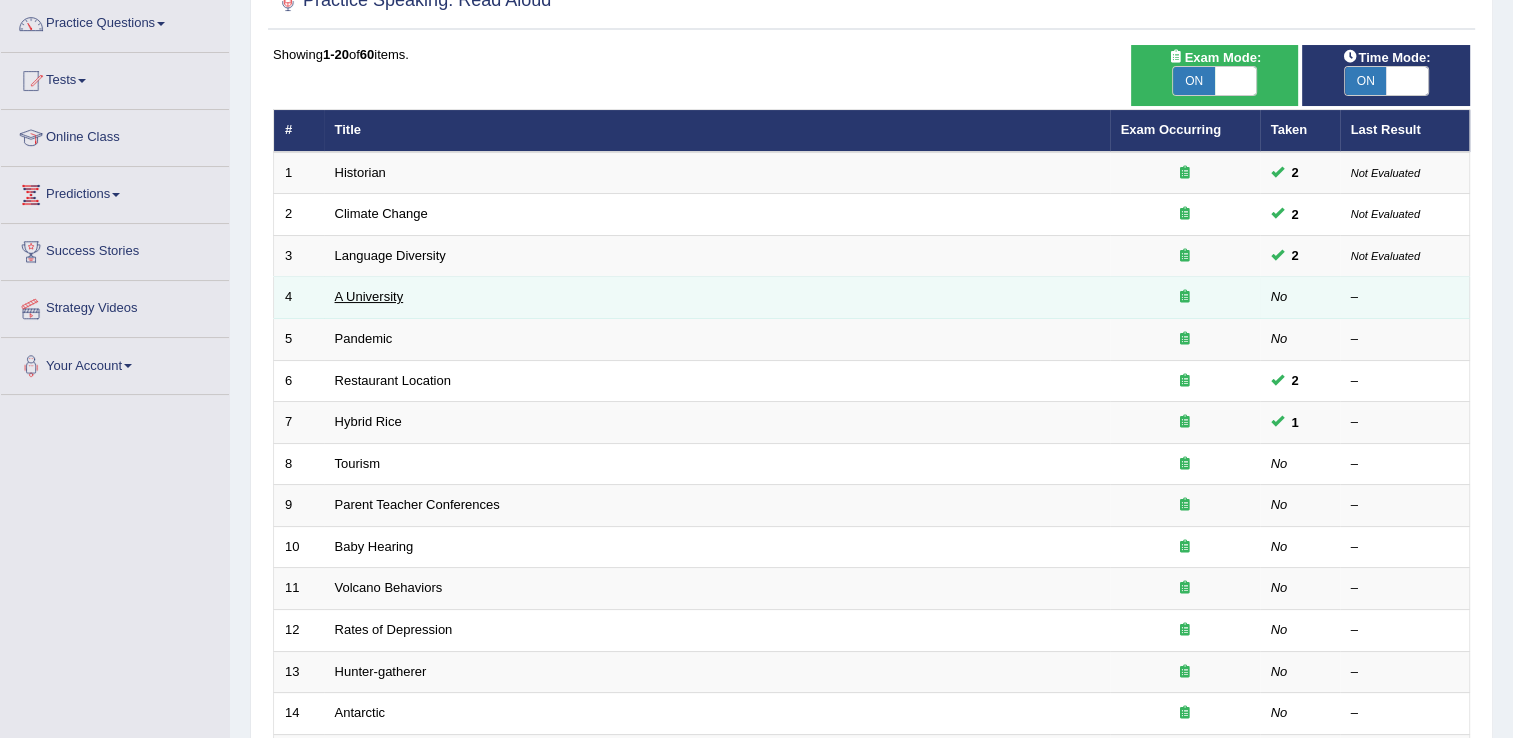 click on "A University" at bounding box center [369, 296] 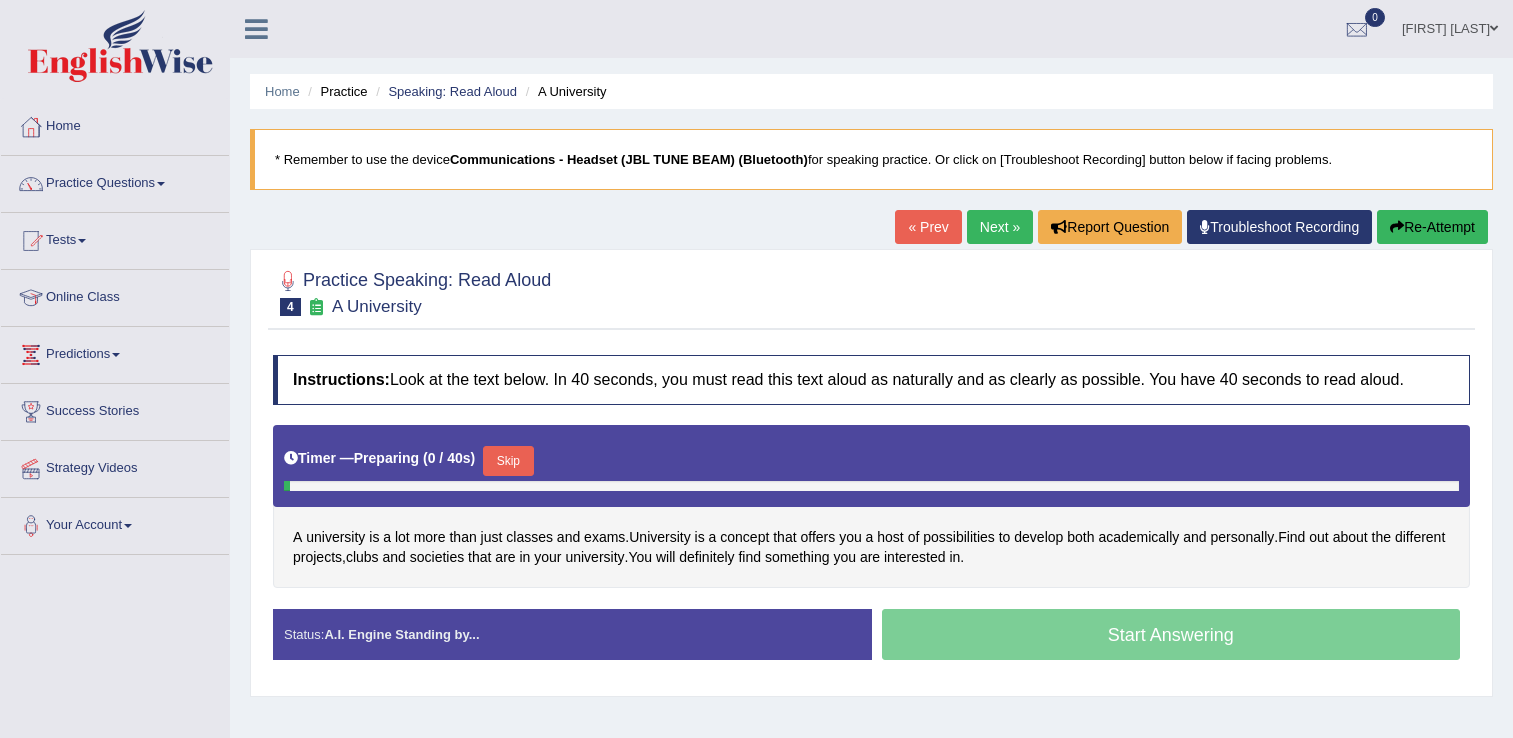 scroll, scrollTop: 0, scrollLeft: 0, axis: both 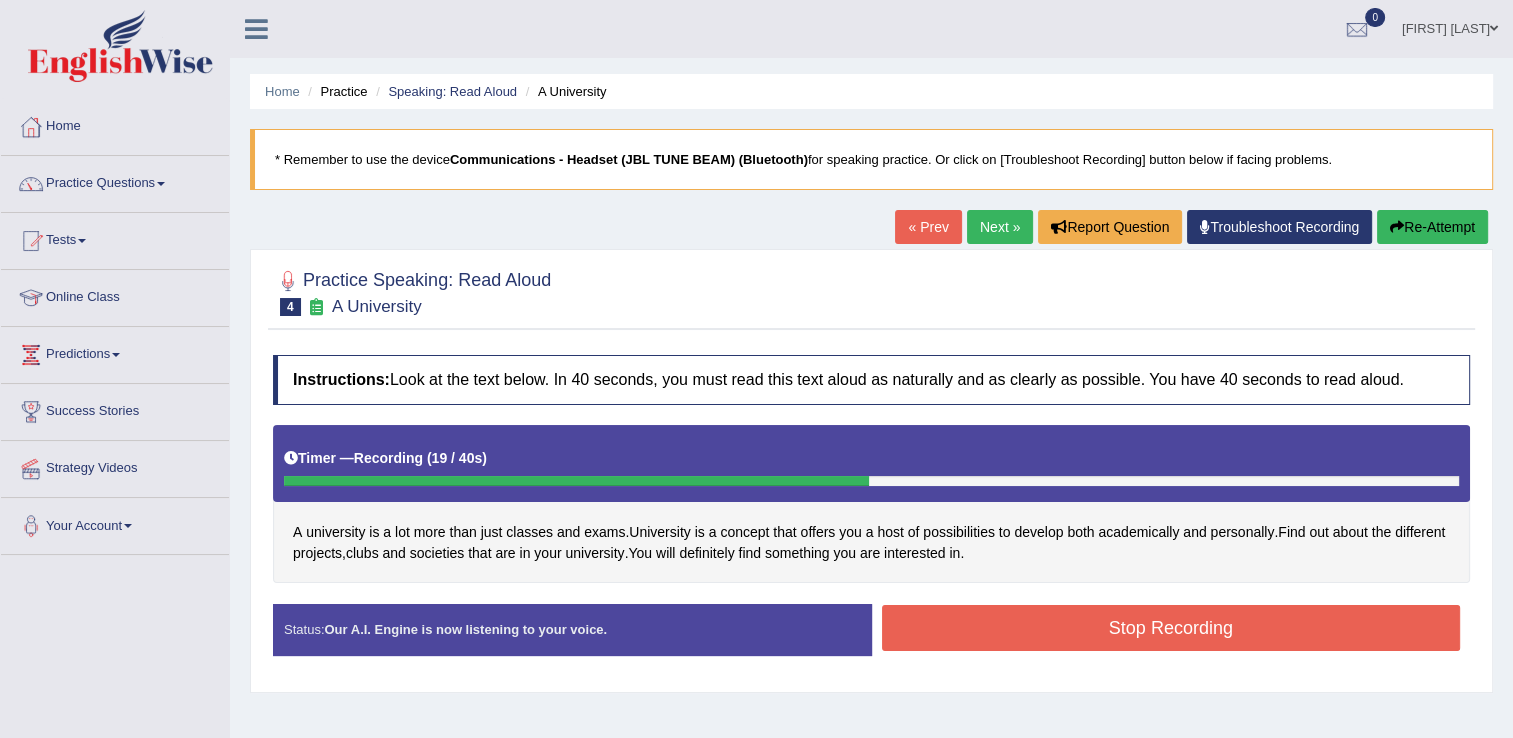 click on "Stop Recording" at bounding box center (1171, 628) 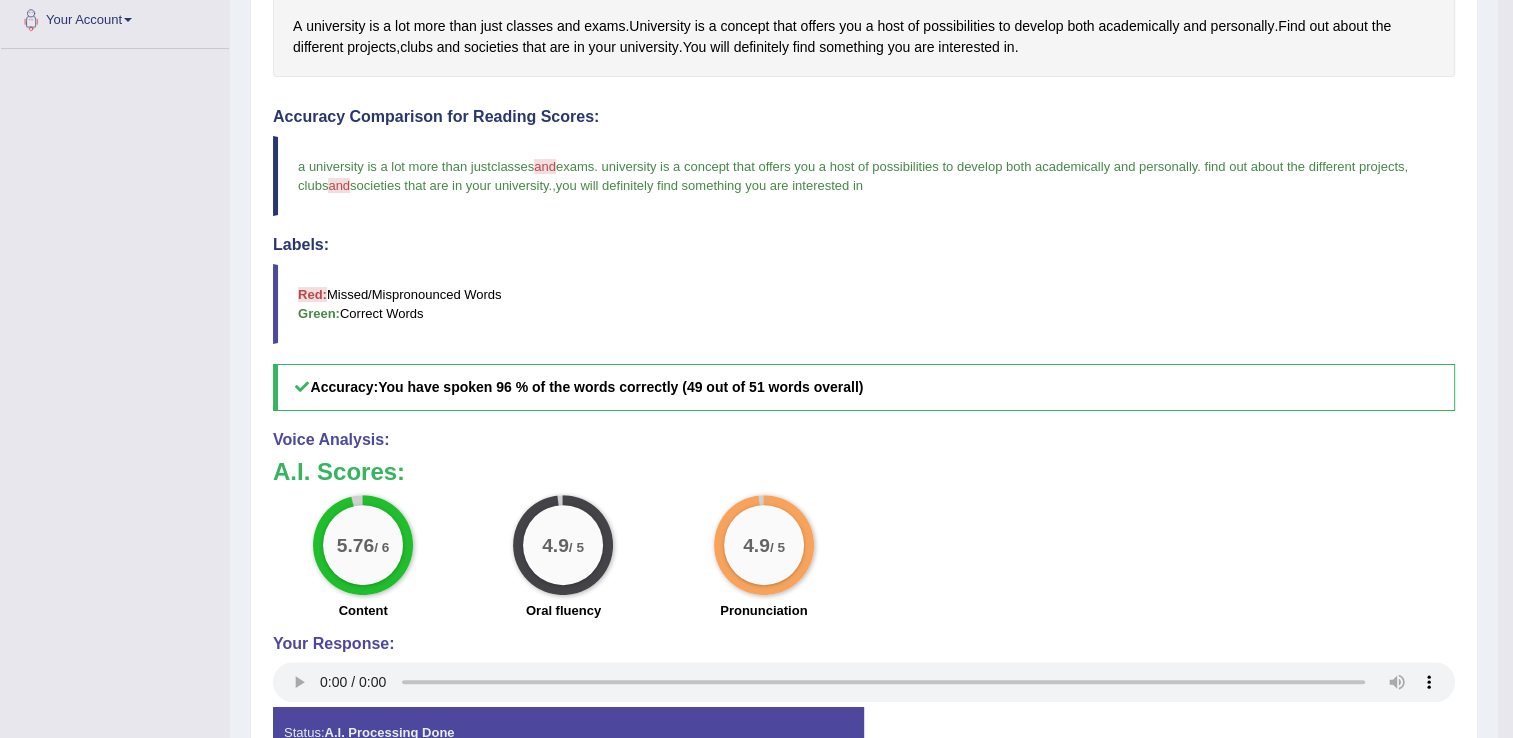 scroll, scrollTop: 532, scrollLeft: 0, axis: vertical 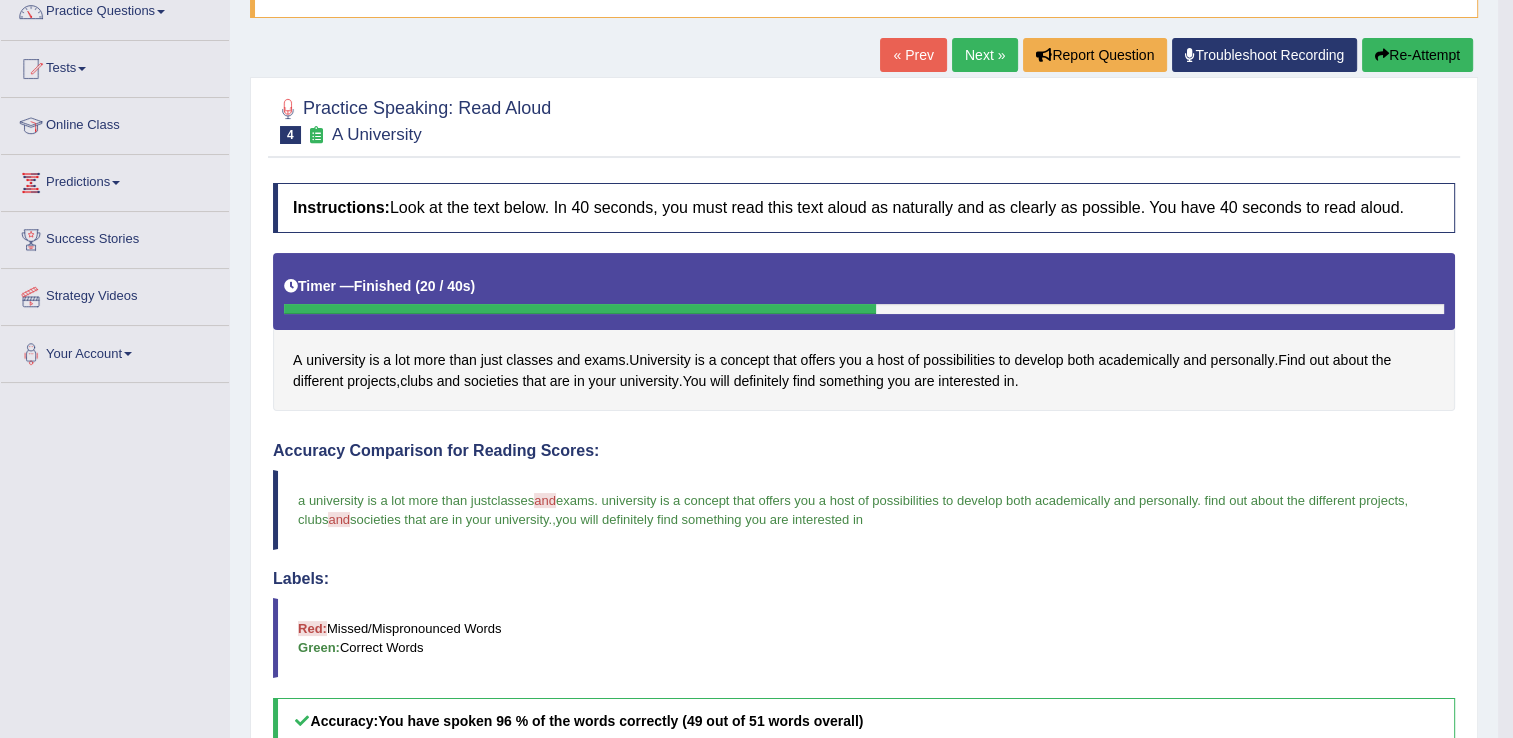 click on "Next »" at bounding box center [985, 55] 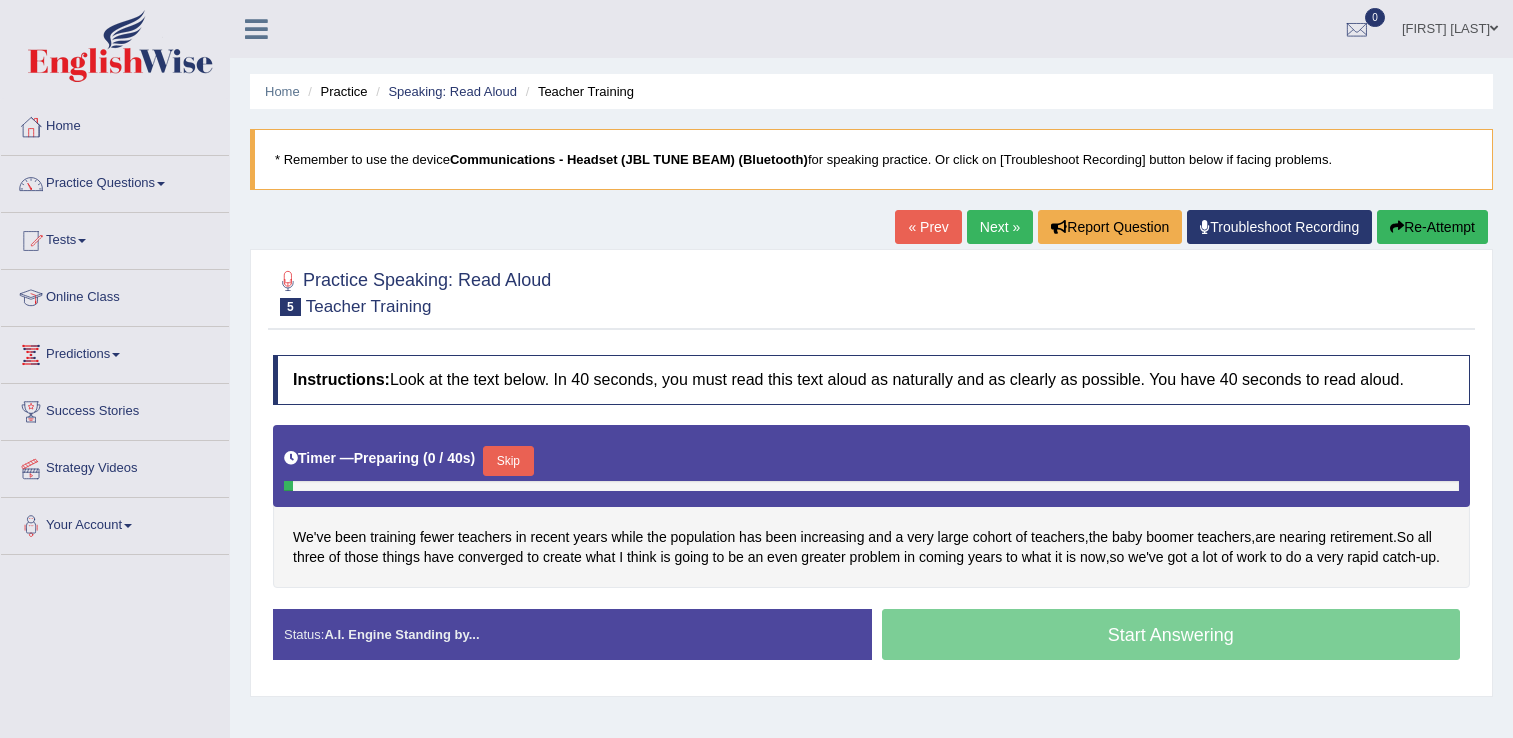 scroll, scrollTop: 0, scrollLeft: 0, axis: both 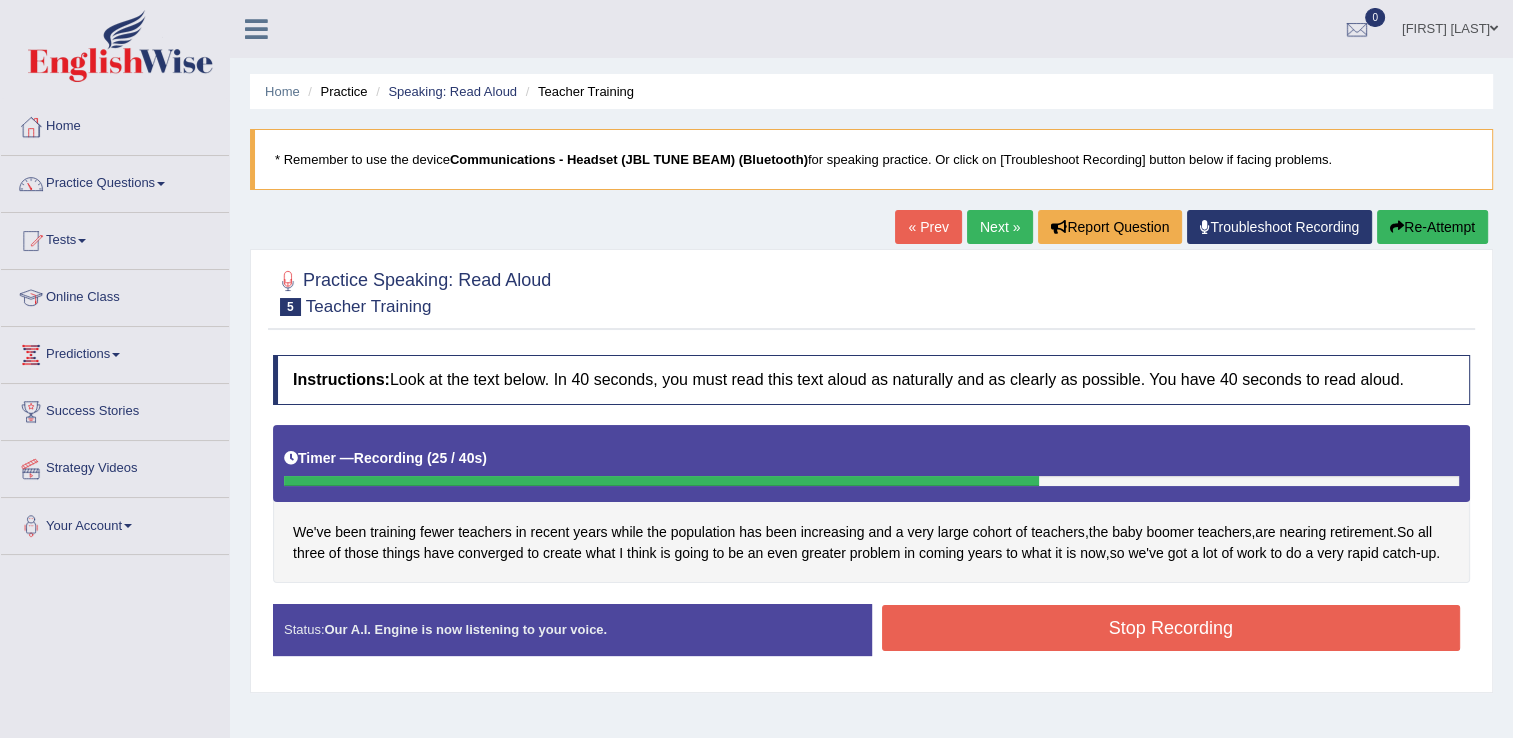 click on "Stop Recording" at bounding box center [1171, 628] 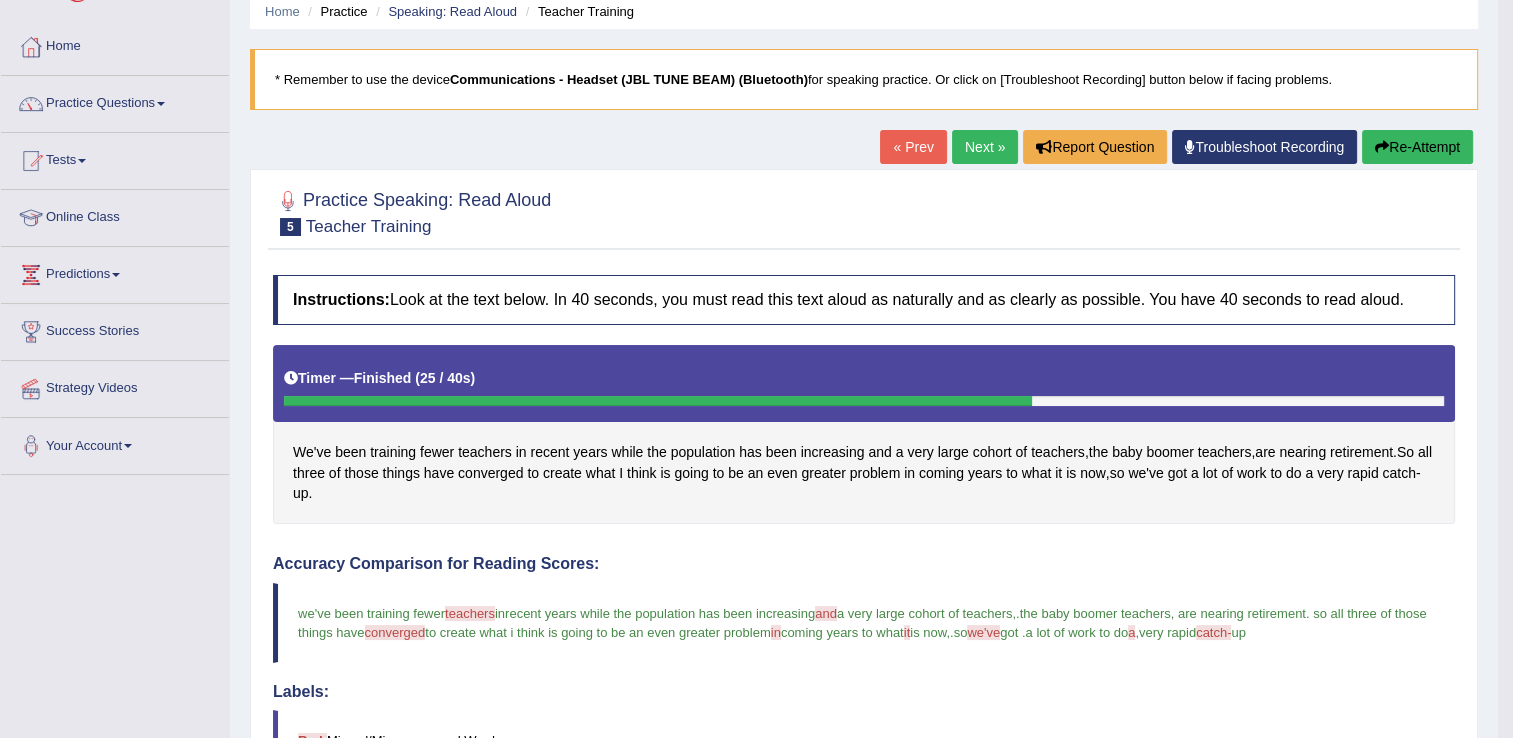 scroll, scrollTop: 253, scrollLeft: 0, axis: vertical 